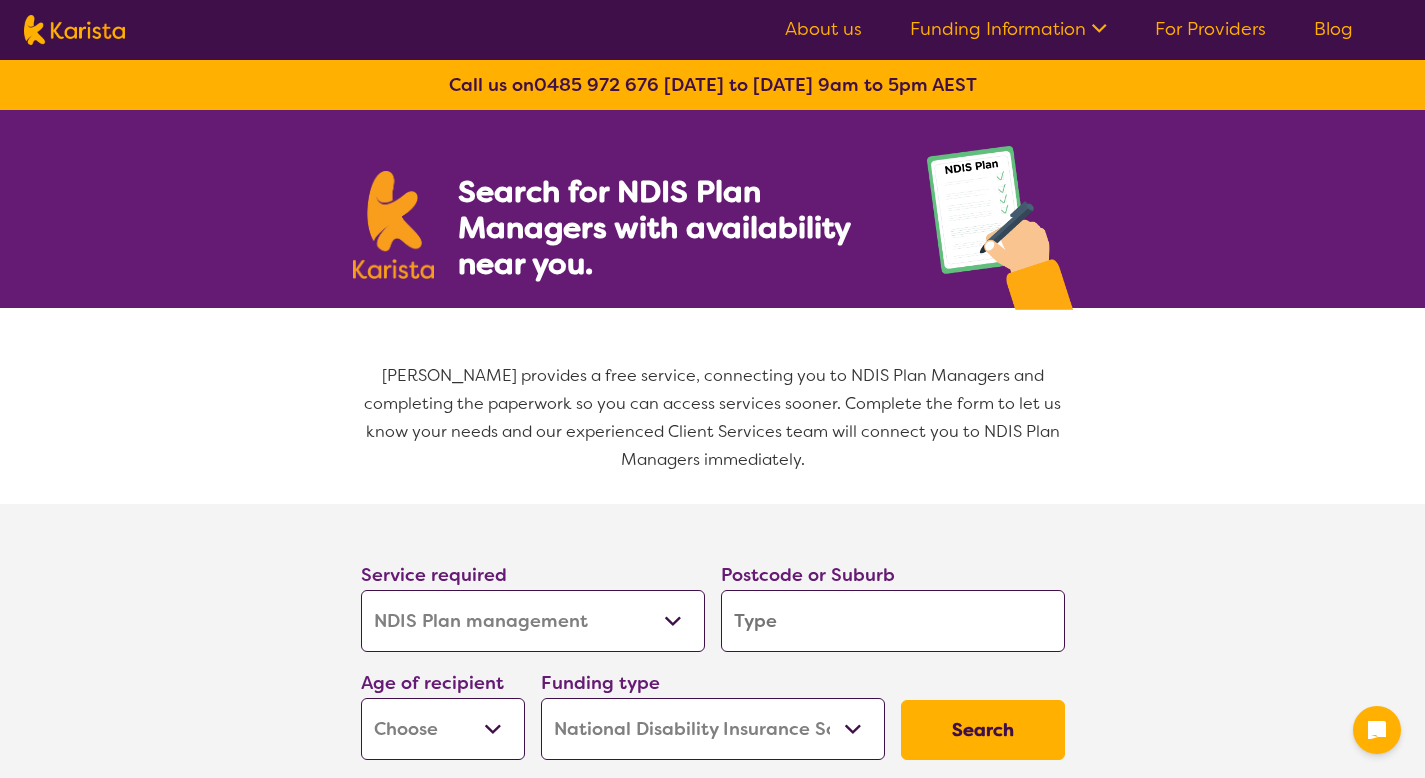 select on "NDIS Plan management" 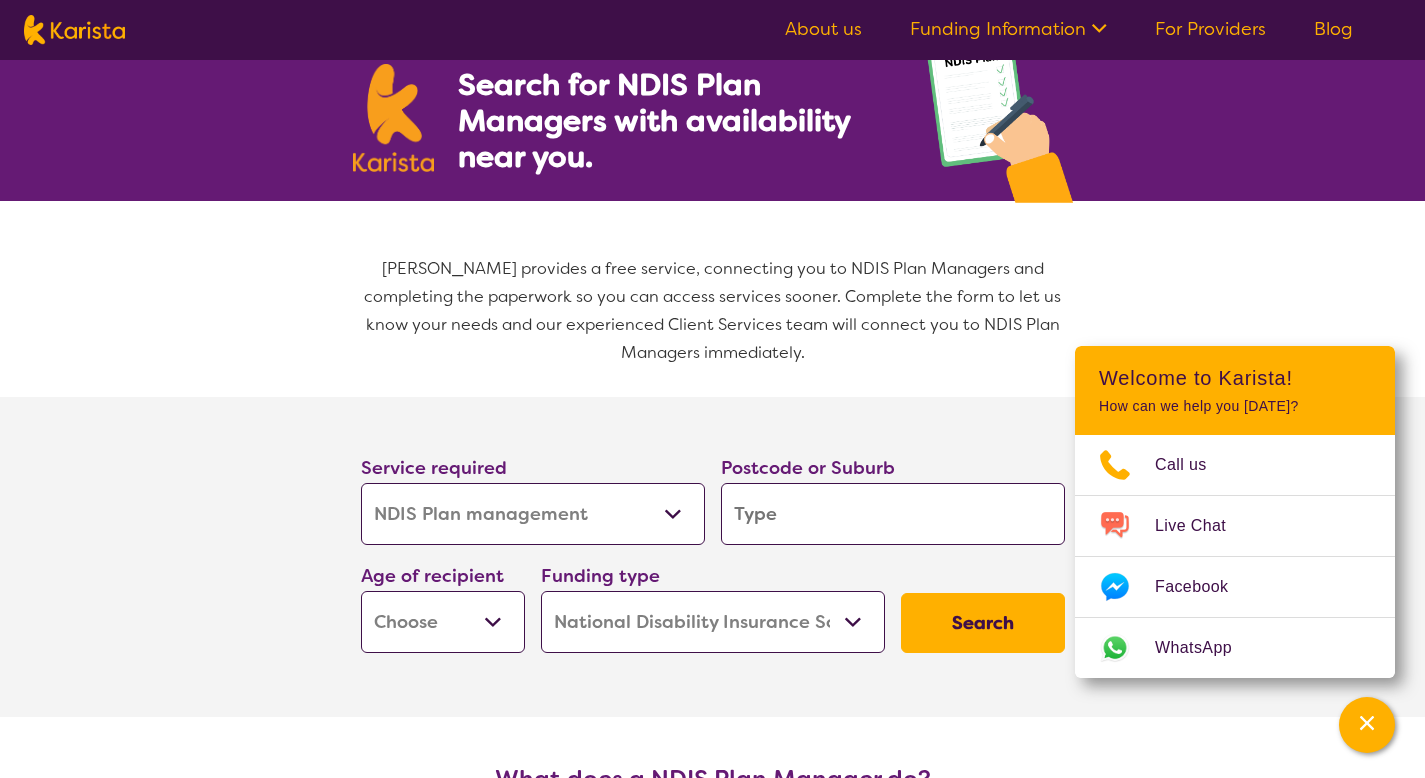 scroll, scrollTop: 0, scrollLeft: 0, axis: both 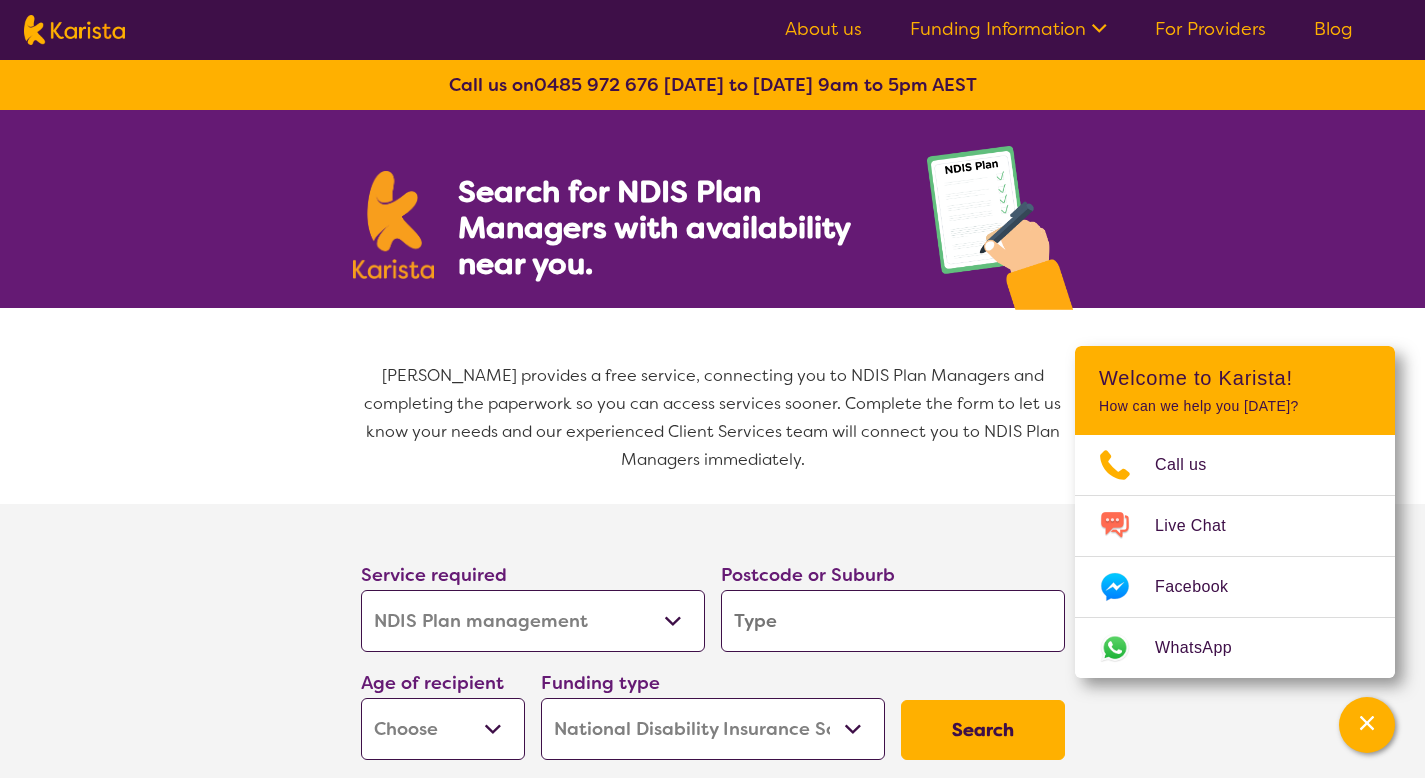 click on "For Providers" at bounding box center (1210, 29) 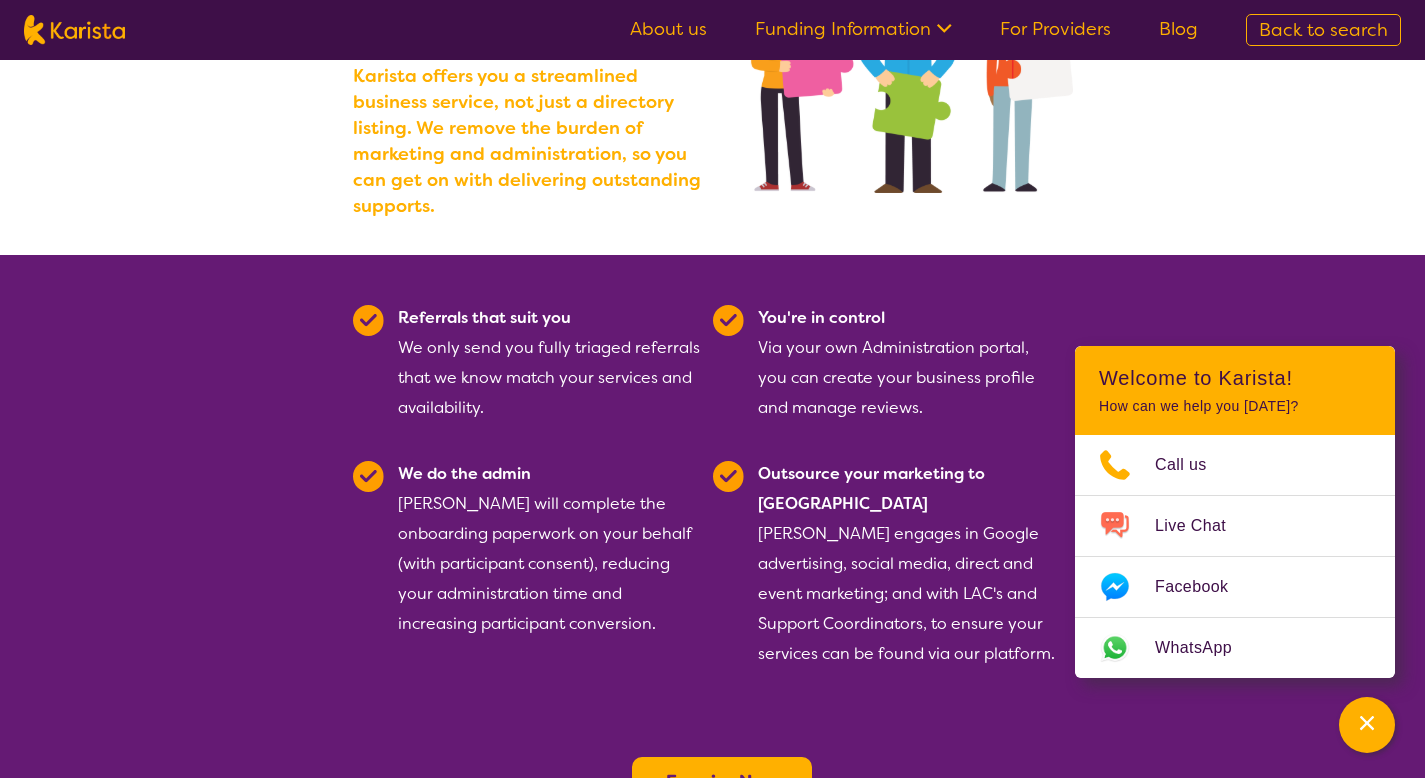 scroll, scrollTop: 319, scrollLeft: 0, axis: vertical 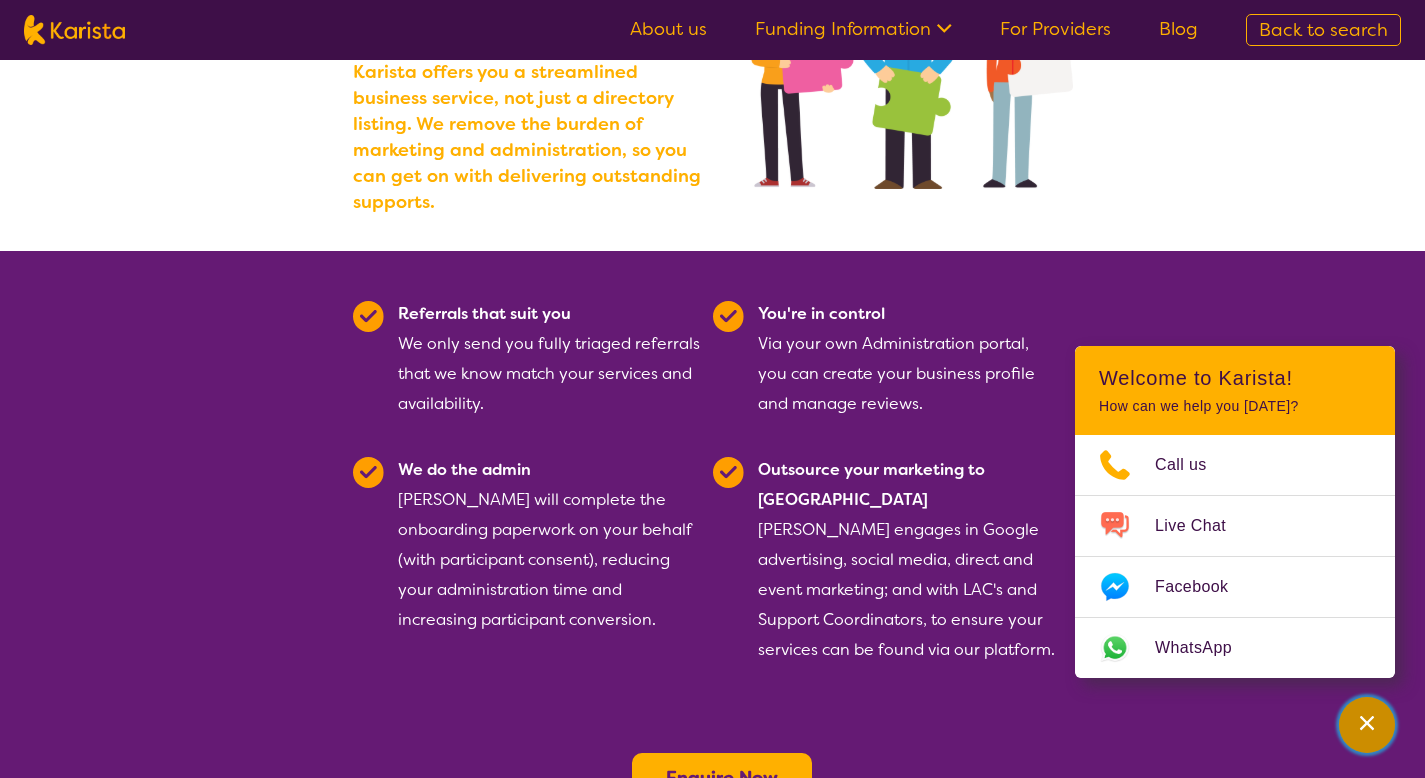 click 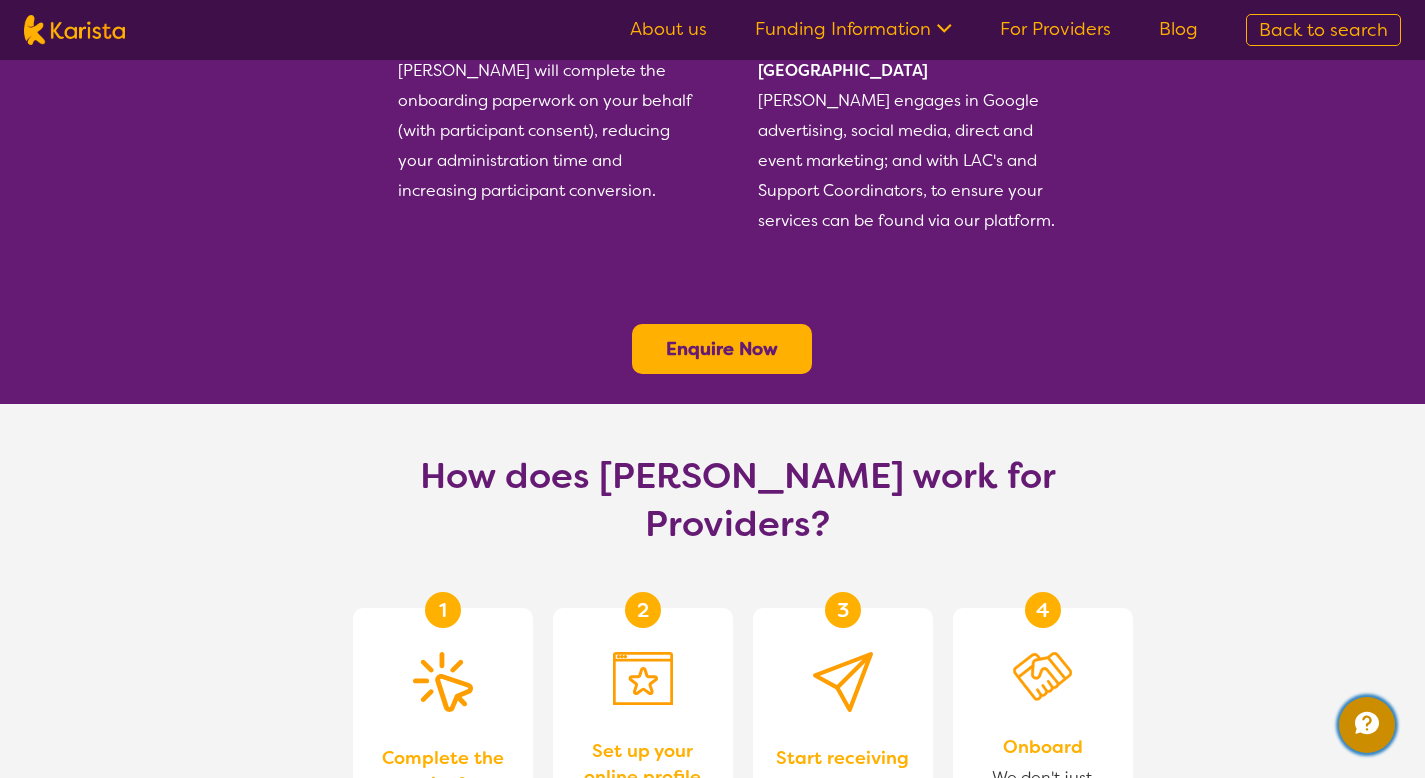 scroll, scrollTop: 766, scrollLeft: 0, axis: vertical 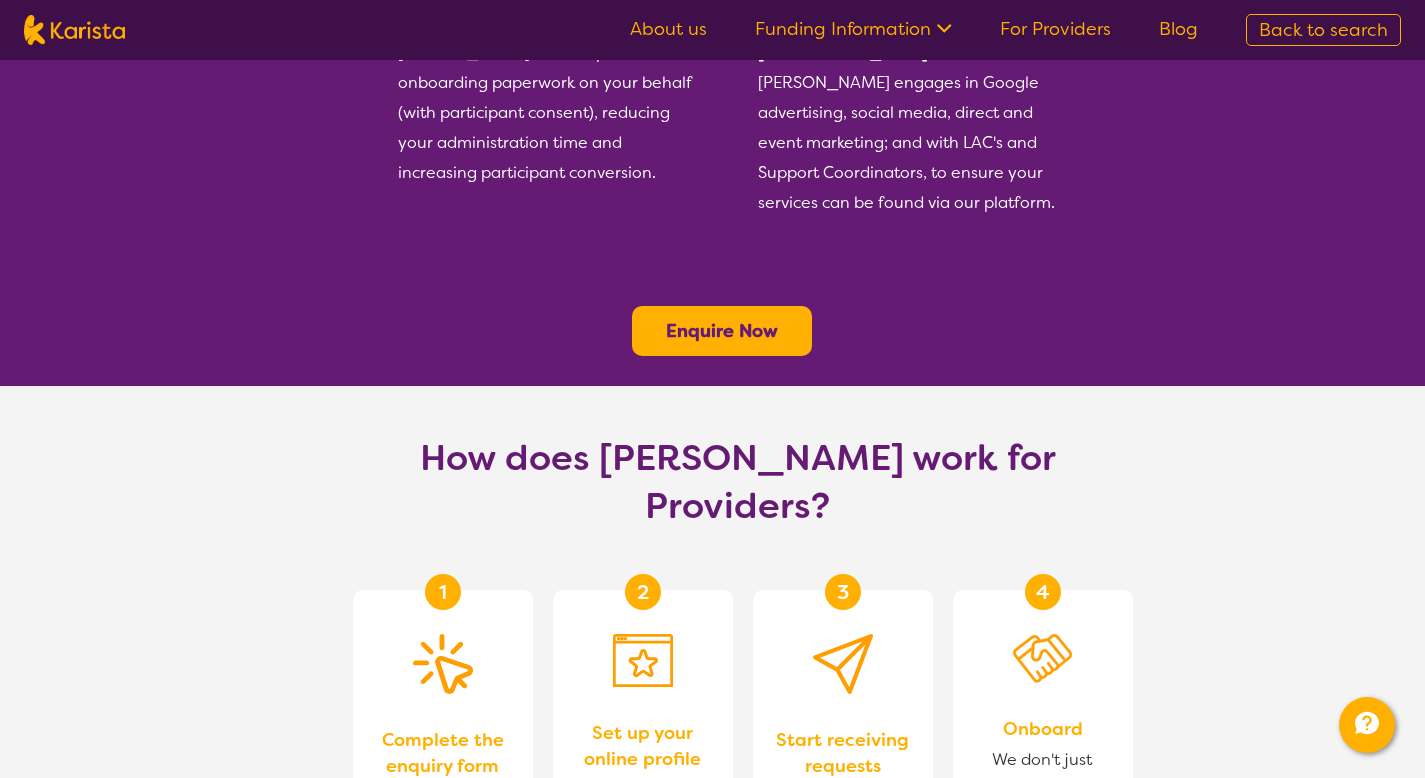 click on "Enquire Now" at bounding box center [722, 331] 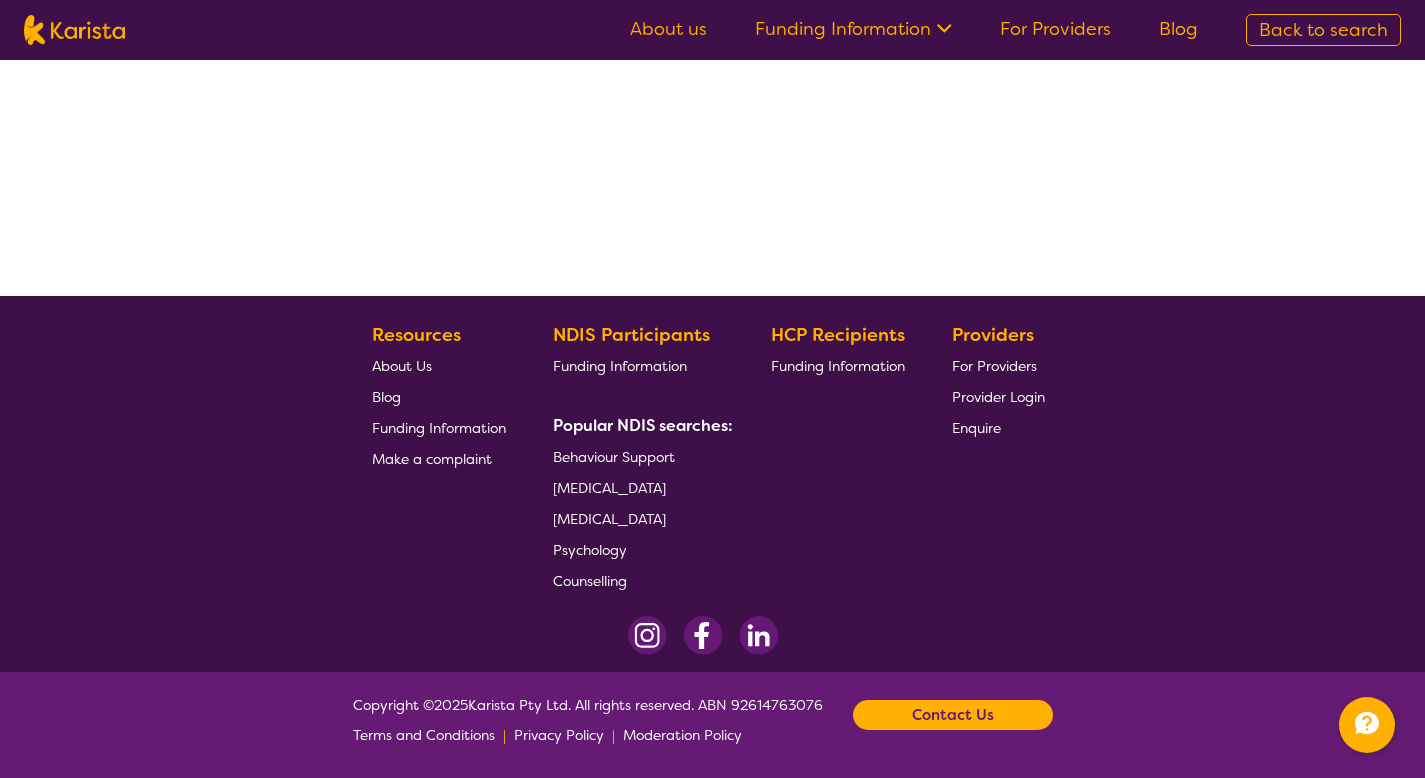 scroll, scrollTop: 0, scrollLeft: 0, axis: both 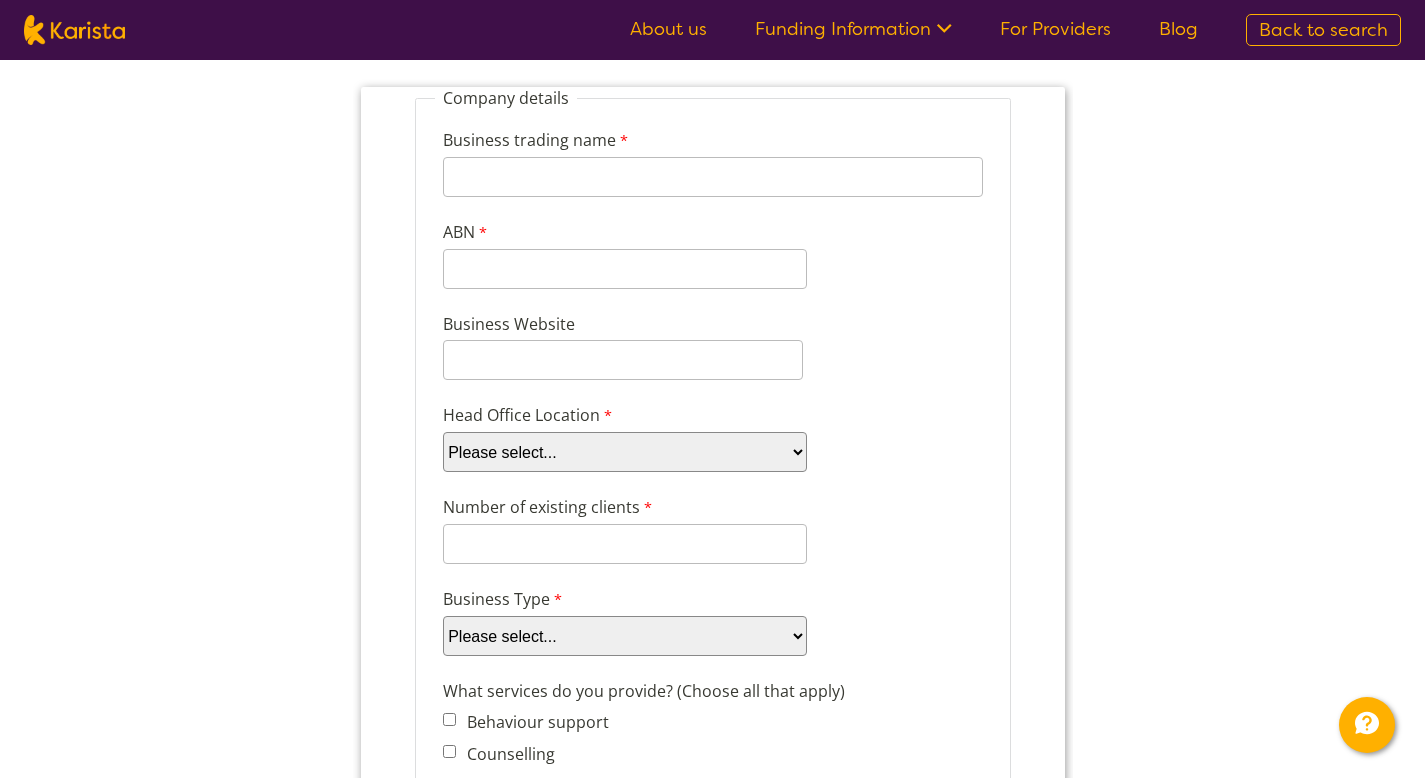 click on "Please select...
ACT
NSW
NT
QLD
SA
TAS
VIC
WA" at bounding box center [624, 452] 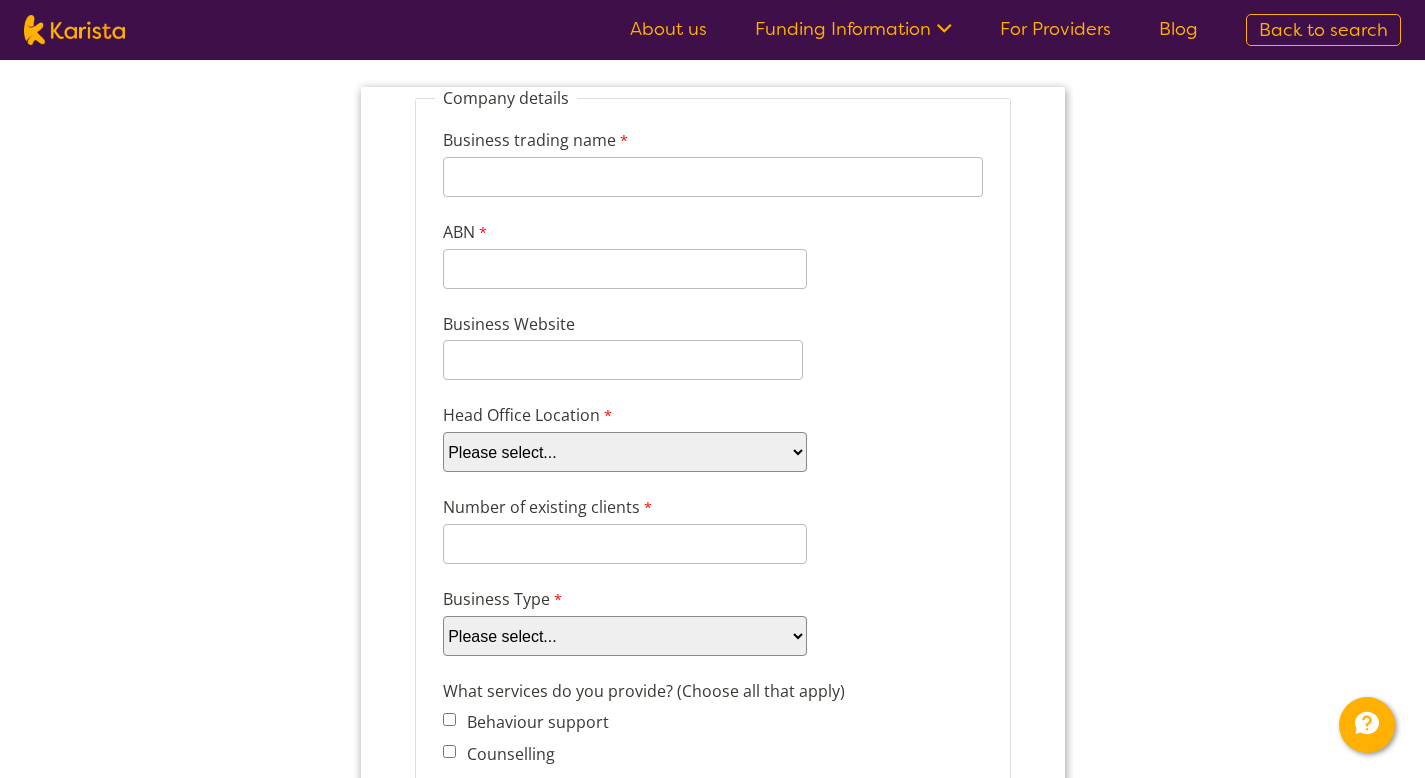 select on "tfa_100" 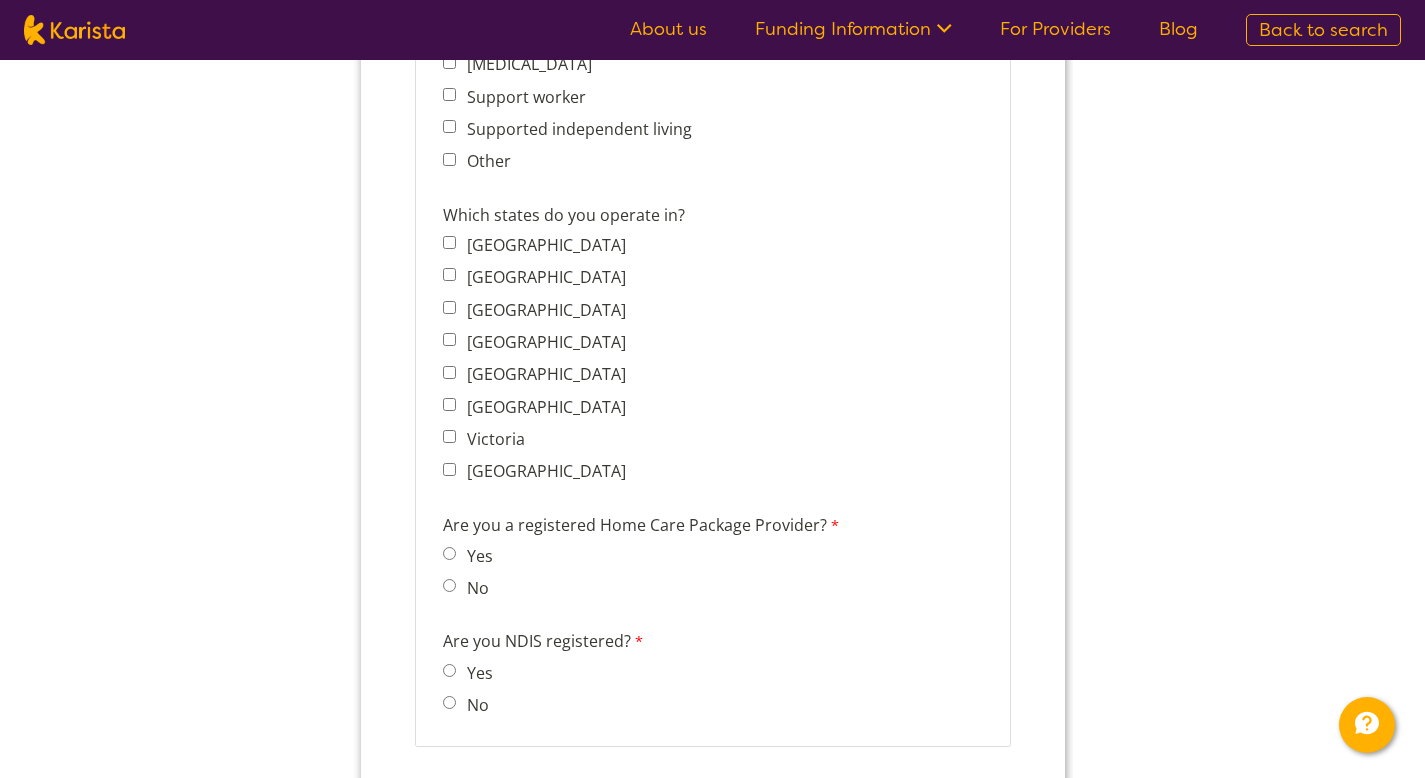 scroll, scrollTop: 1450, scrollLeft: 0, axis: vertical 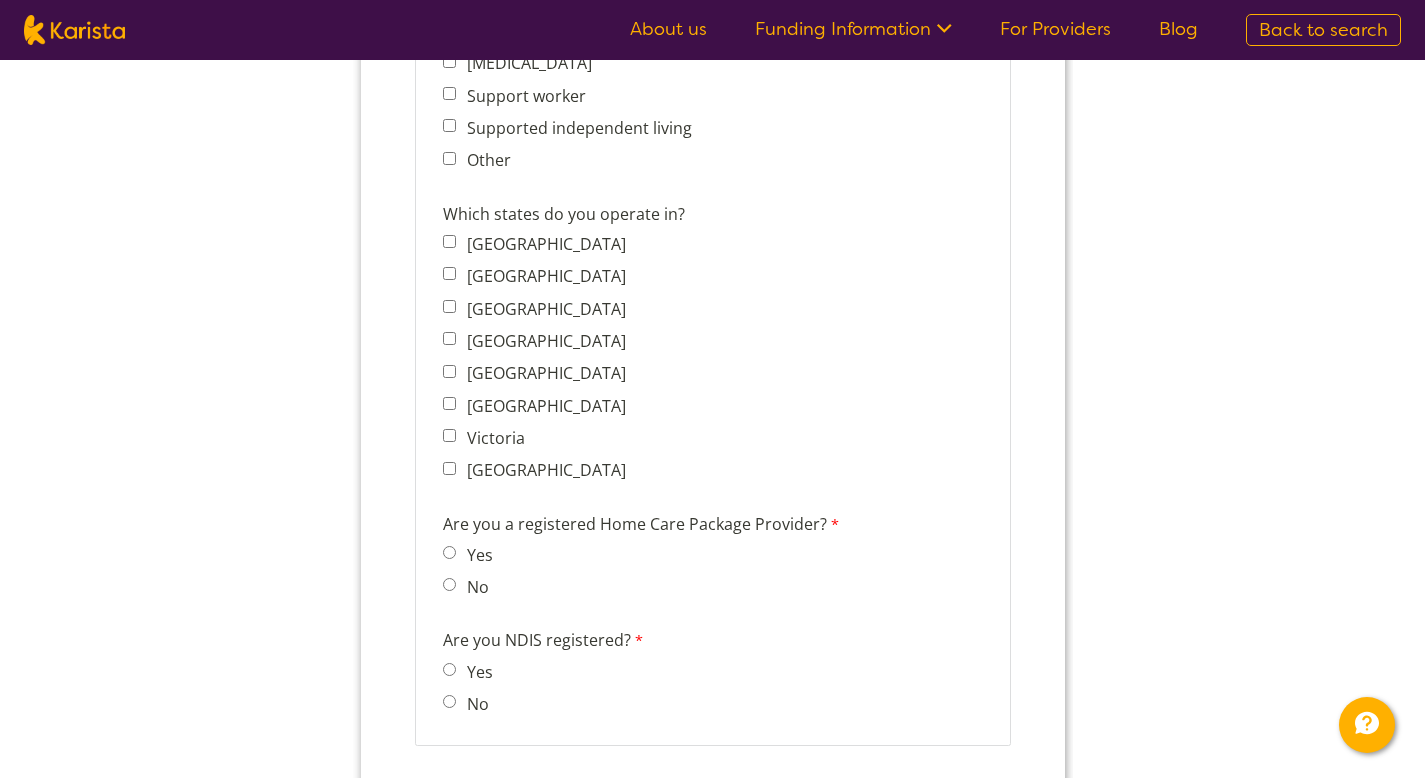 click on "No" at bounding box center [448, 584] 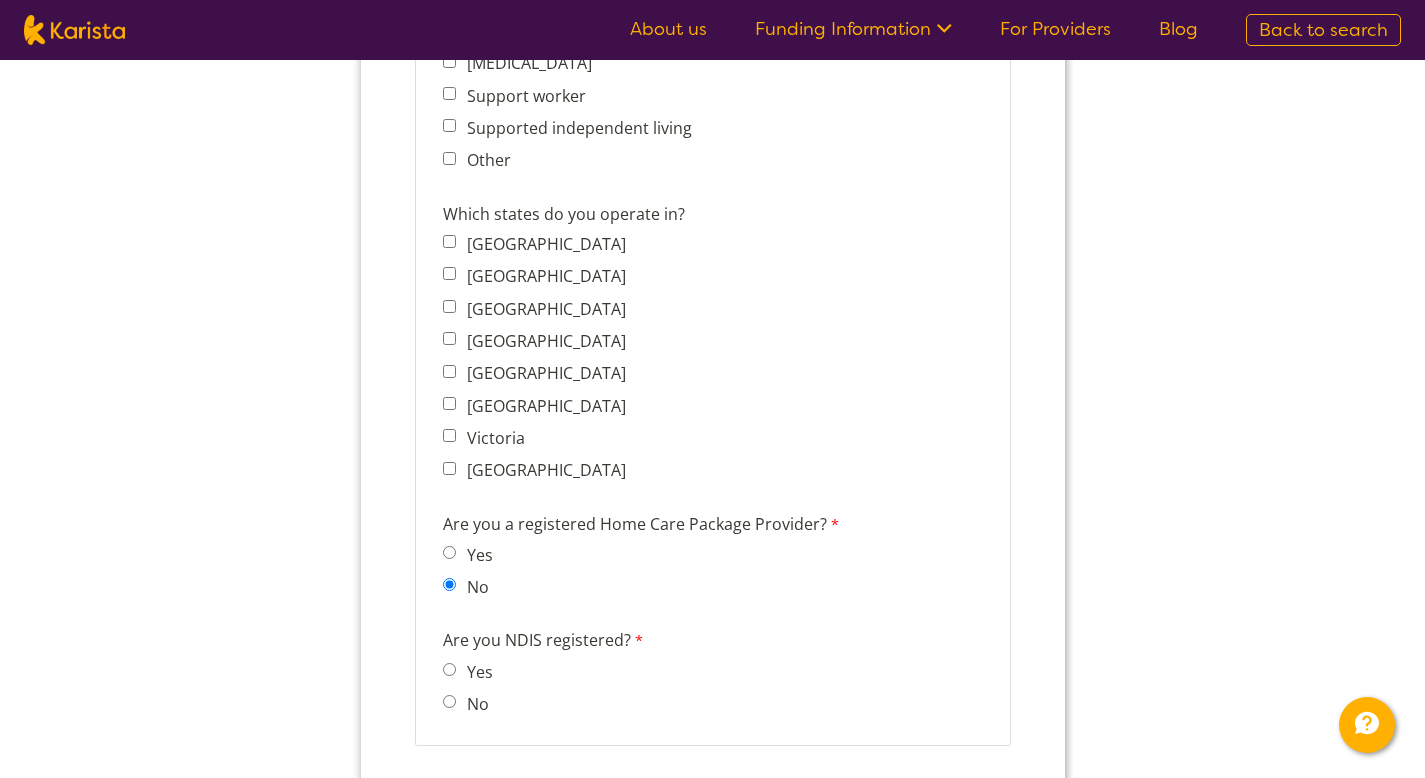 click on "No" at bounding box center [448, 701] 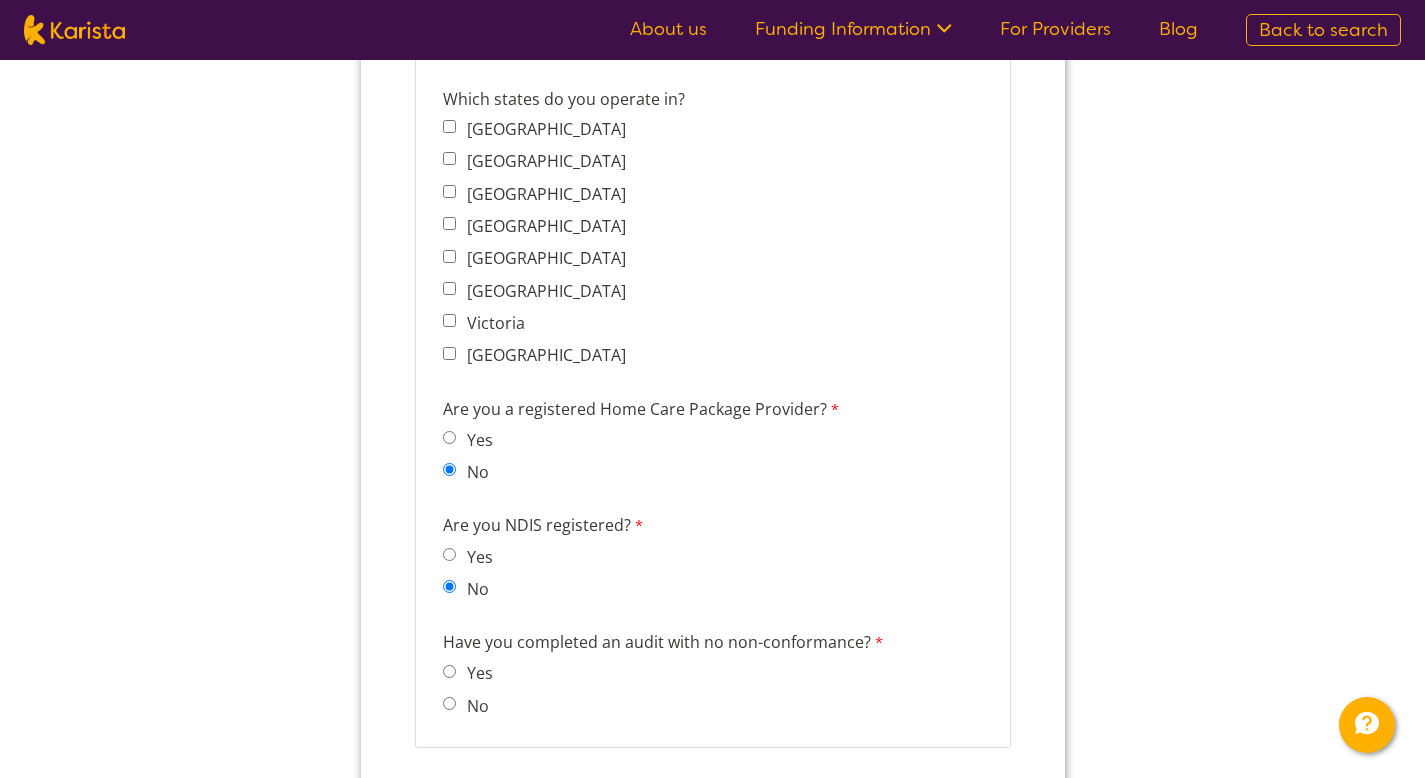 scroll, scrollTop: 1720, scrollLeft: 0, axis: vertical 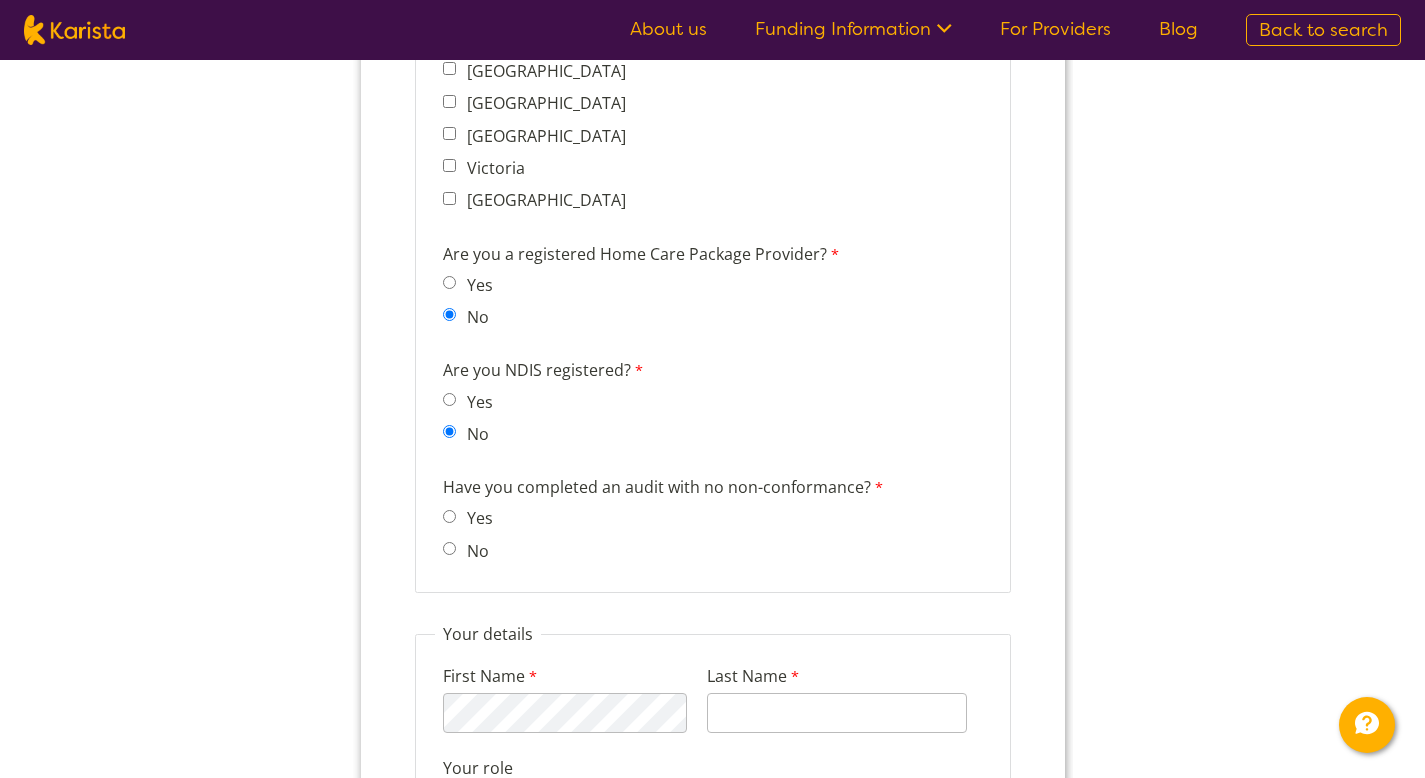 click on "No" at bounding box center [448, 548] 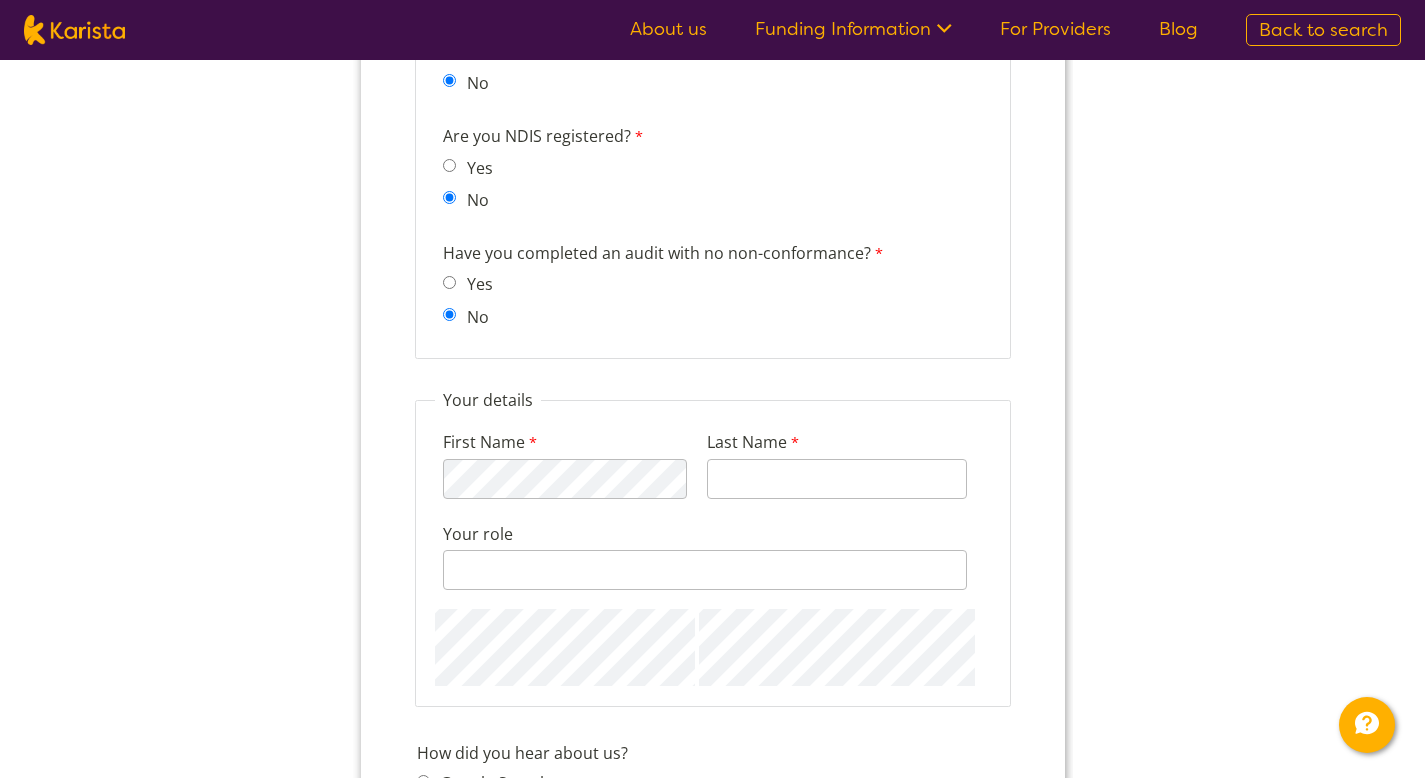 scroll, scrollTop: 1839, scrollLeft: 0, axis: vertical 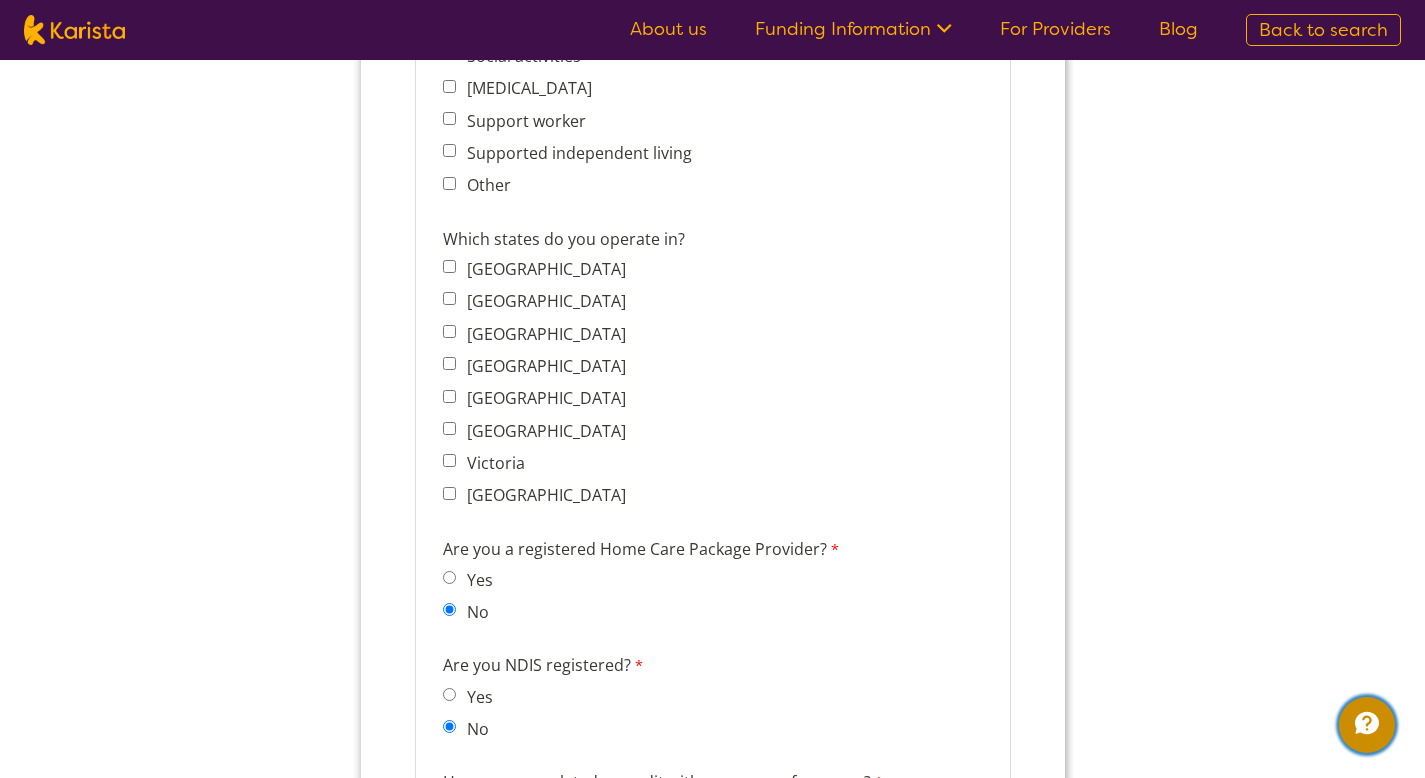 click 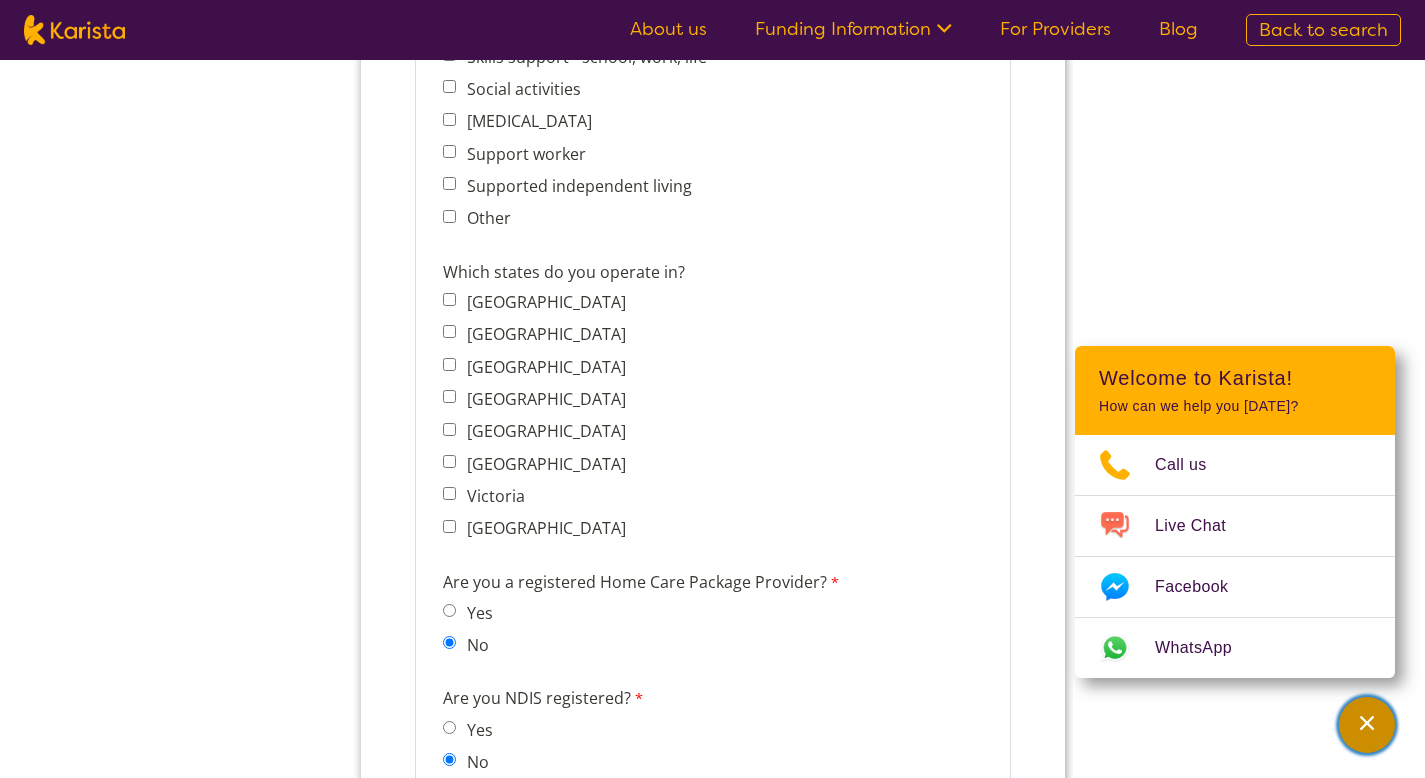 scroll, scrollTop: 1383, scrollLeft: 0, axis: vertical 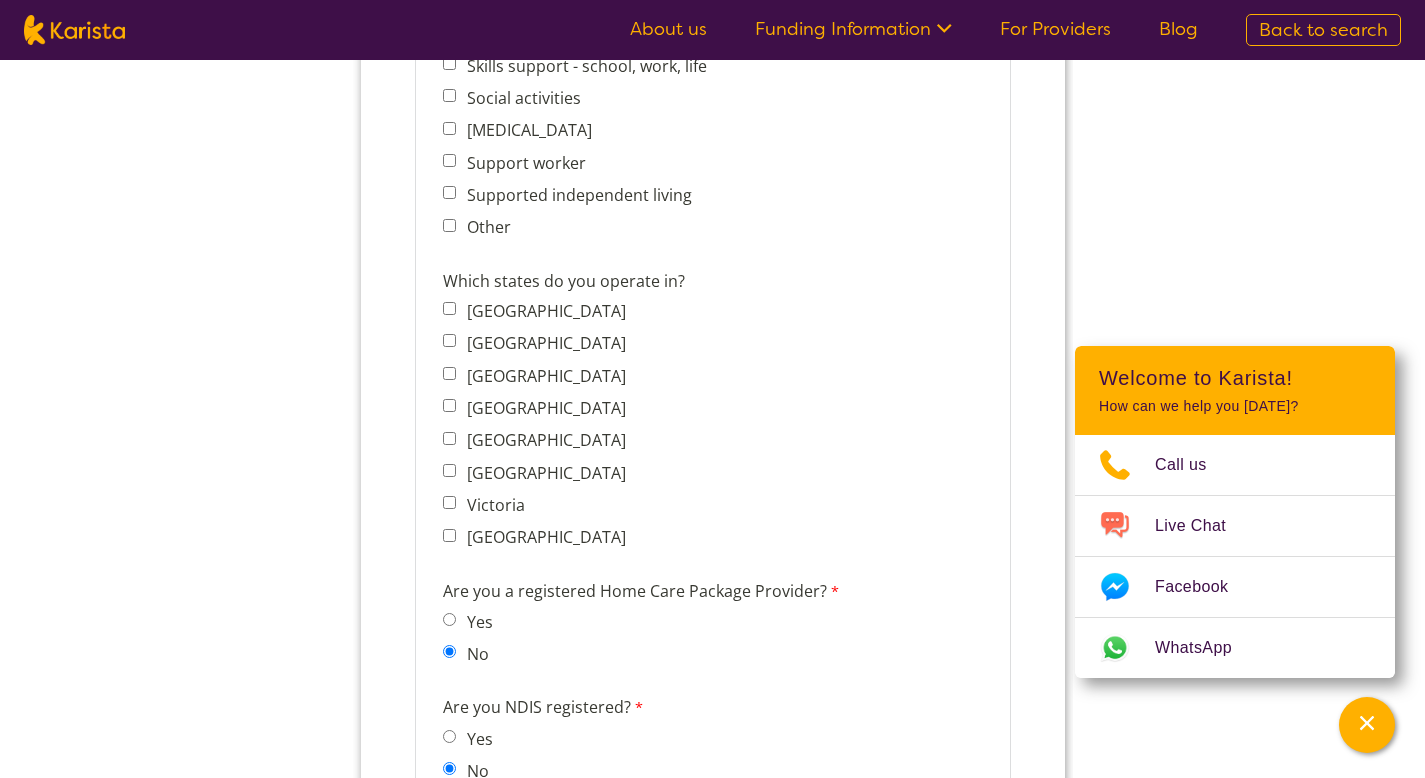 click on "Victoria" at bounding box center [448, 502] 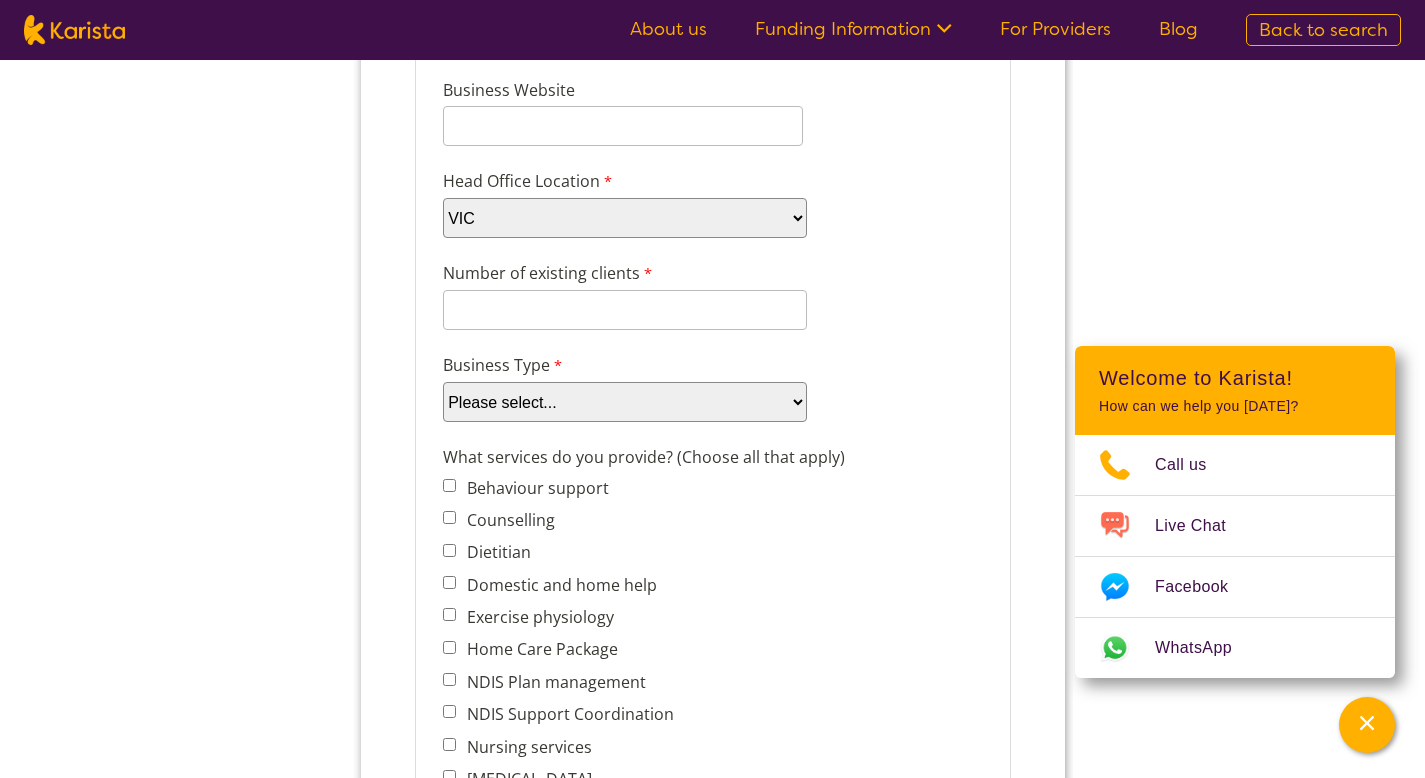 scroll, scrollTop: 465, scrollLeft: 0, axis: vertical 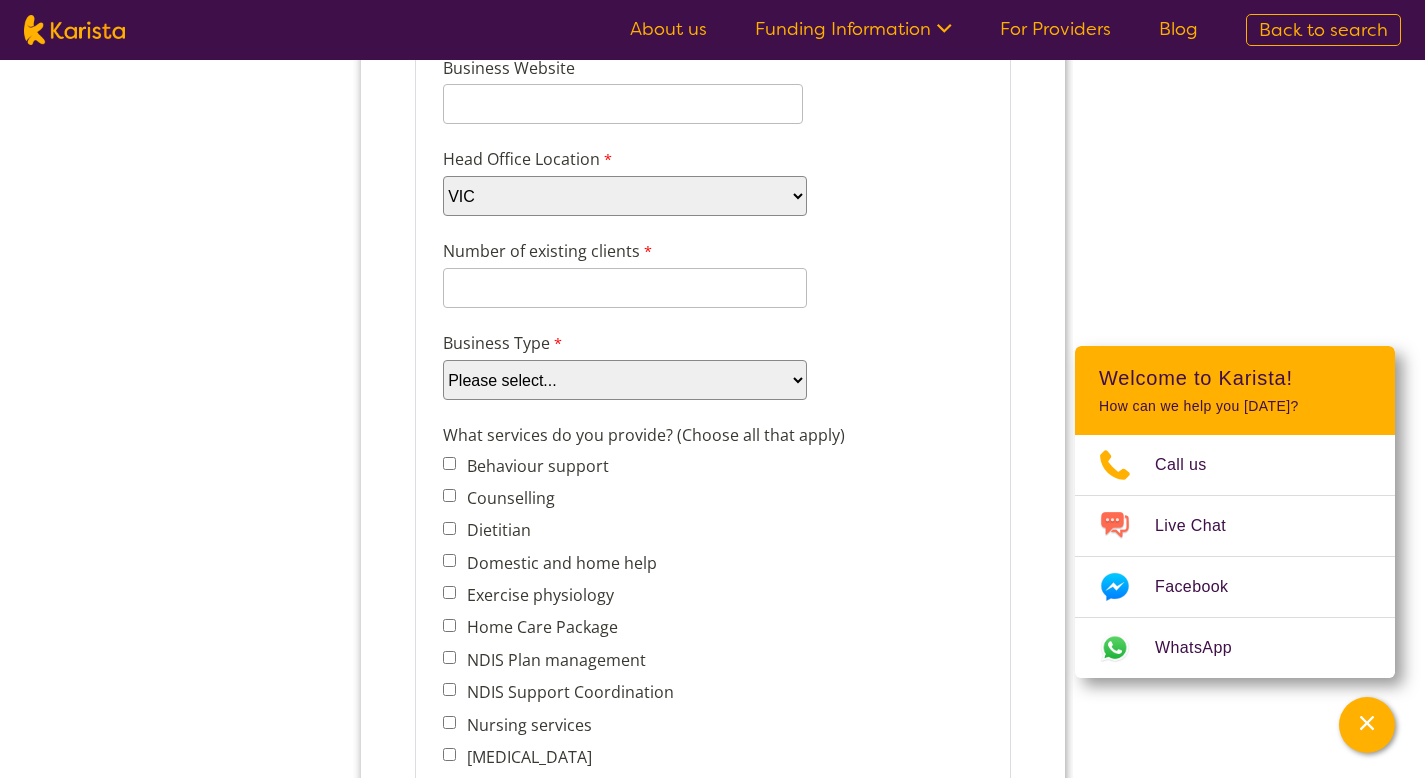 click on "Please select...
Company
Individual/Sole Trader
Other (please specify)" at bounding box center (624, 380) 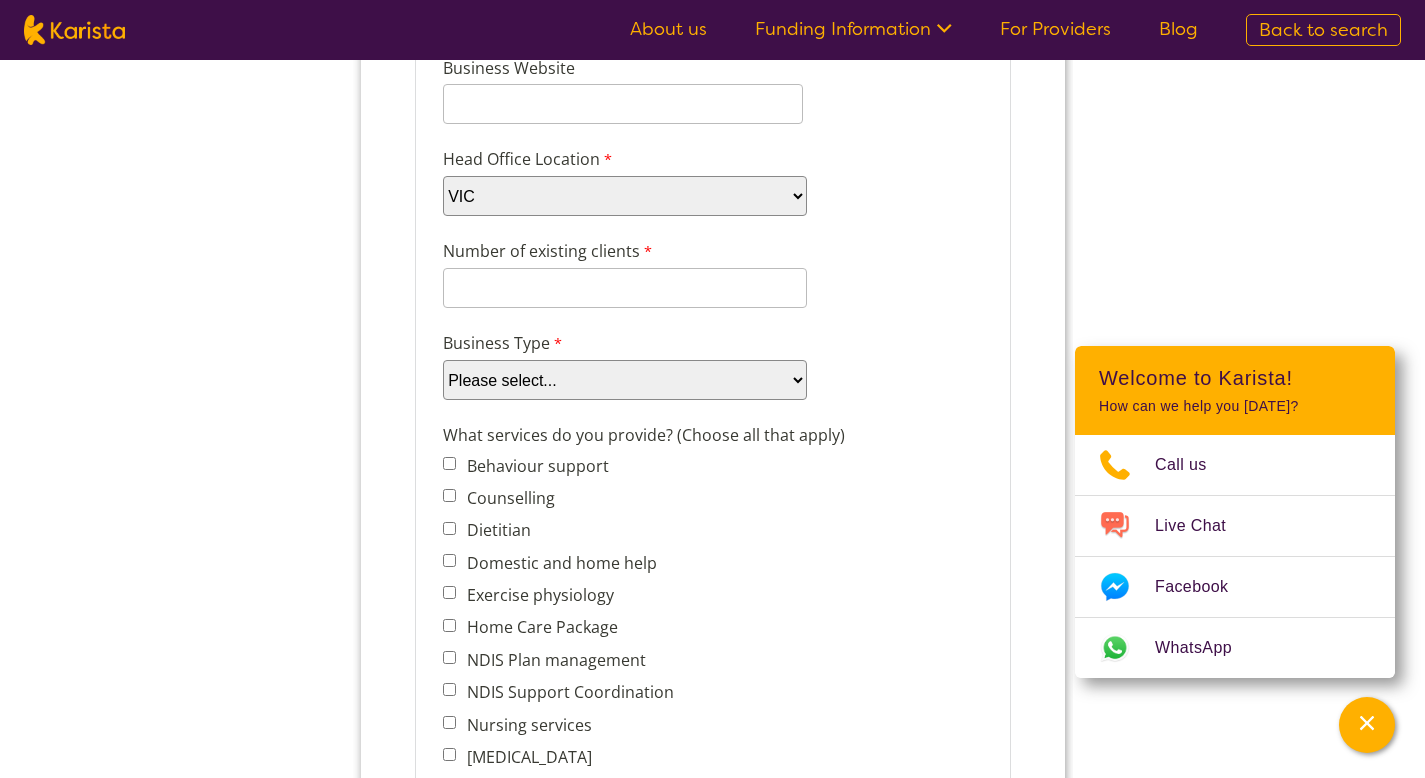 select on "tfa_87" 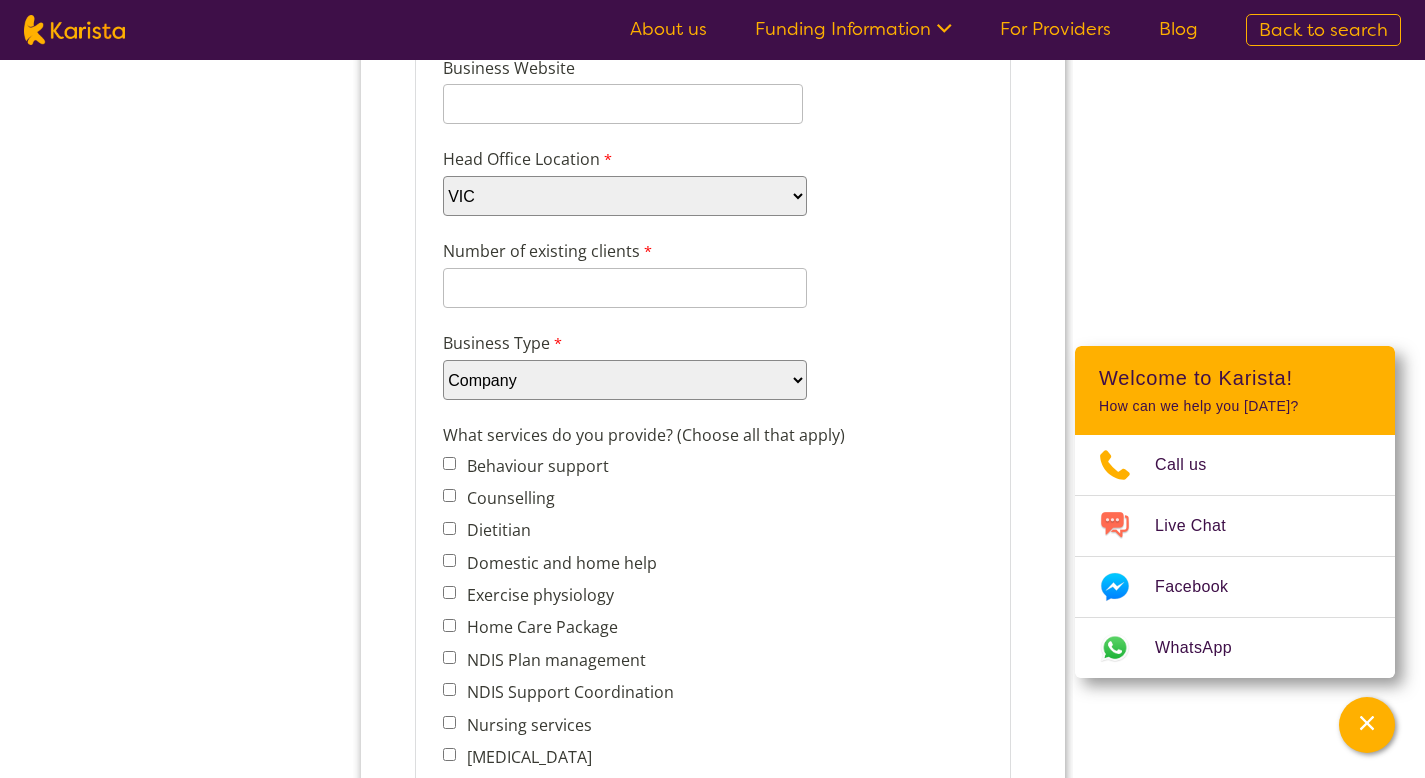 click on "What services do you provide? (Choose all that apply) Behaviour support Counselling Dietitian Domestic and home help Exercise physiology Home Care Package NDIS Plan management NDIS Support Coordination Nursing services Occupational therapy Personal care Physiotherapy Podiatry Psychology Psychosocial recovery coach Respite Skills support - school, work, life Social activities Speech therapy Support worker Supported independent living Other" at bounding box center (712, 793) 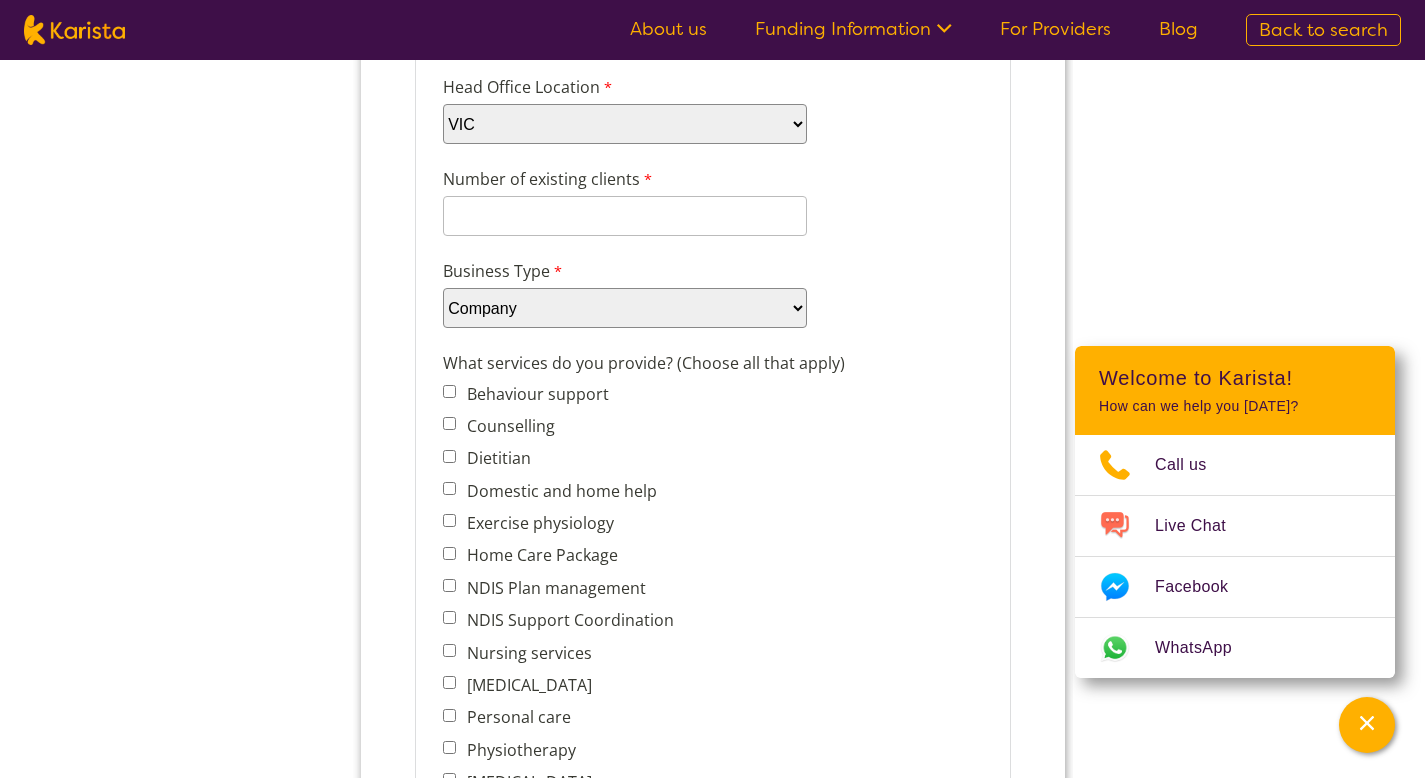 scroll, scrollTop: 482, scrollLeft: 0, axis: vertical 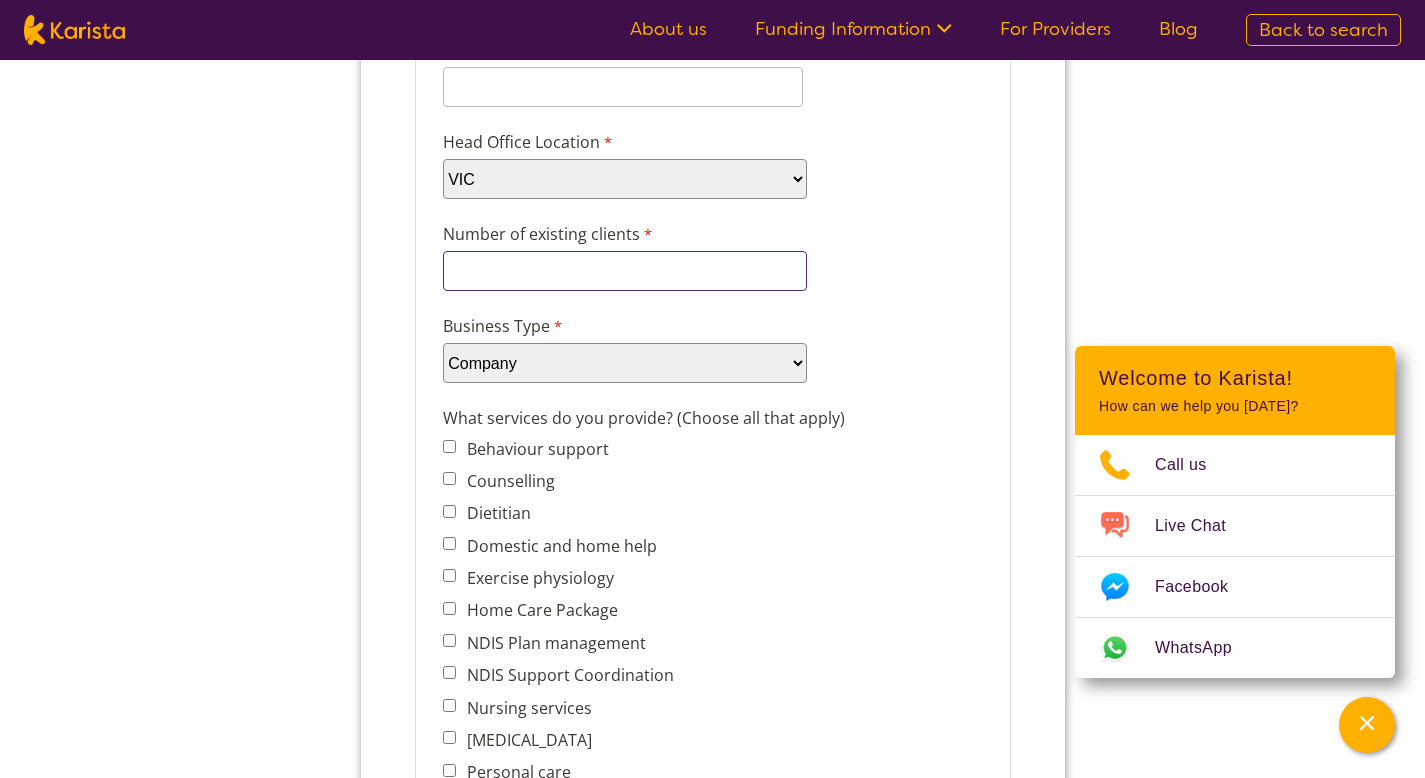 click on "Number of existing clients" at bounding box center [624, 271] 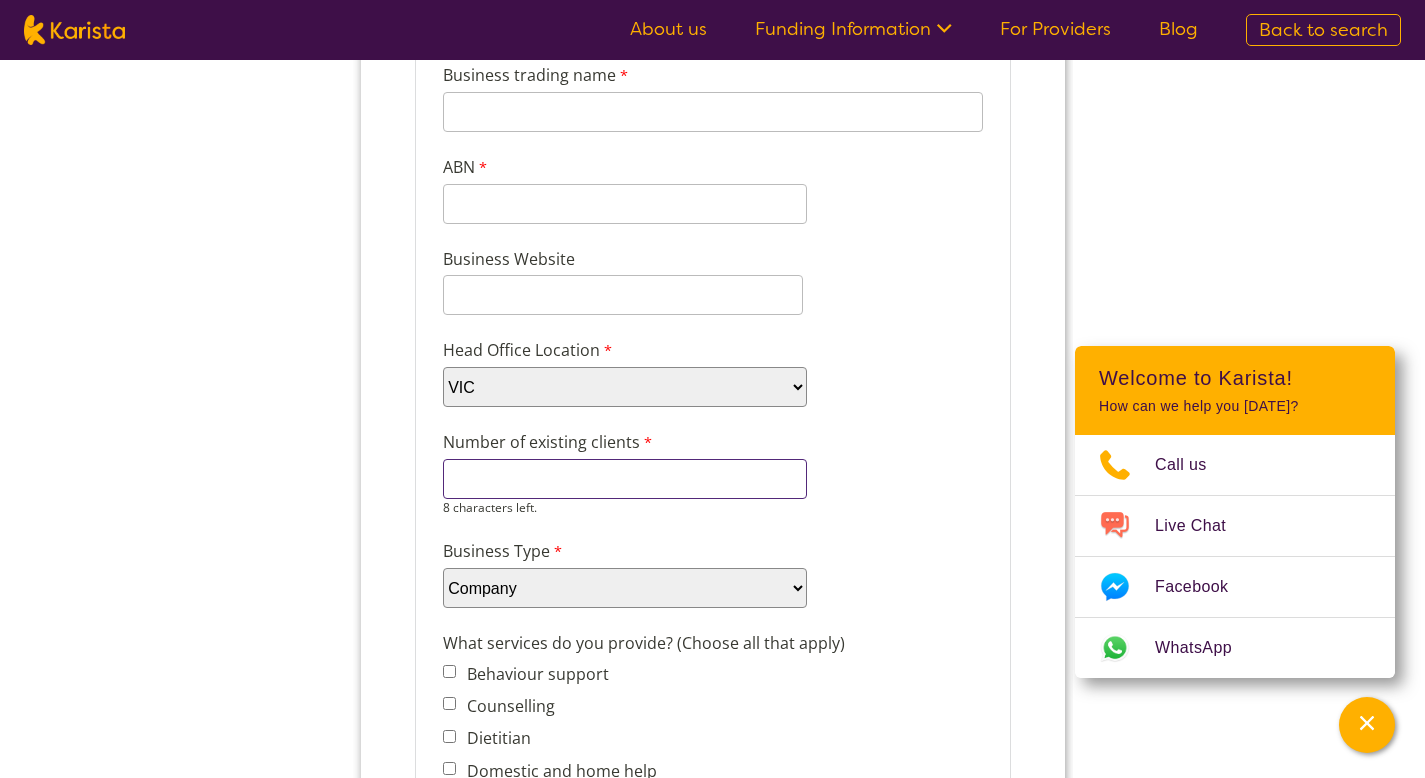 scroll, scrollTop: 0, scrollLeft: 0, axis: both 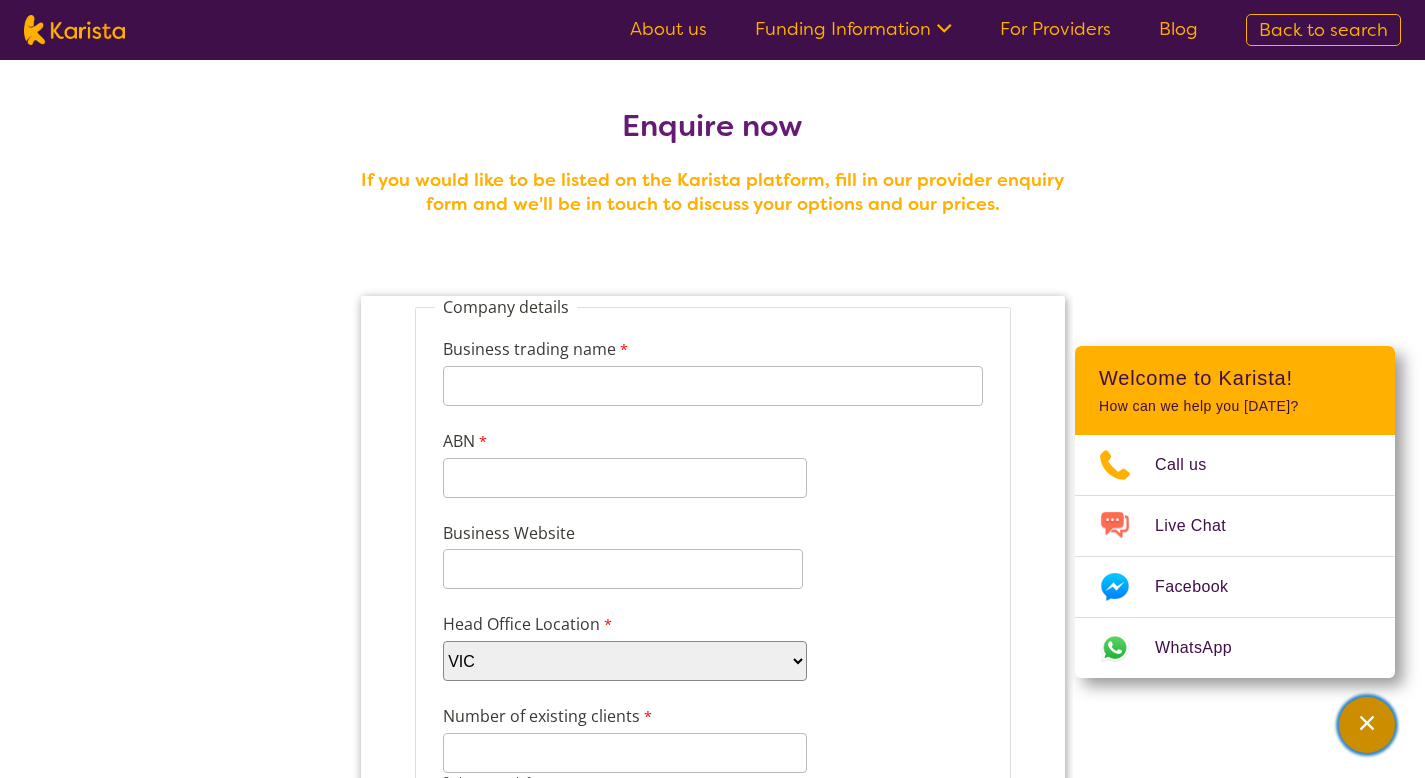 click 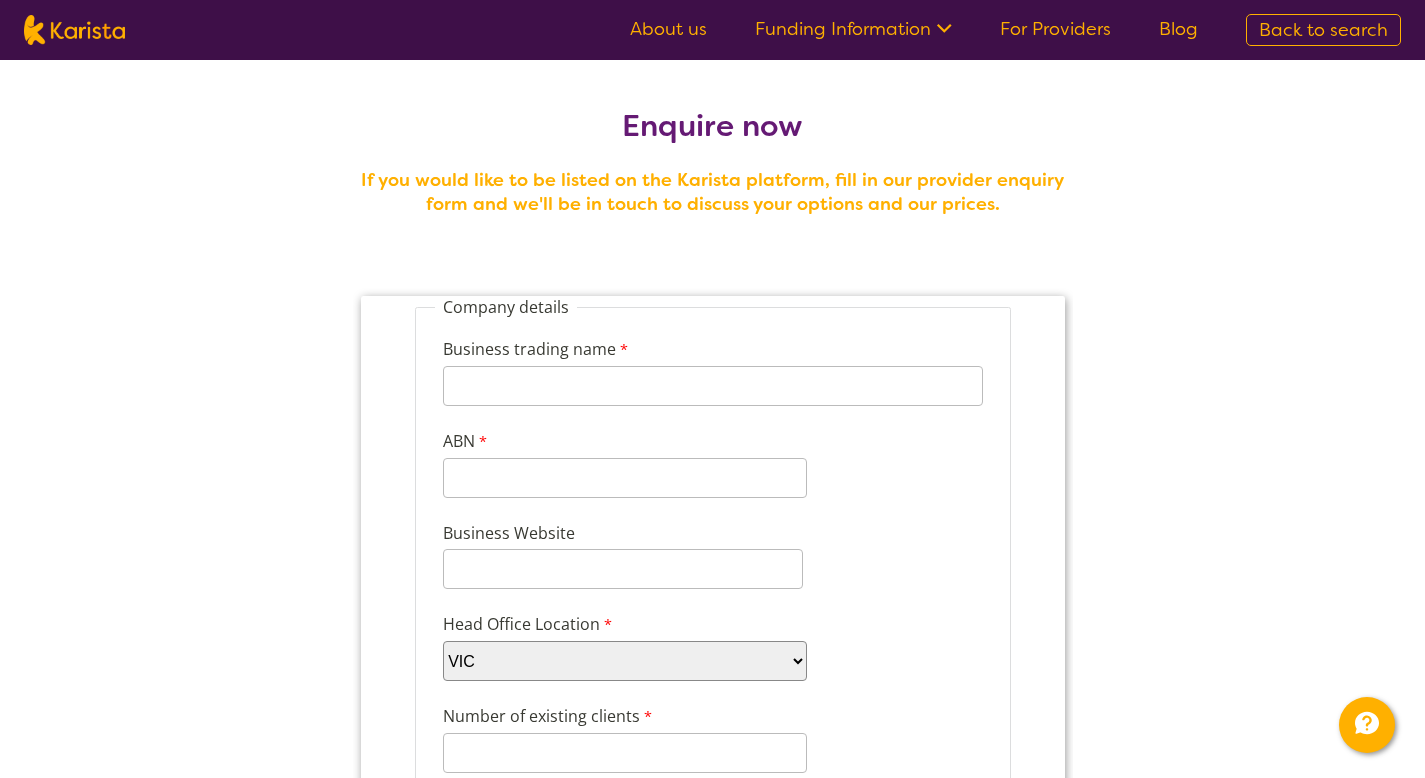 click on "About us" at bounding box center (668, 29) 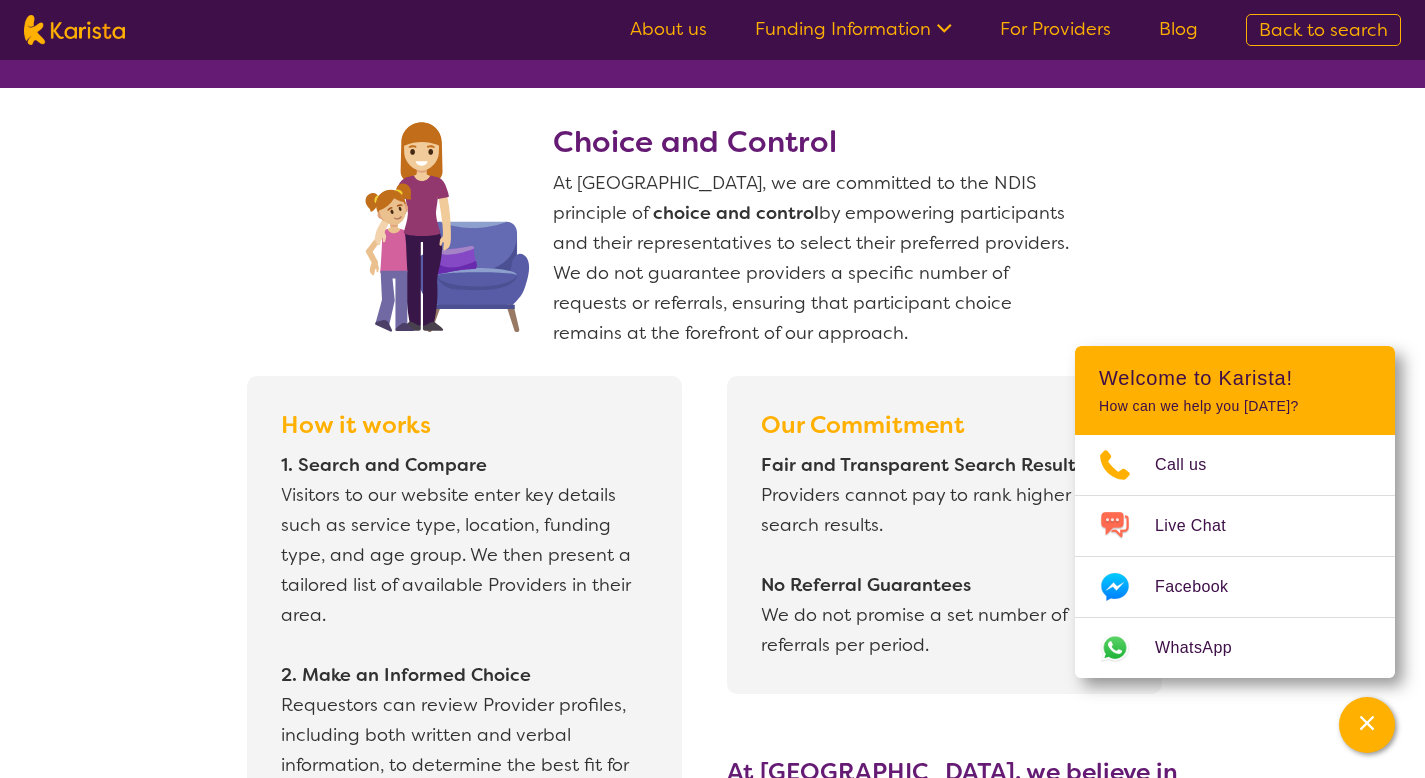 scroll, scrollTop: 1487, scrollLeft: 0, axis: vertical 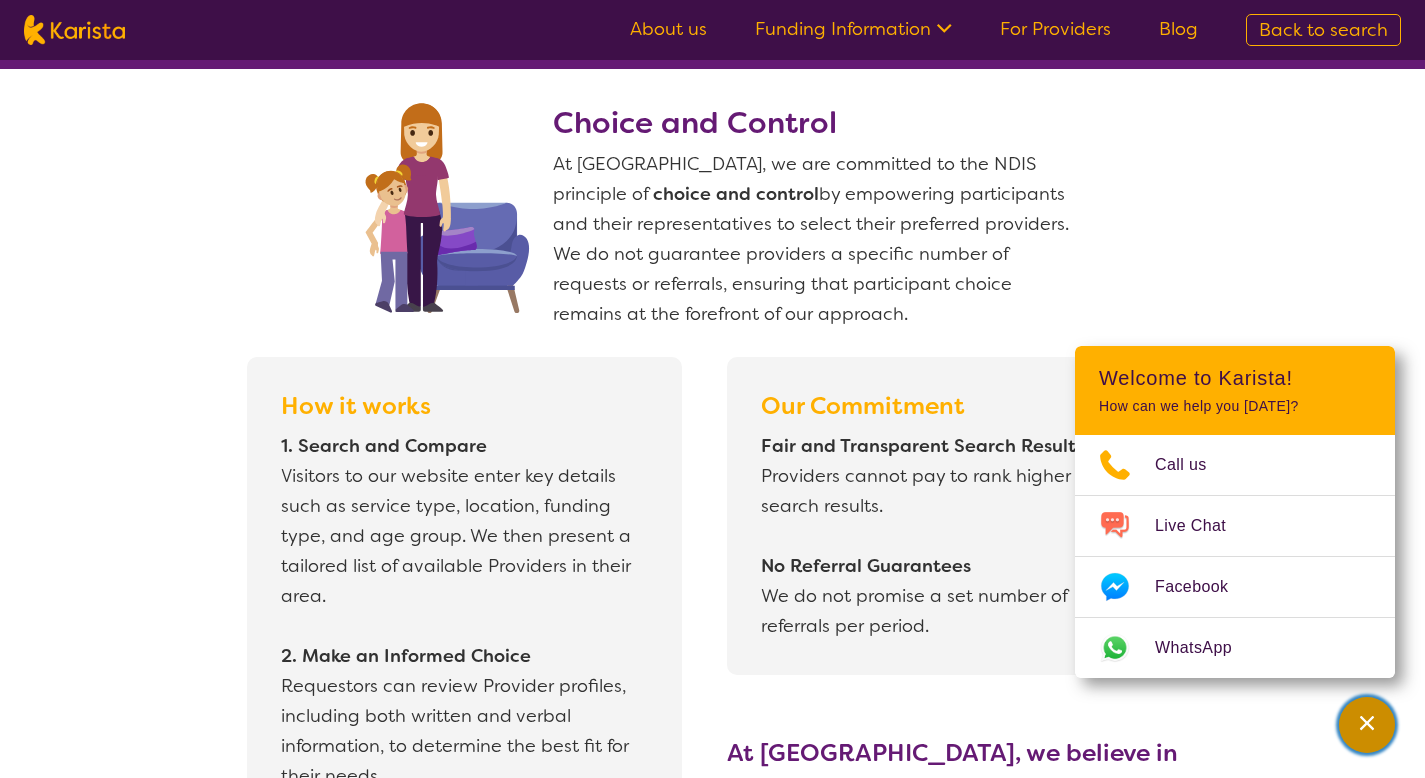 click 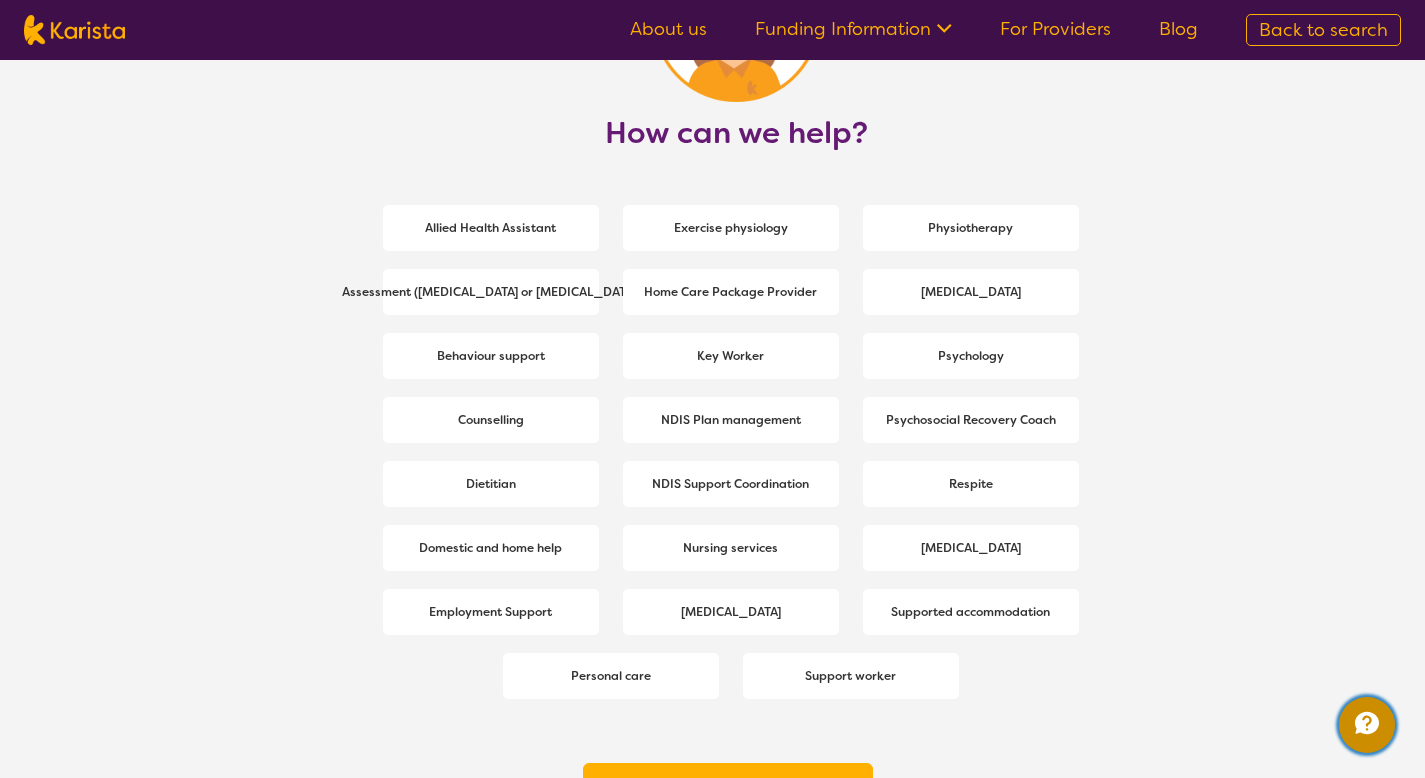 scroll, scrollTop: 2641, scrollLeft: 0, axis: vertical 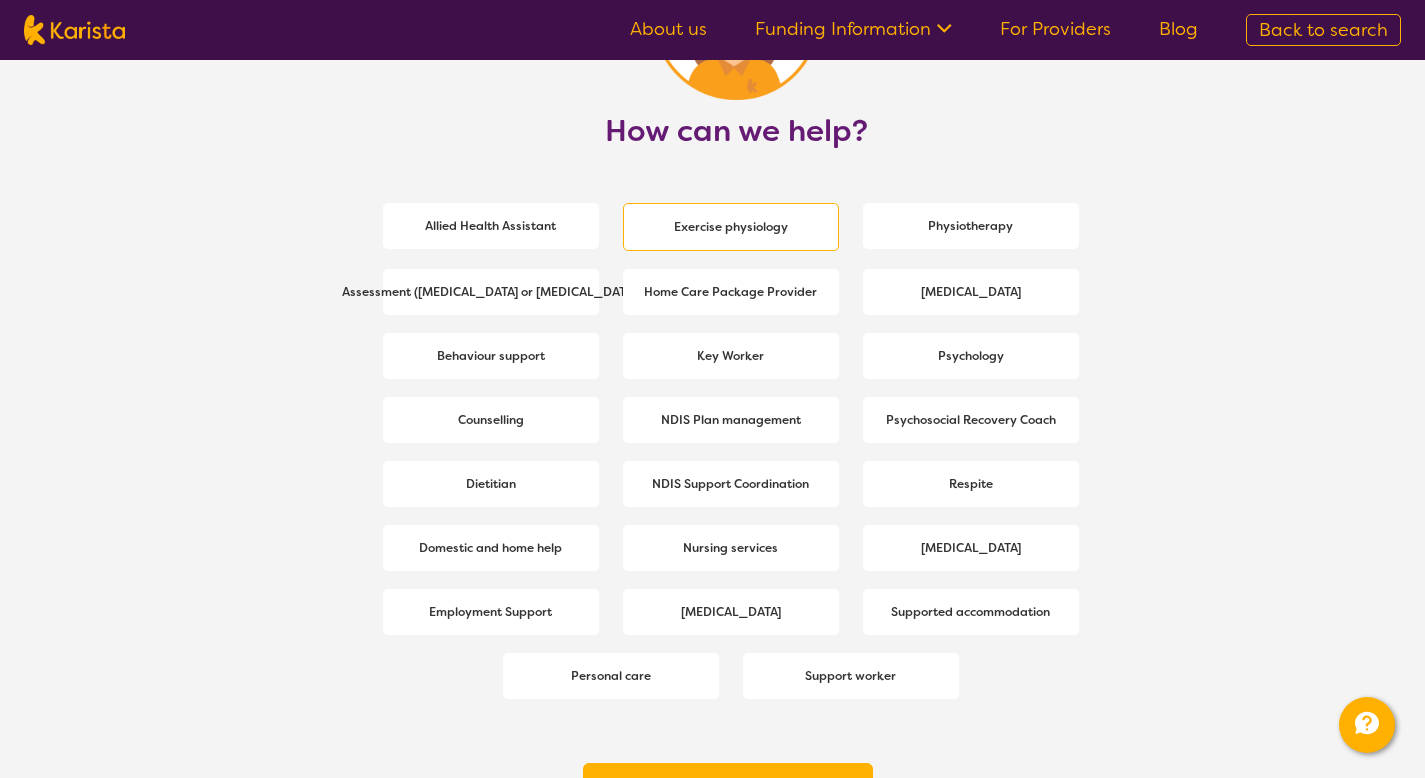 click on "Exercise physiology" at bounding box center [731, 227] 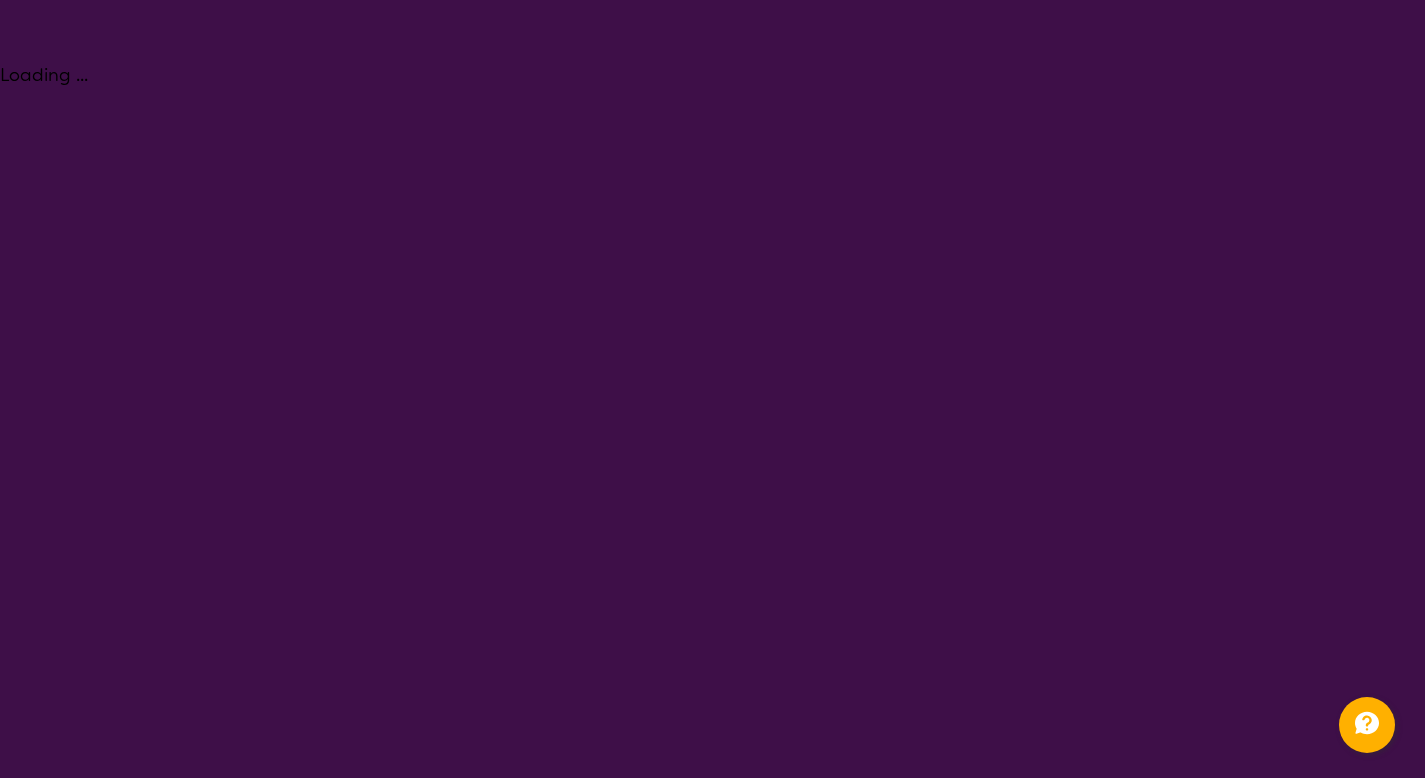 scroll, scrollTop: 0, scrollLeft: 0, axis: both 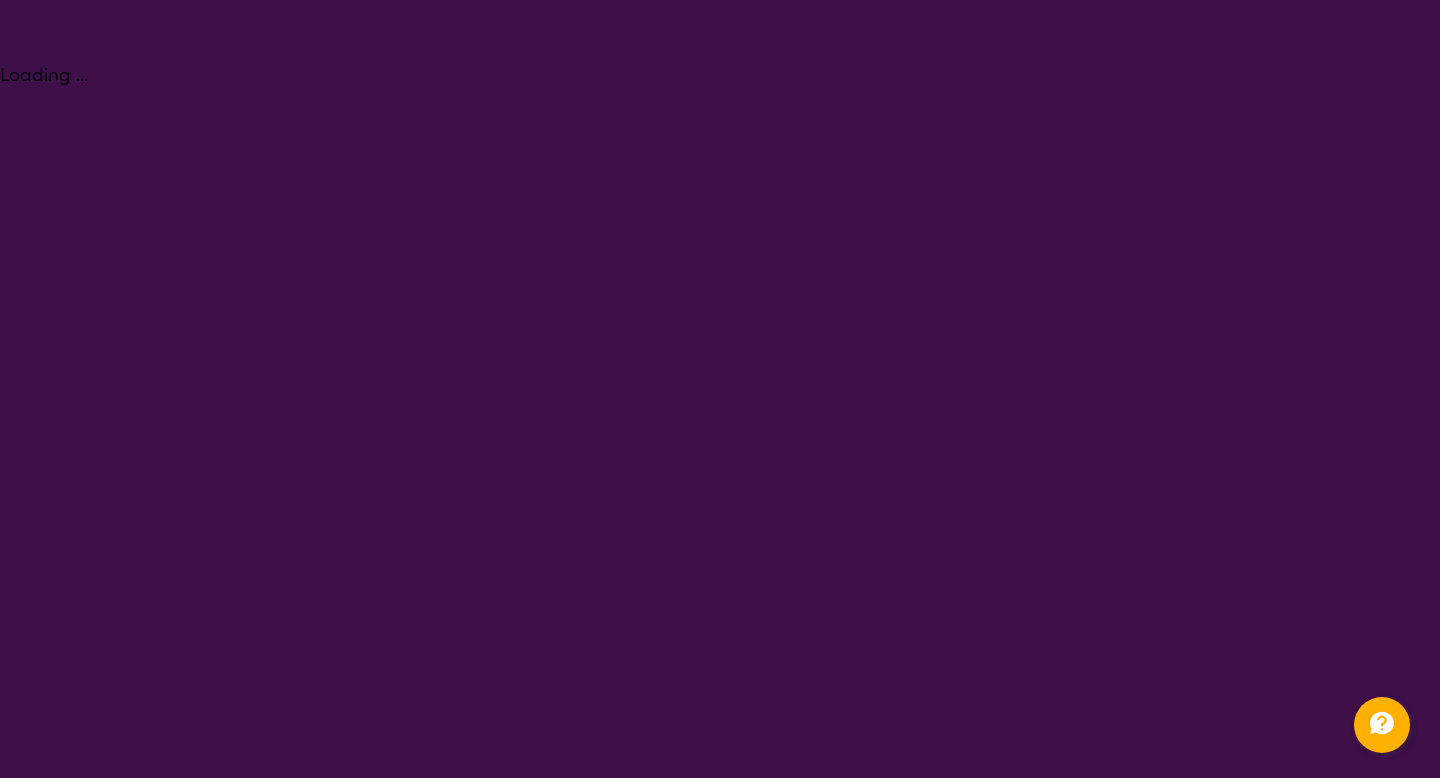 select on "Exercise physiology" 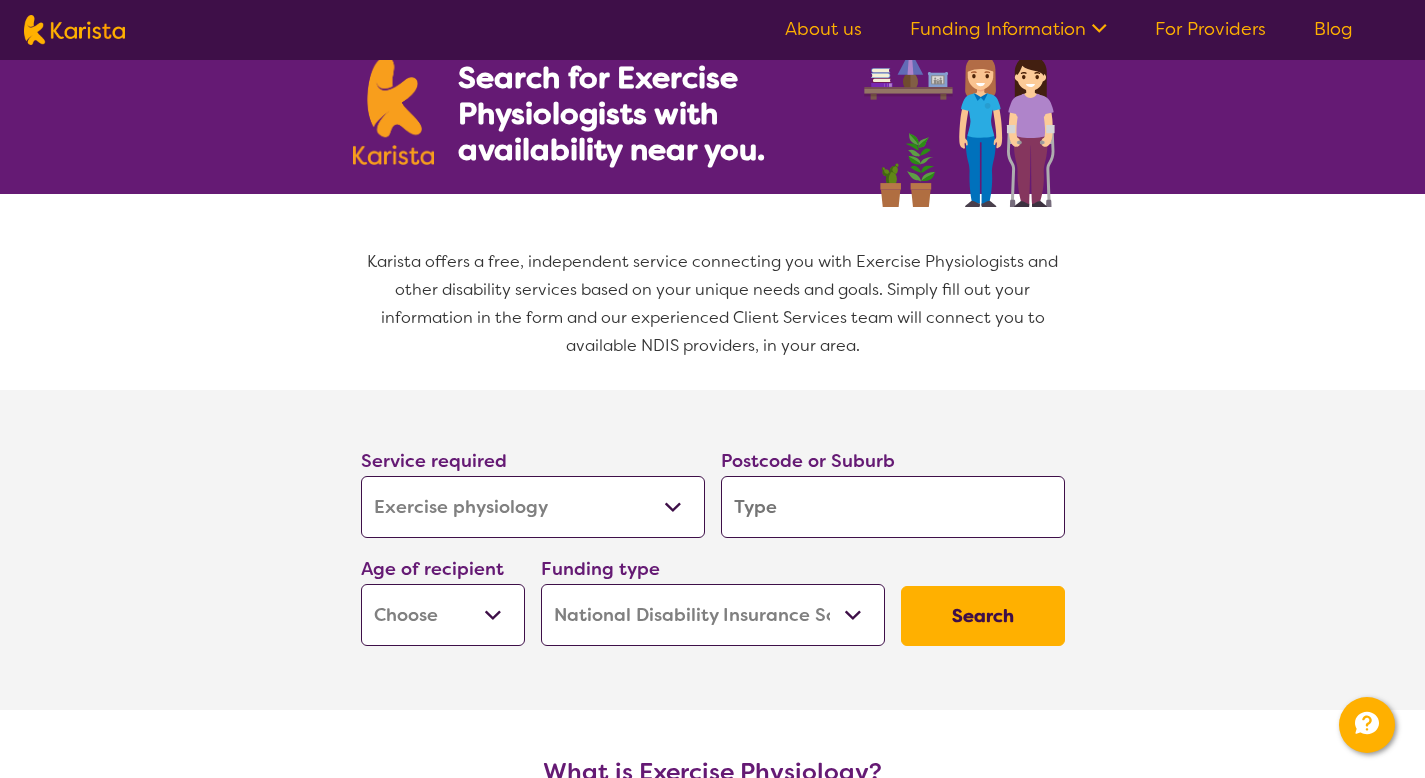 scroll, scrollTop: 132, scrollLeft: 0, axis: vertical 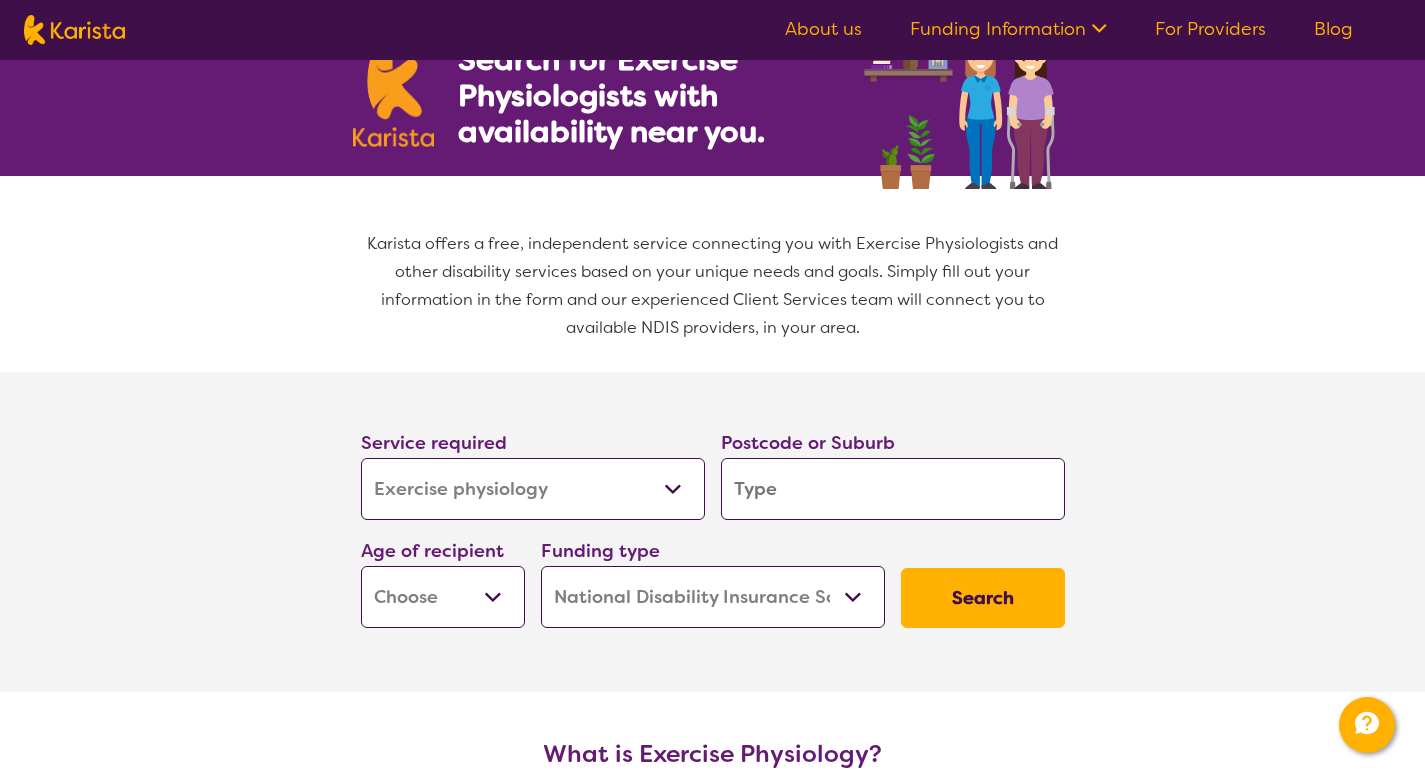 click on "Allied Health Assistant Assessment (ADHD or Autism) Behaviour support Counselling Dietitian Domestic and home help Employment Support Exercise physiology Home Care Package Provider Key Worker NDIS Plan management NDIS Support Coordination Nursing services Occupational therapy Personal care Physiotherapy Podiatry Psychology Psychosocial Recovery Coach Respite Speech therapy Support worker Supported accommodation" at bounding box center (533, 489) 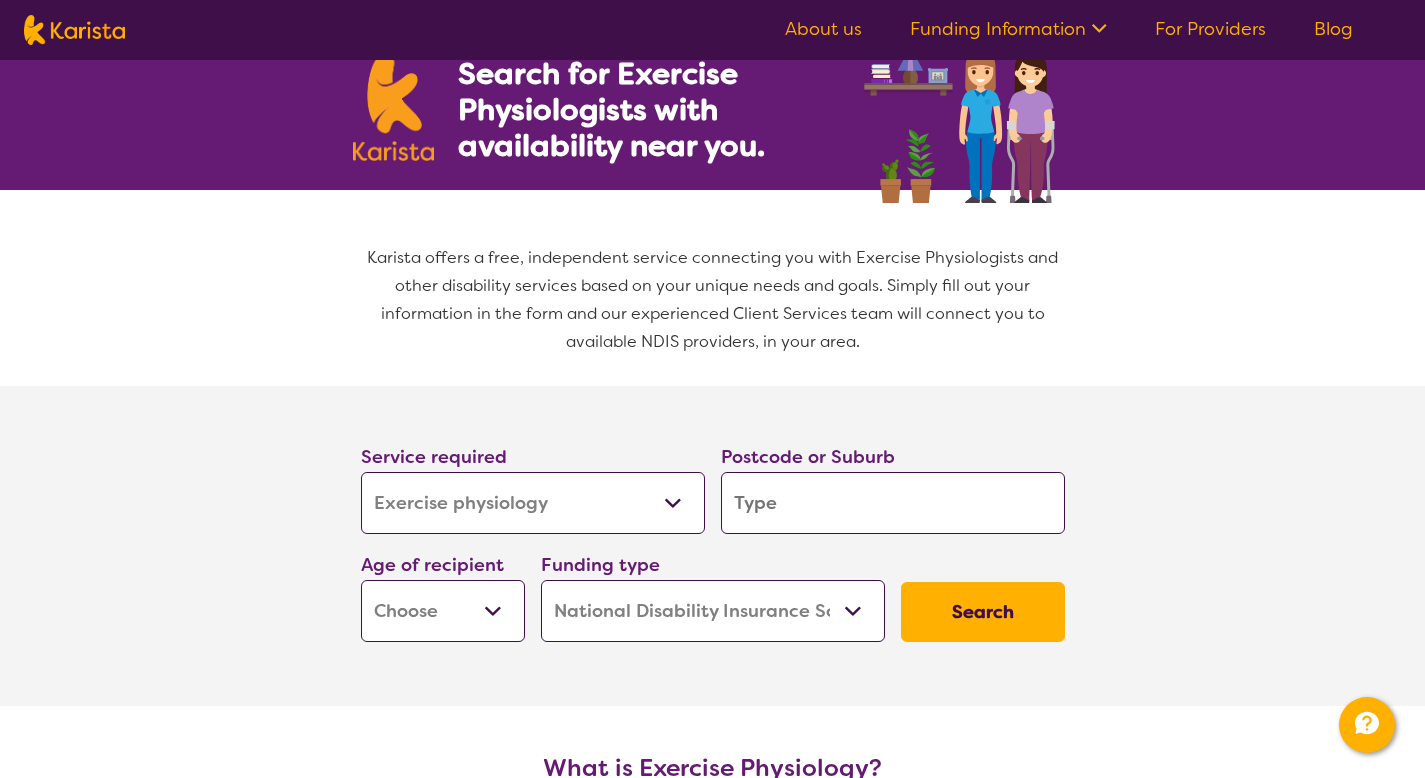 scroll, scrollTop: 100, scrollLeft: 0, axis: vertical 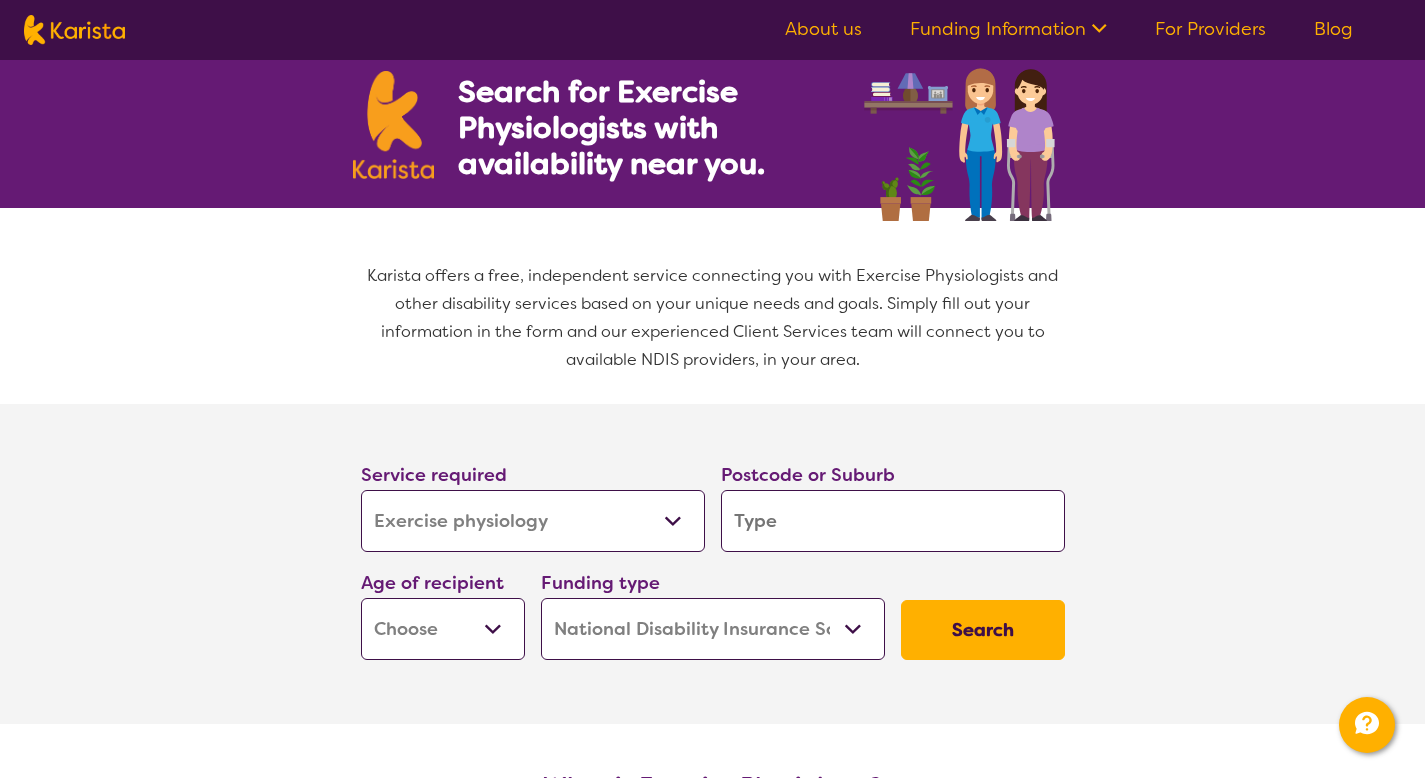 click on "For Providers" at bounding box center (1210, 29) 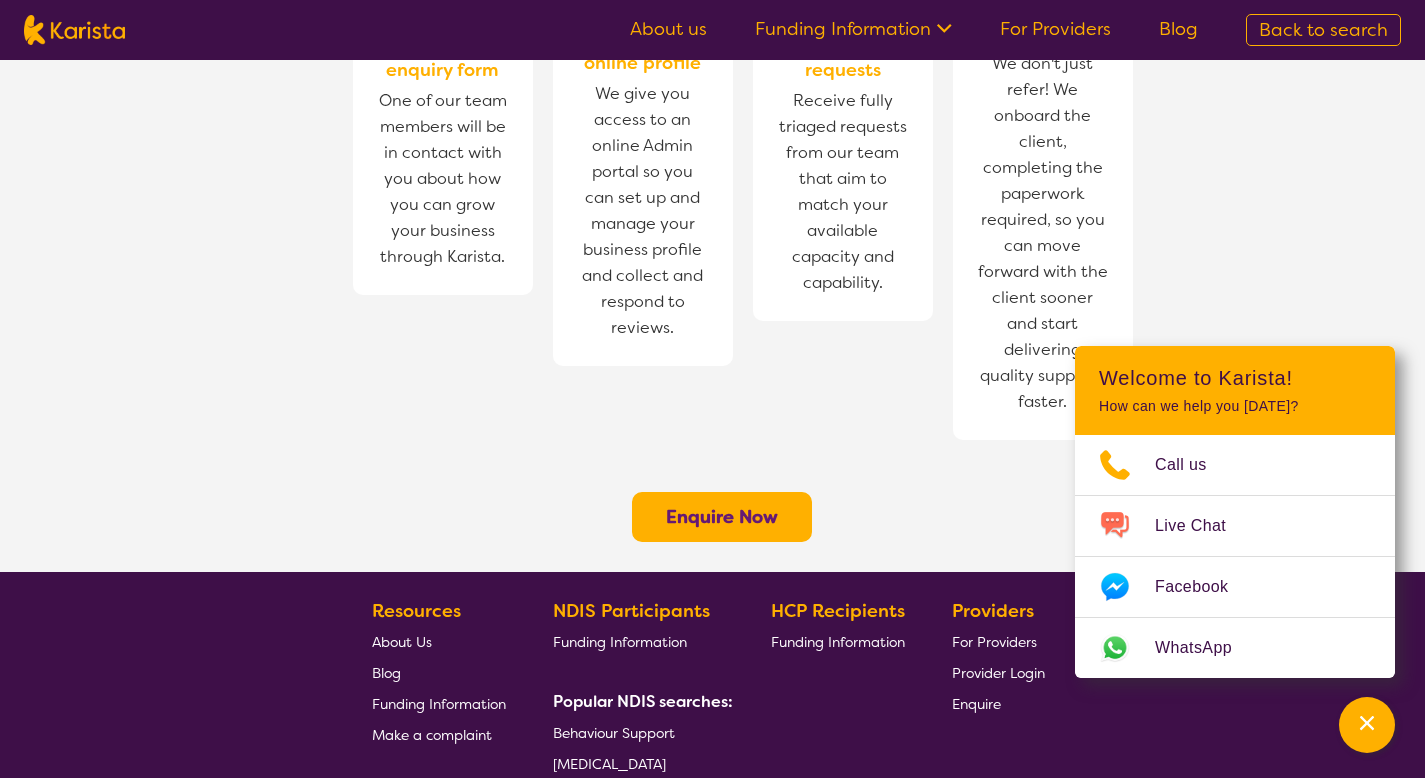 scroll, scrollTop: 1634, scrollLeft: 0, axis: vertical 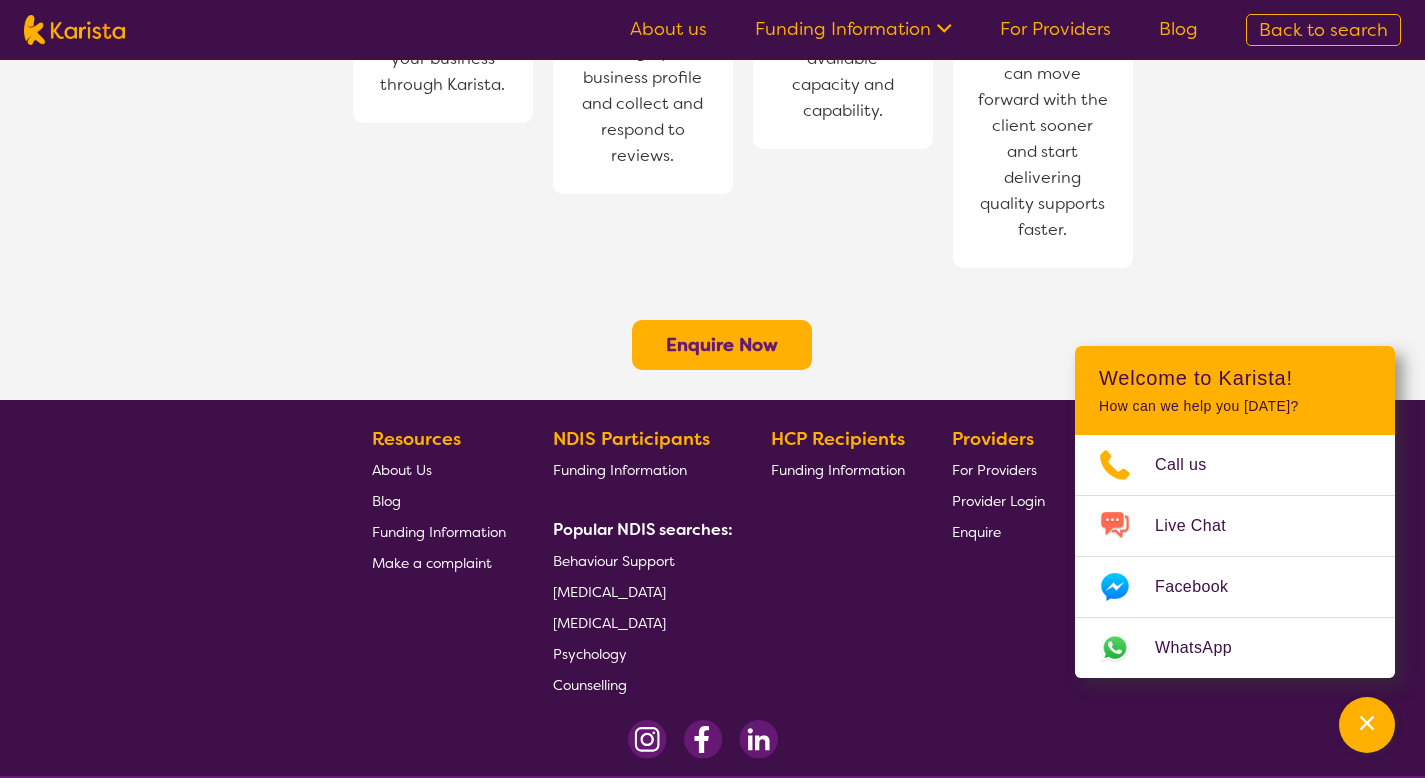 click on "Contact Us" at bounding box center (953, 819) 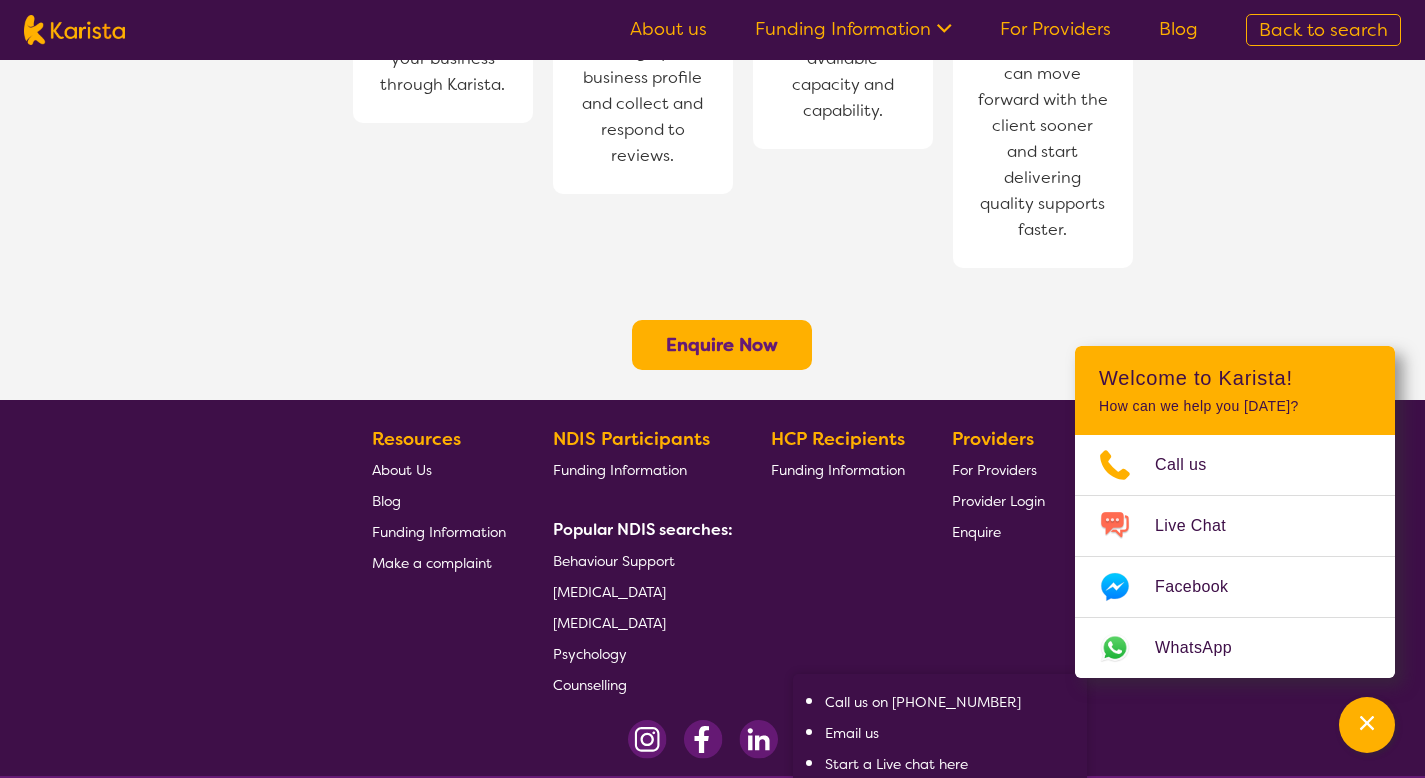 click on "Copyright ©  2025  Karista Pty Ltd. All rights reserved. ABN 92614763076 Terms and Conditions | Privacy Policy | Moderation Policy Contact Us   Call us on [PHONE_NUMBER] Email us Start a Live chat here" at bounding box center [712, 829] 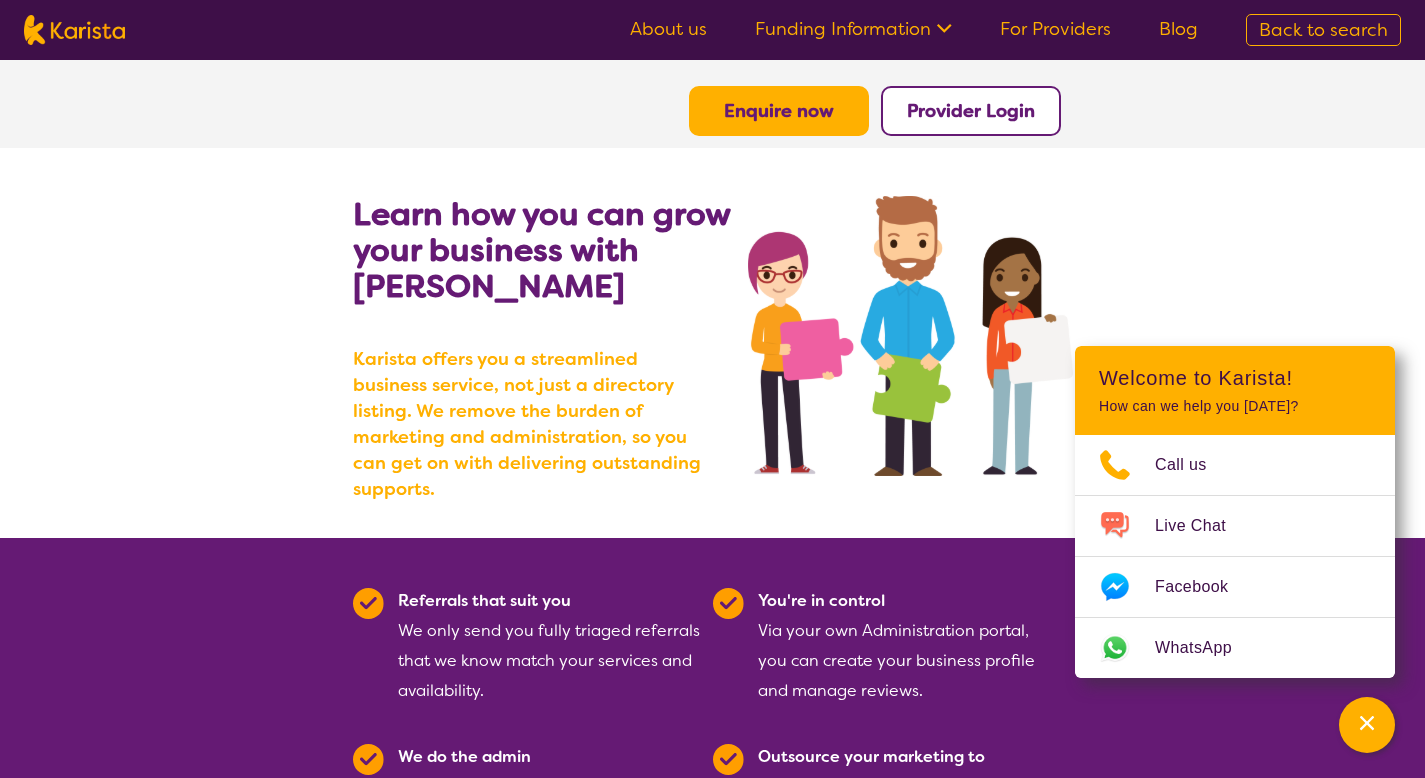 scroll, scrollTop: 0, scrollLeft: 0, axis: both 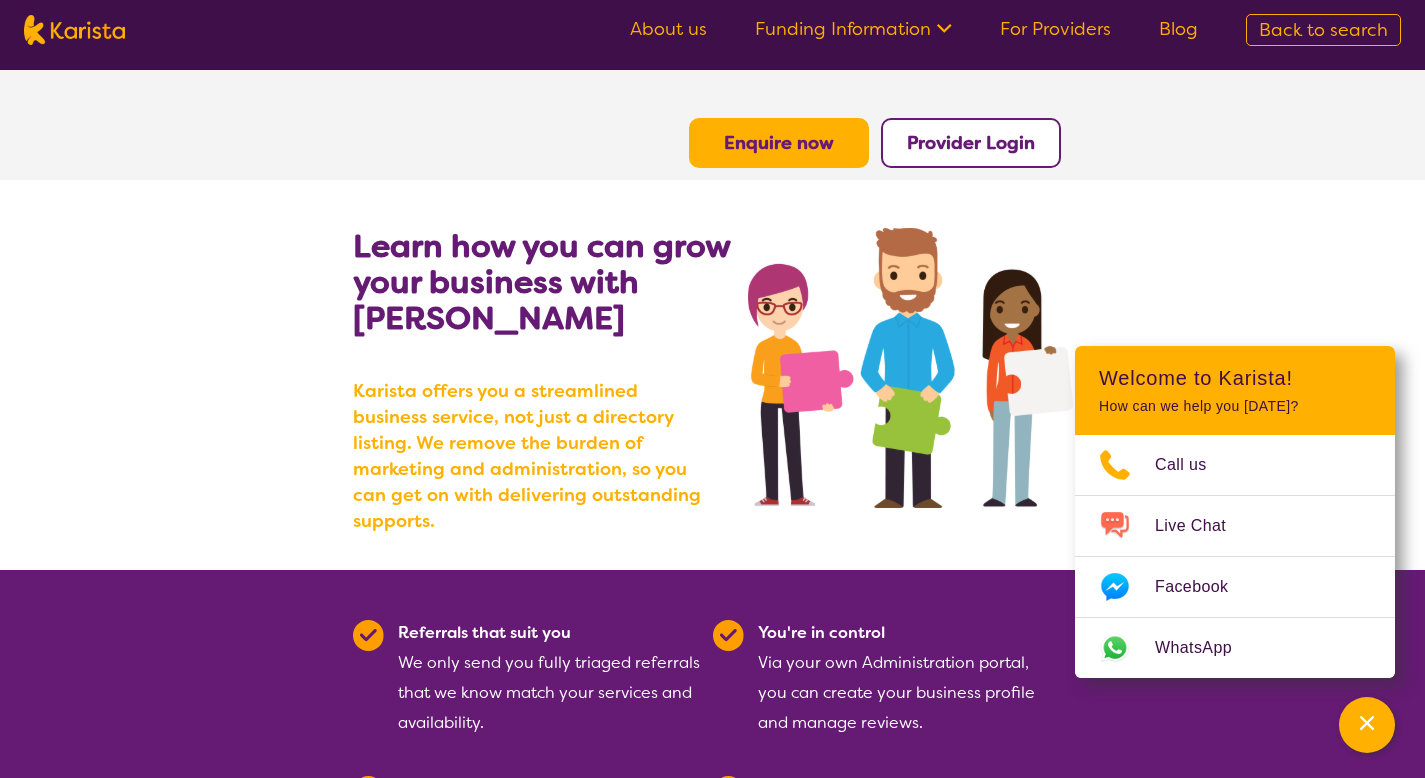 click on "For Providers" at bounding box center [1055, 29] 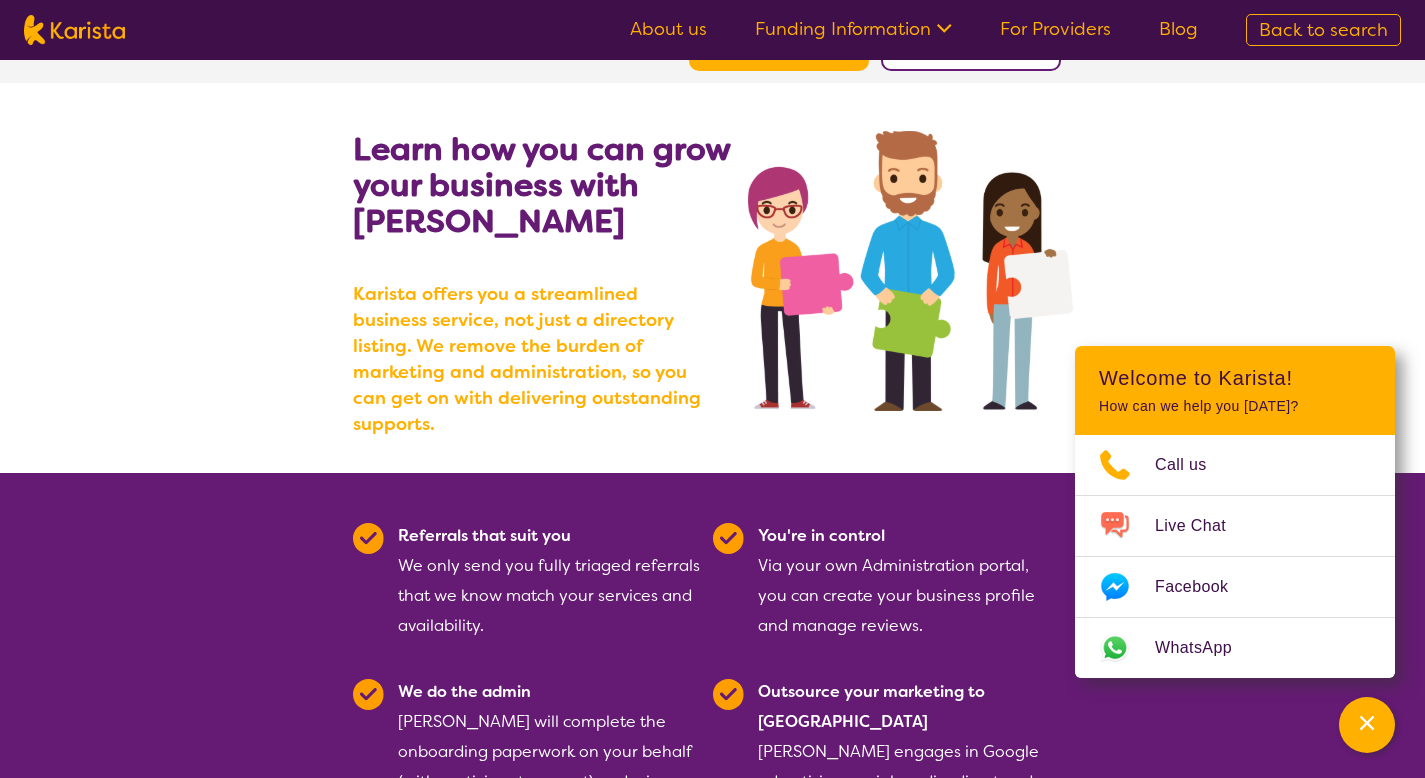 scroll, scrollTop: 207, scrollLeft: 0, axis: vertical 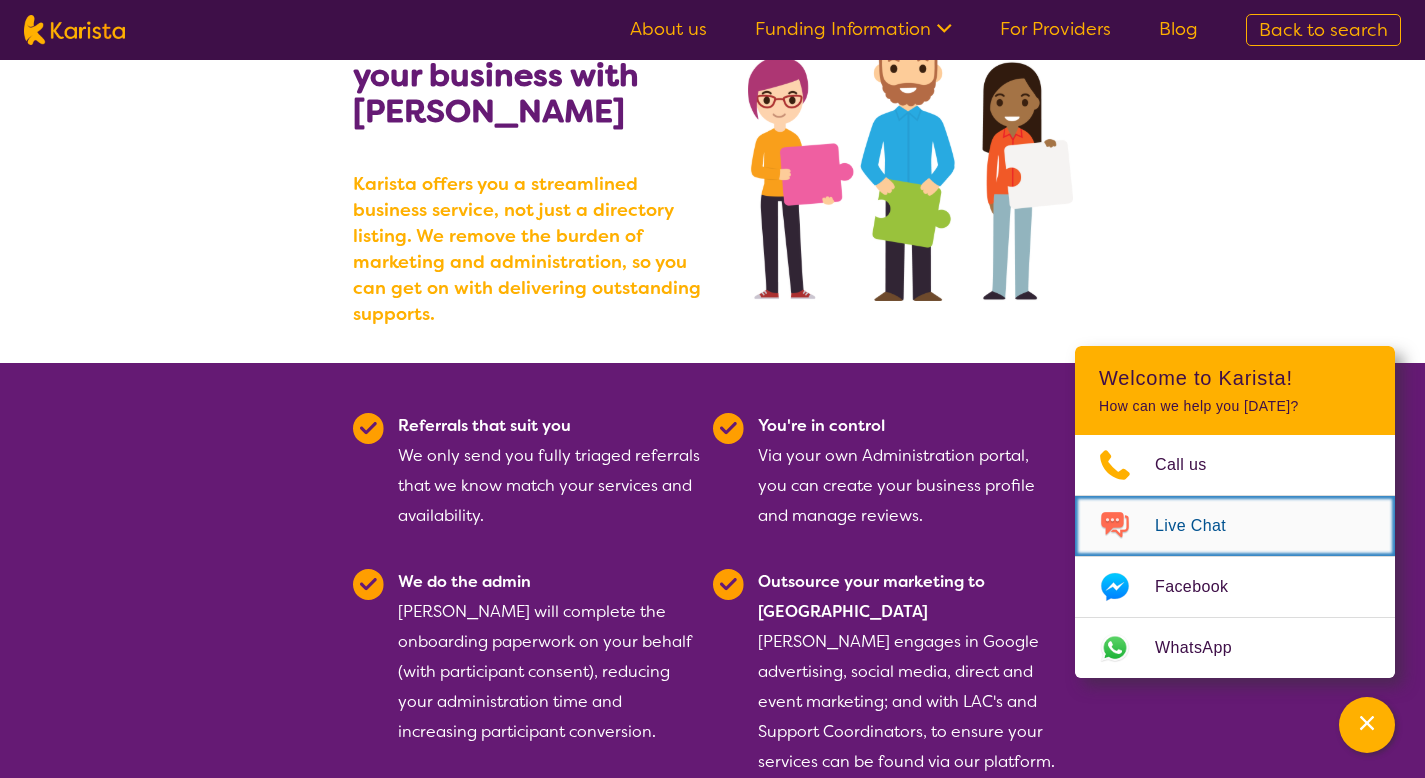 click on "Live Chat" at bounding box center [1202, 526] 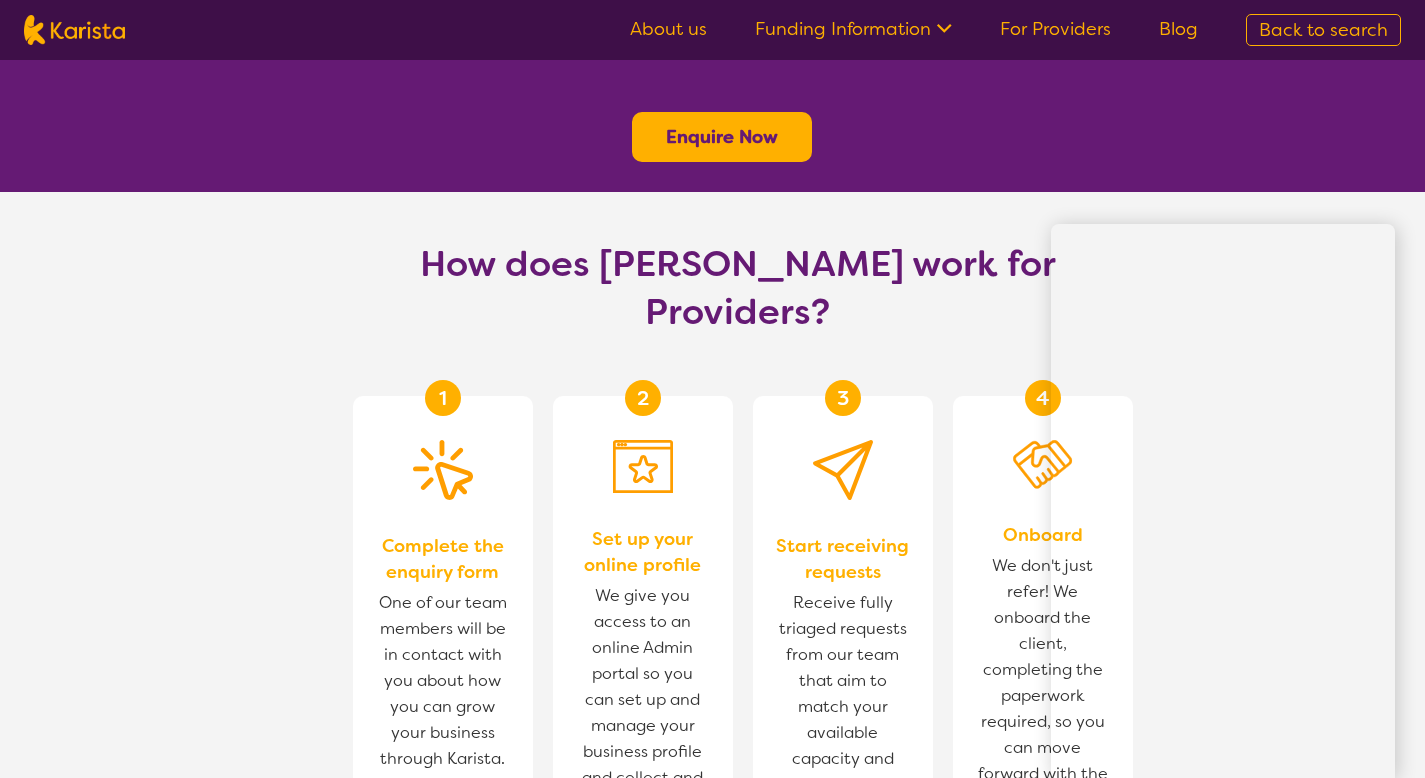 scroll, scrollTop: 962, scrollLeft: 0, axis: vertical 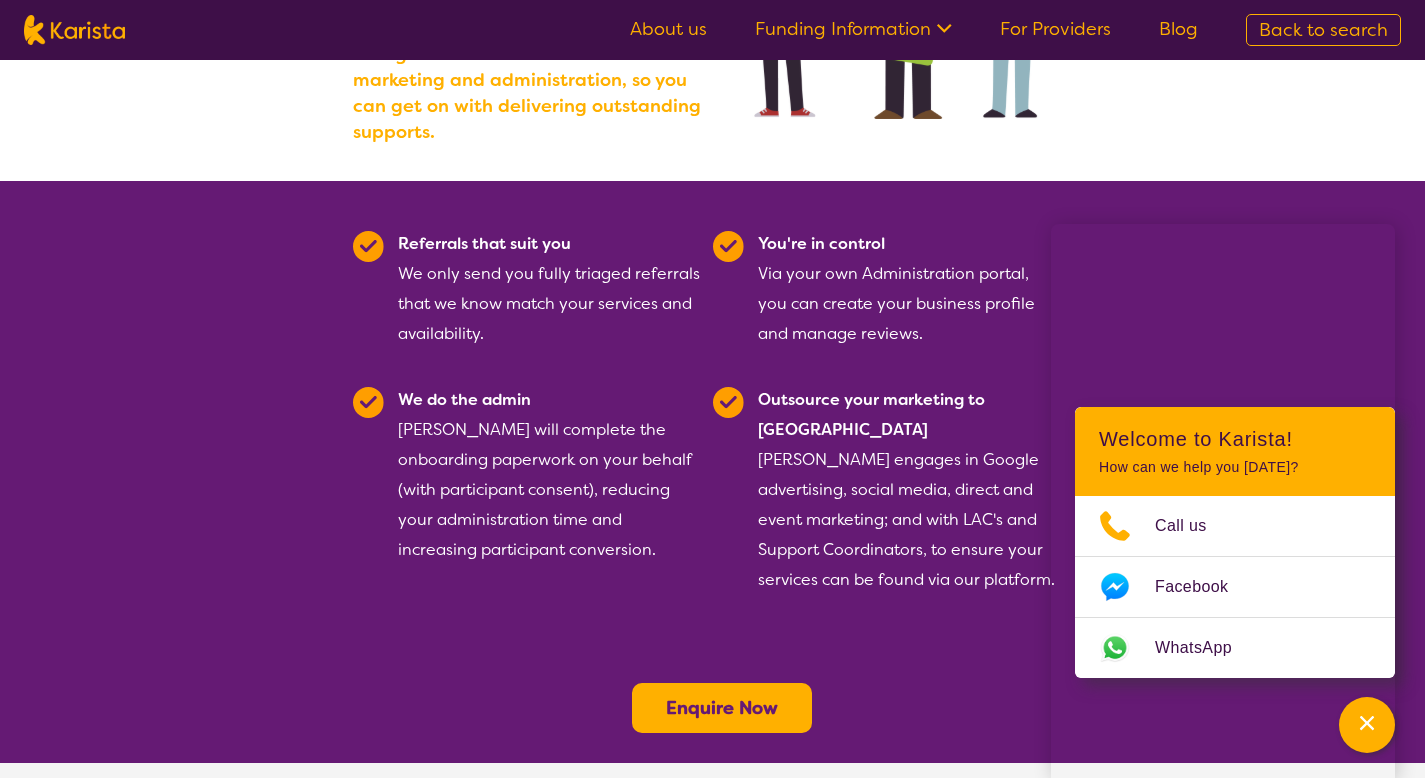 click on "Enquire Now" at bounding box center (722, 708) 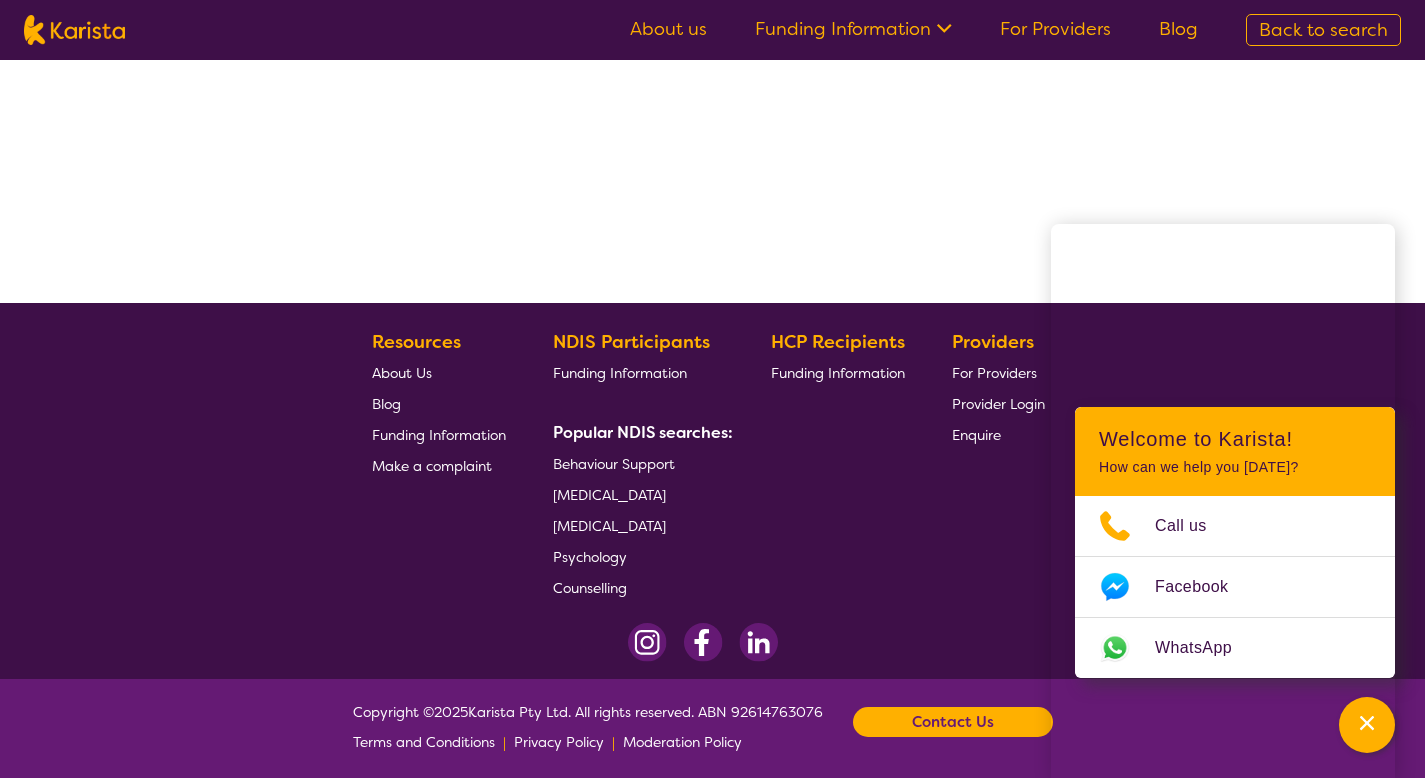 scroll, scrollTop: 379, scrollLeft: 0, axis: vertical 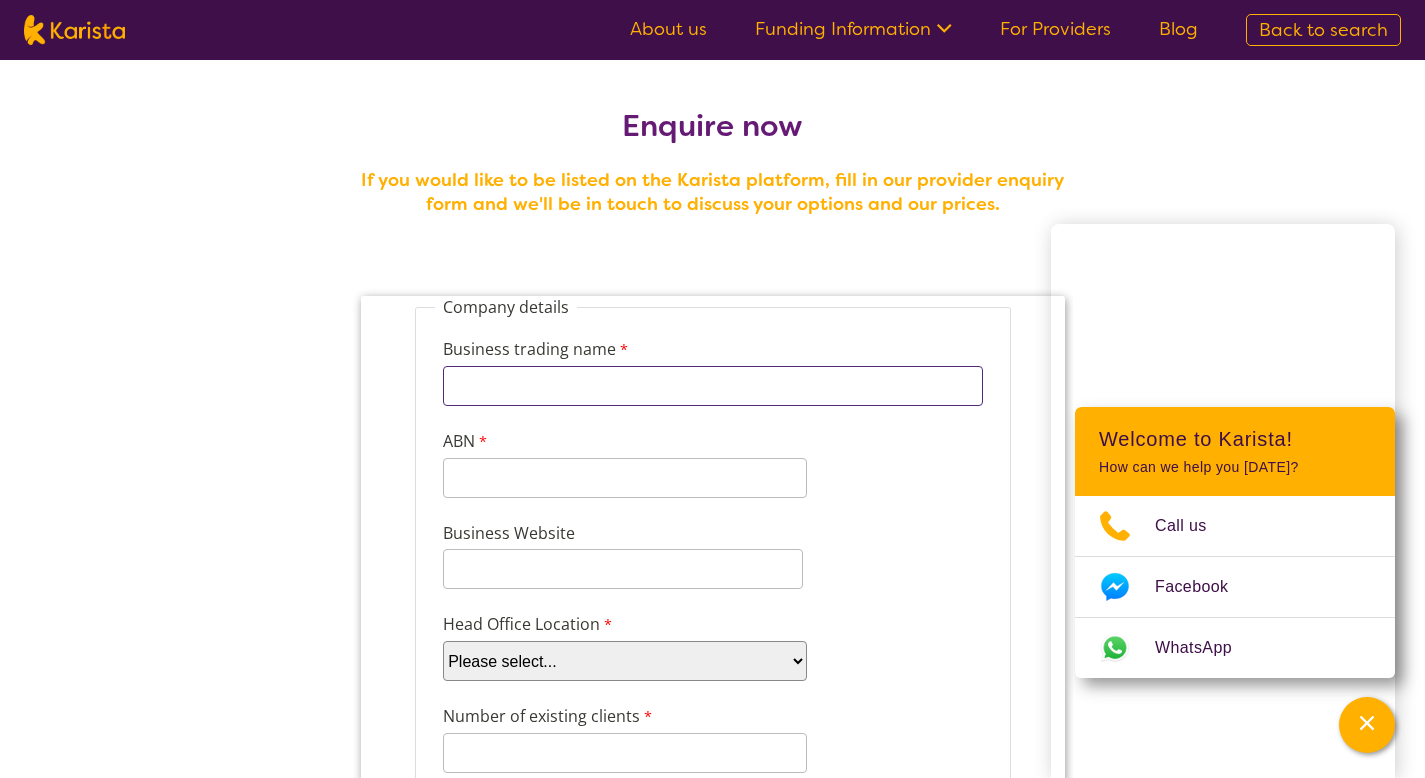 click on "Business trading name" at bounding box center (712, 386) 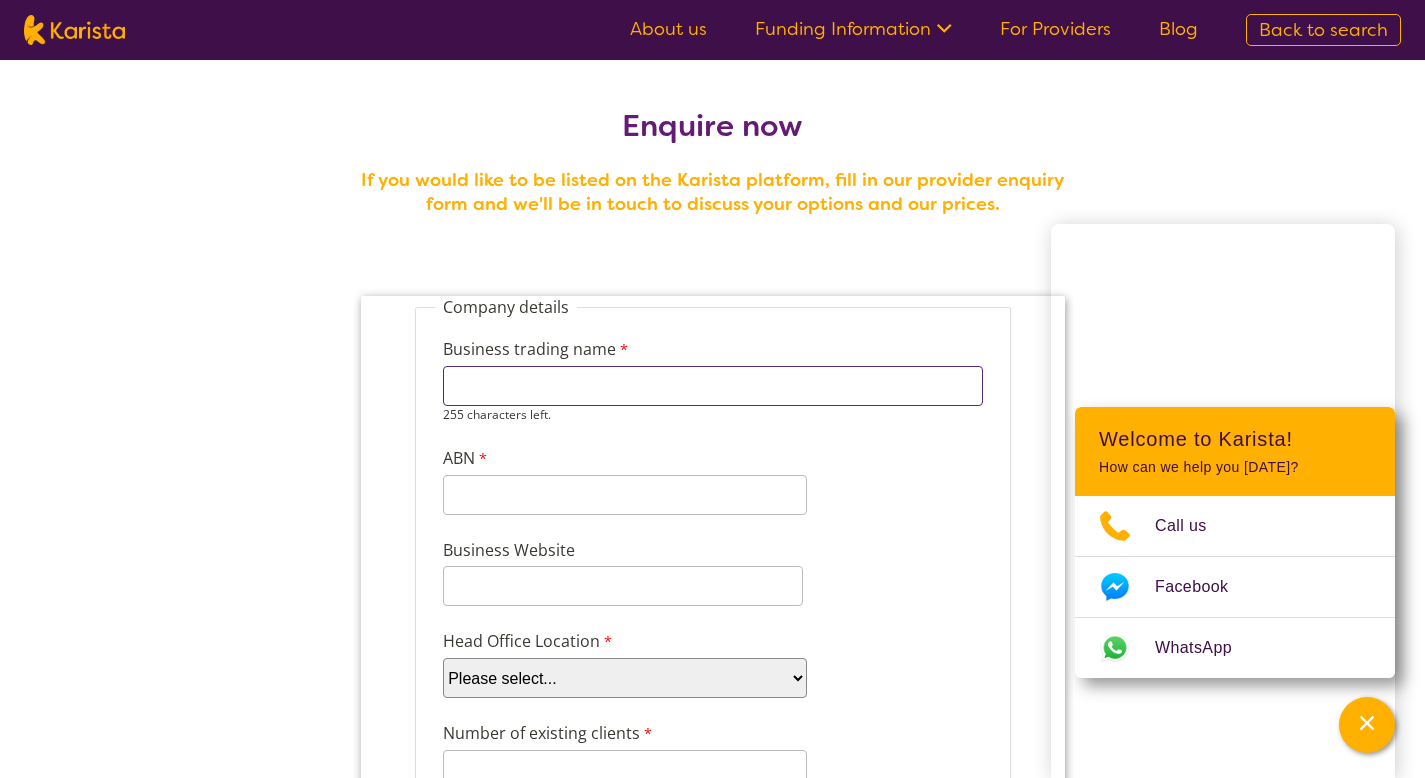 type on "Lizard Fitness" 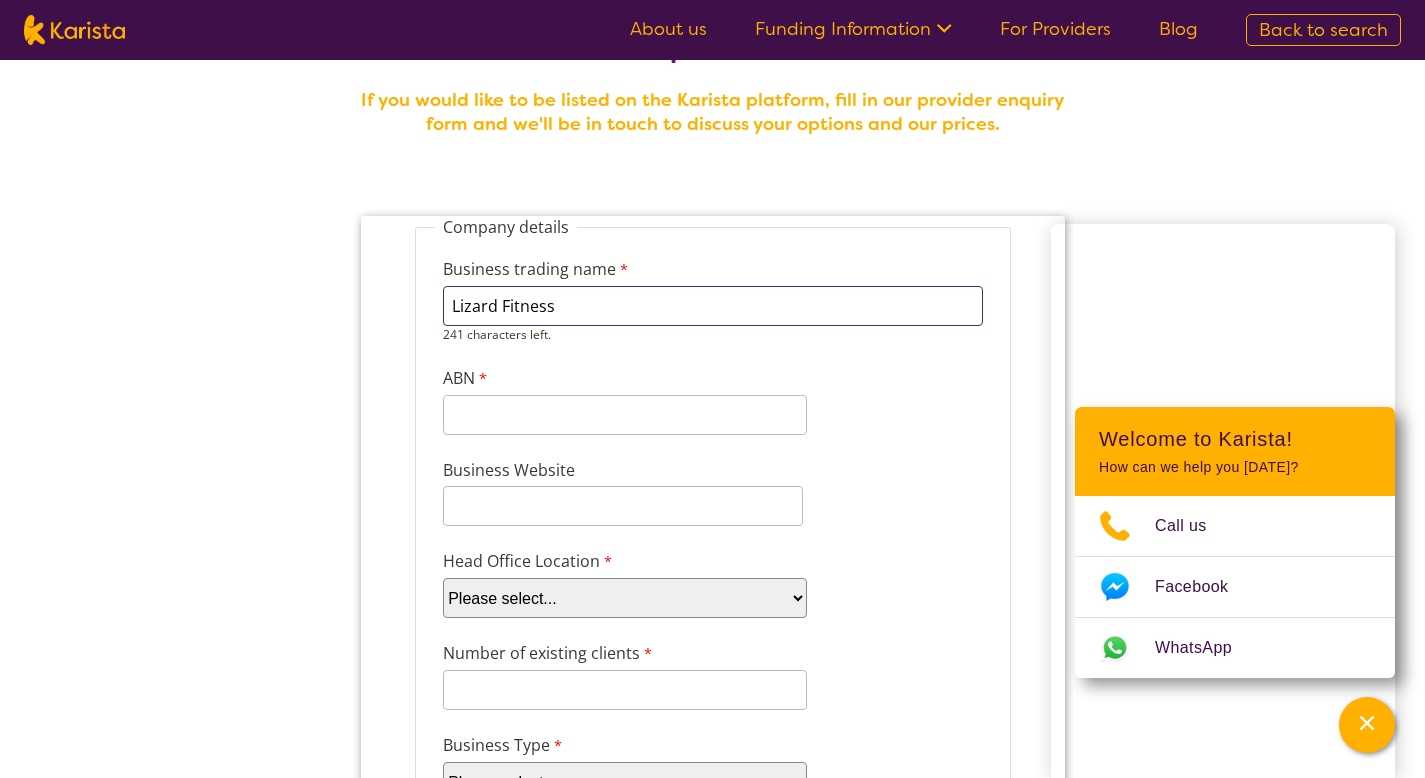 scroll, scrollTop: 130, scrollLeft: 0, axis: vertical 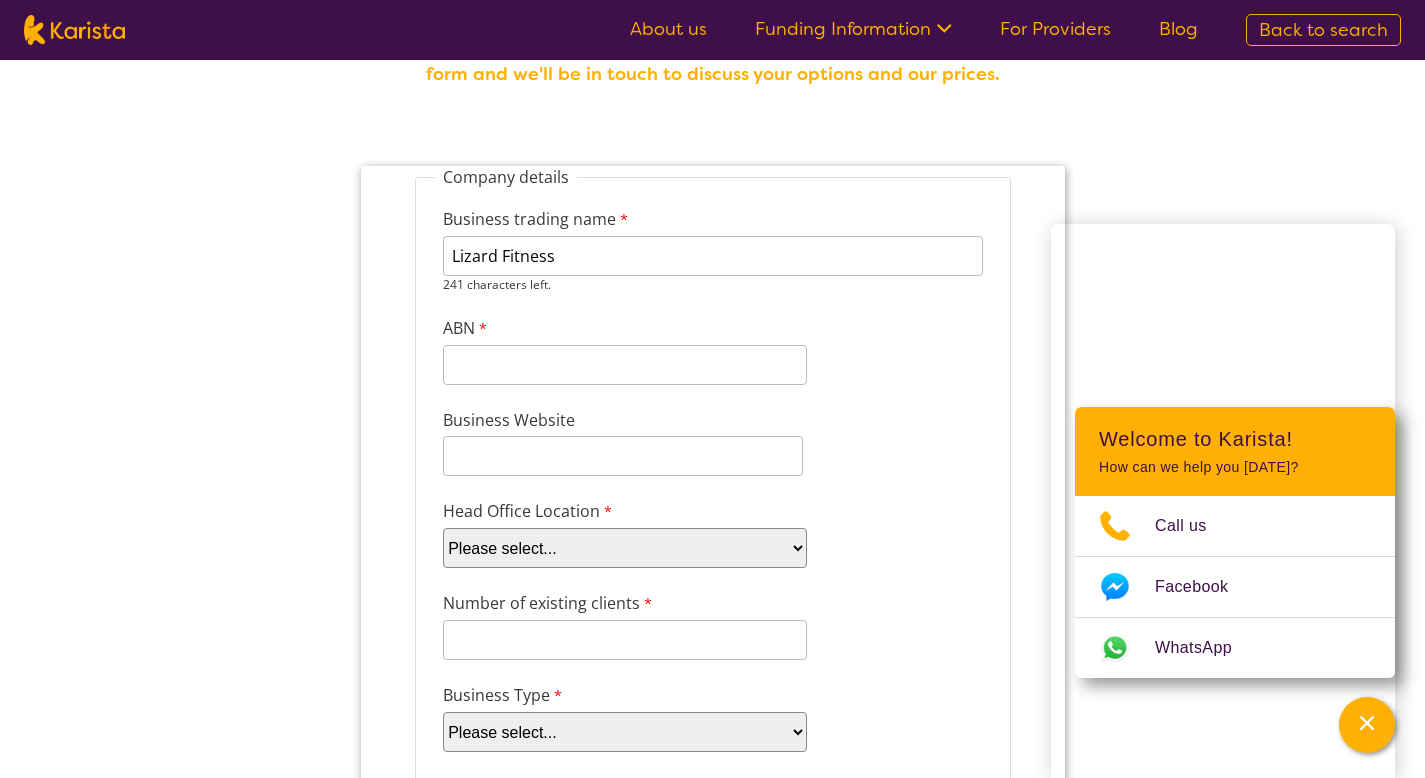 click on "Please select...
ACT
NSW
NT
QLD
SA
TAS
VIC
WA" at bounding box center [624, 548] 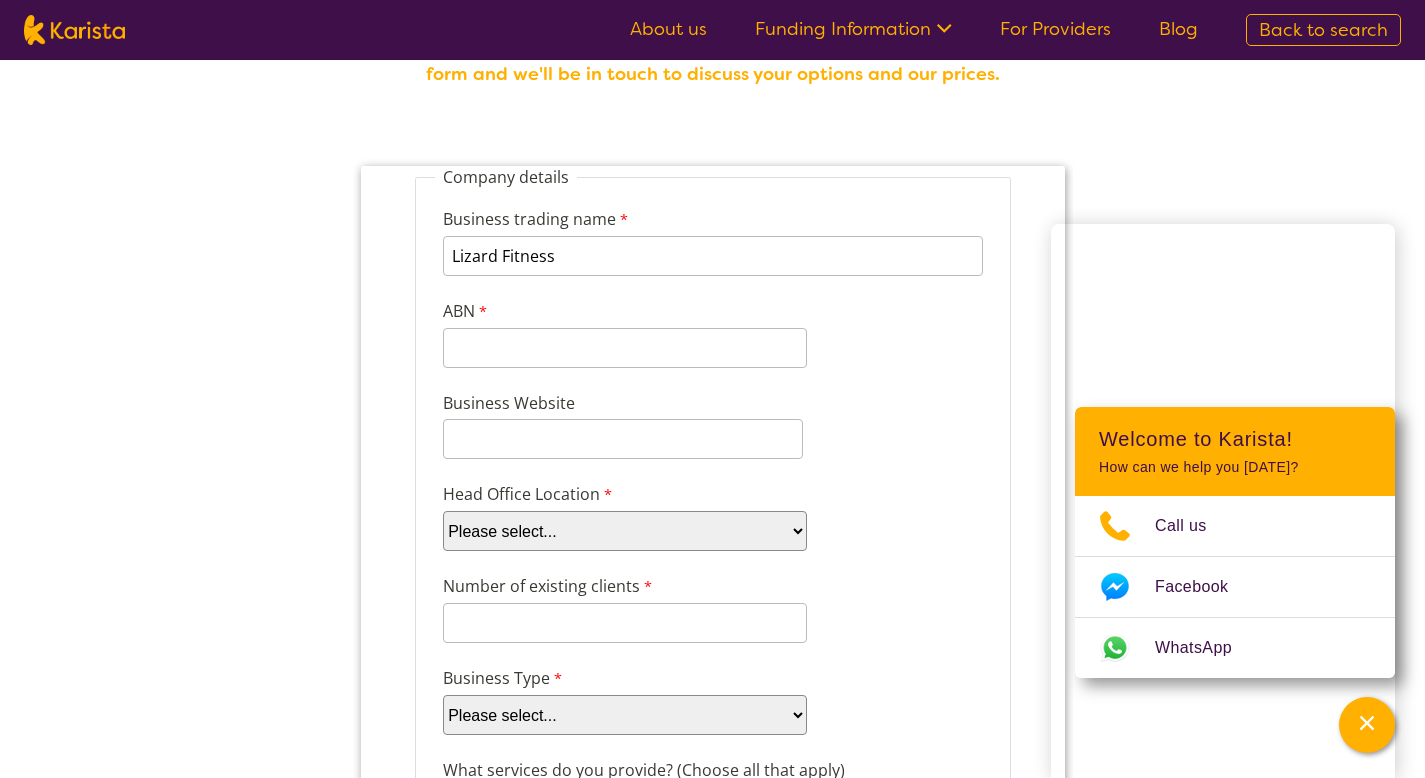 select on "tfa_100" 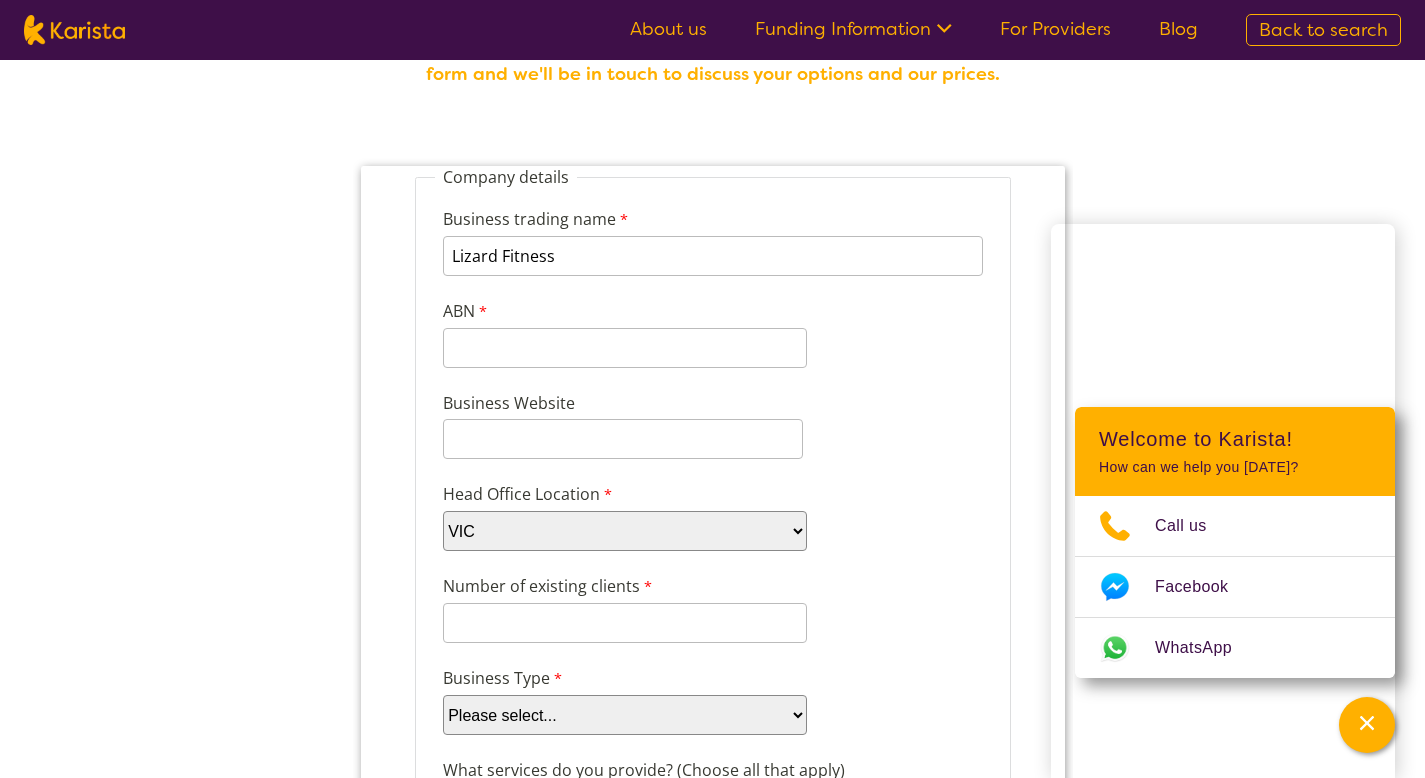 click on "Company details
Business trading name Lizard Fitness 241 characters left.
ABN 11 characters left.
Business Website
Head Office Location Please select...
ACT
NSW
NT
QLD
SA
TAS
VIC
WA
Number of existing clients 8 characters left.
Business Type Please select...
Company
Individual/Sole Trader
Other (please specify)
Other (please specify) 255 characters left.
What services do you provide? (Choose all that apply) Behaviour support Counselling Dietitian Domestic and home help Exercise physiology Home Care Package NDIS Plan management NDIS Support Coordination Nursing services Occupational therapy Personal care Physiotherapy Podiatry Psychology Psychosocial recovery coach Respite Skills support - school, work, life Social activities Speech therapy Support worker Supported independent living Other
Other services (please describe)
Which states do you operate in?  Australian Capital Territory New South Wales Northern Territory" at bounding box center (712, 1116) 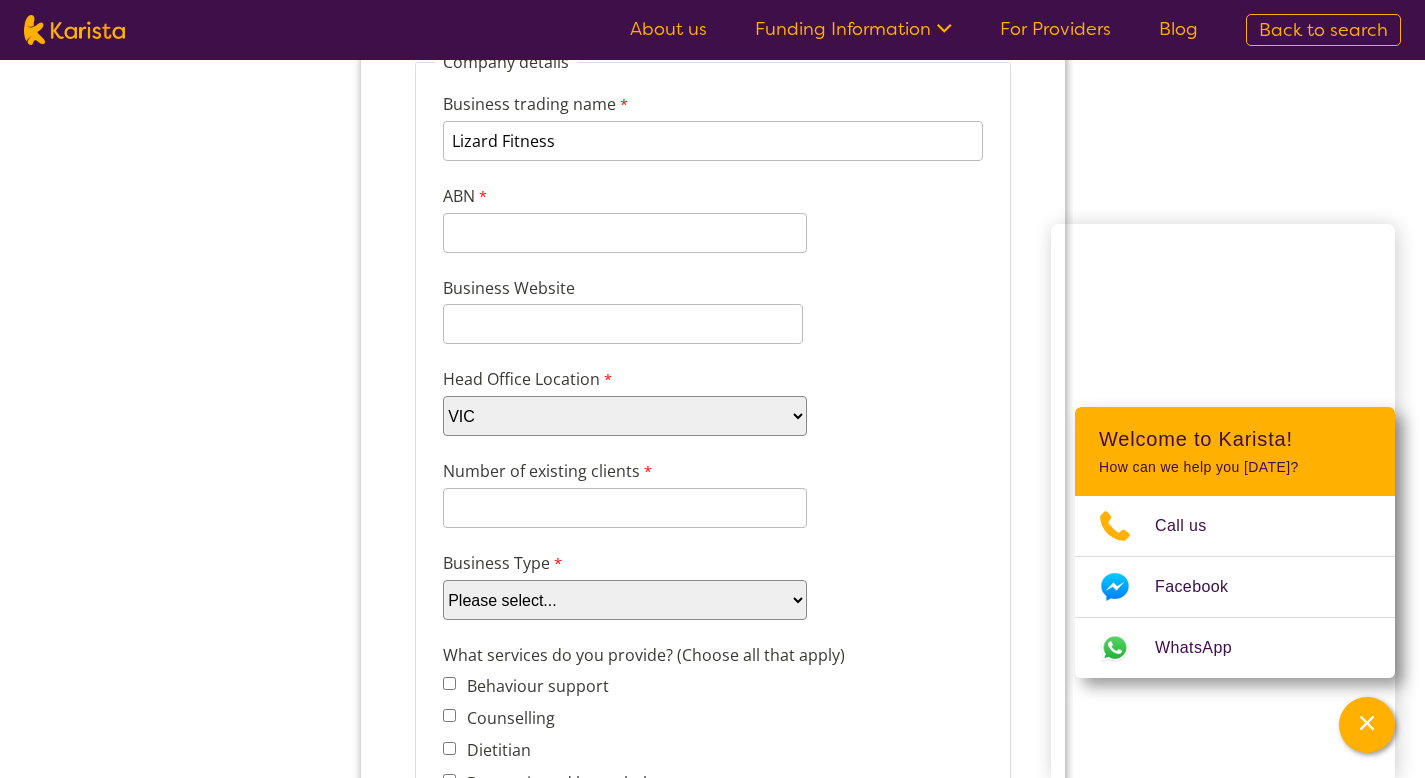 scroll, scrollTop: 279, scrollLeft: 0, axis: vertical 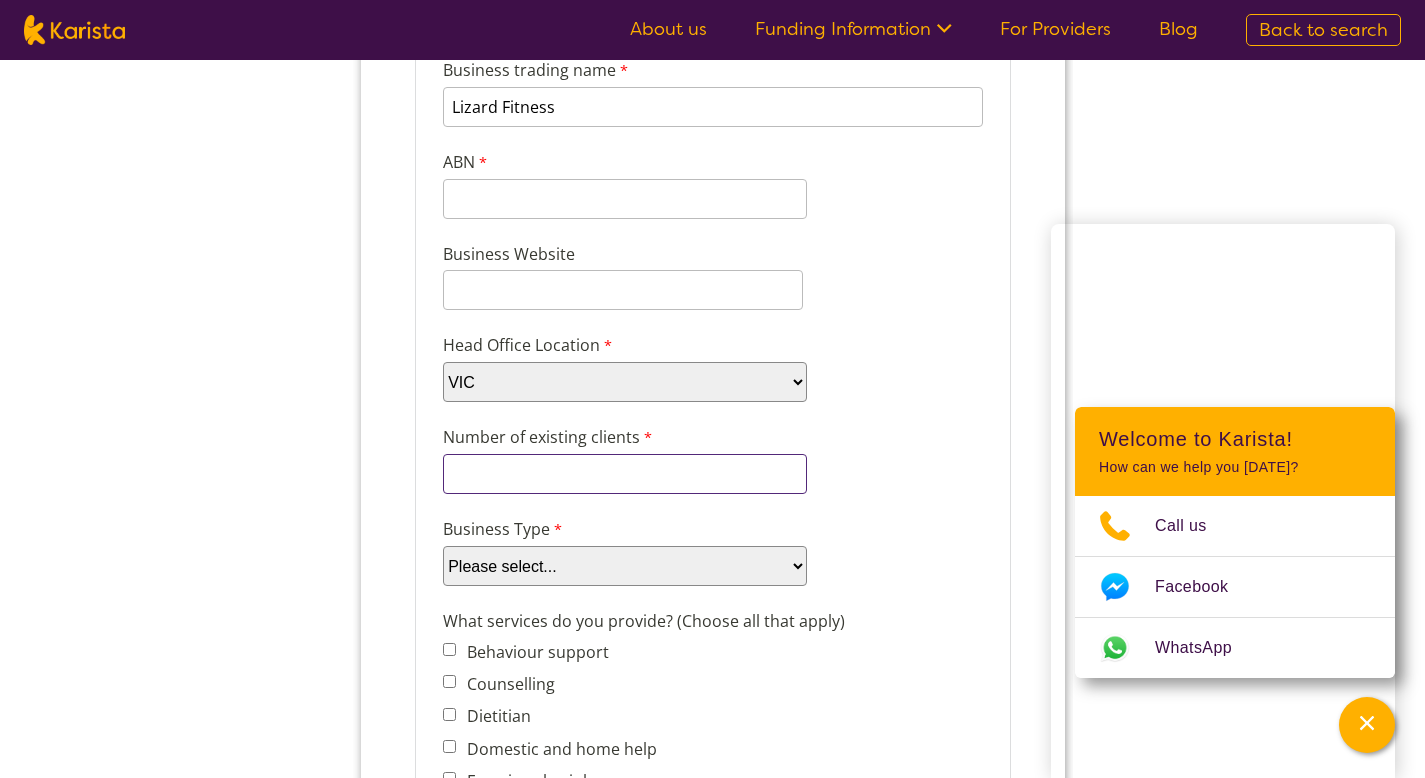 click on "Number of existing clients" at bounding box center (624, 474) 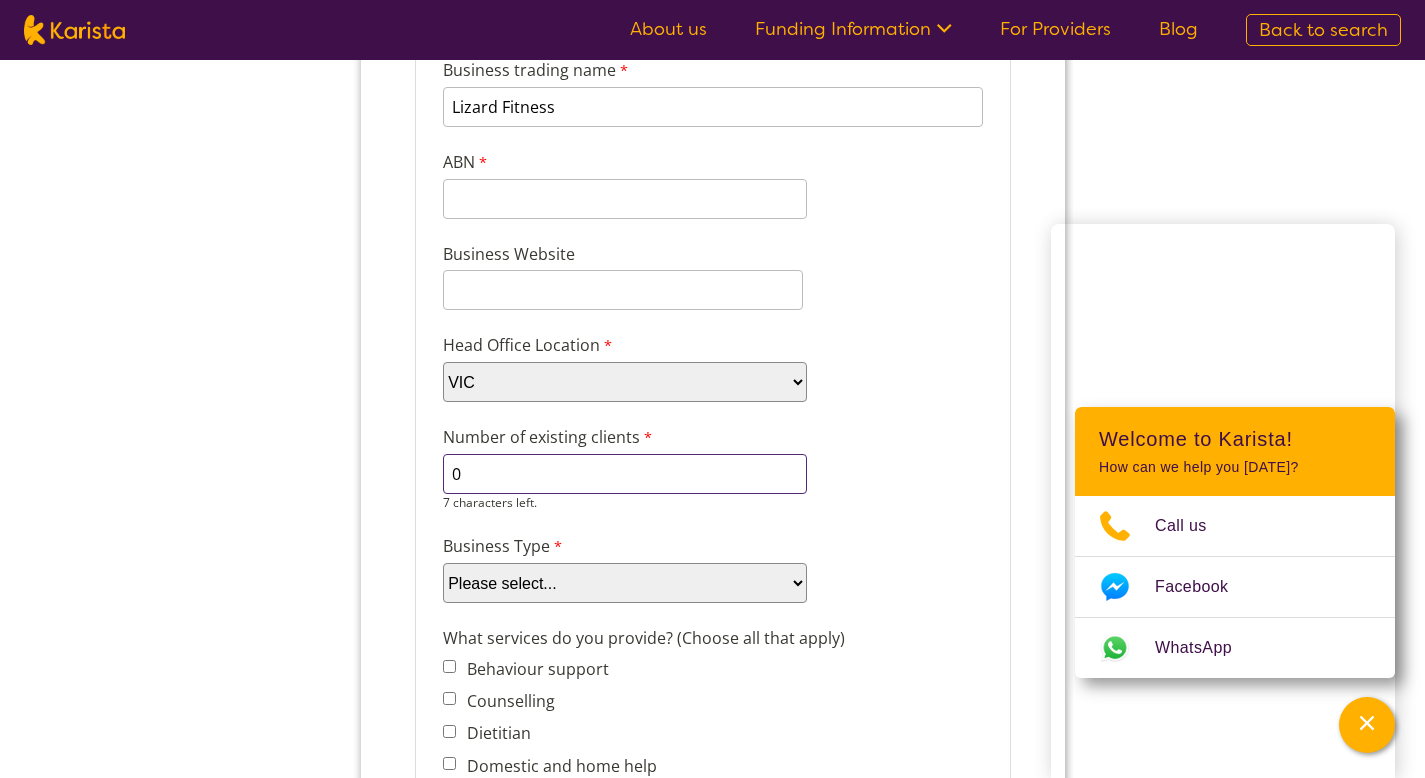 type on "0" 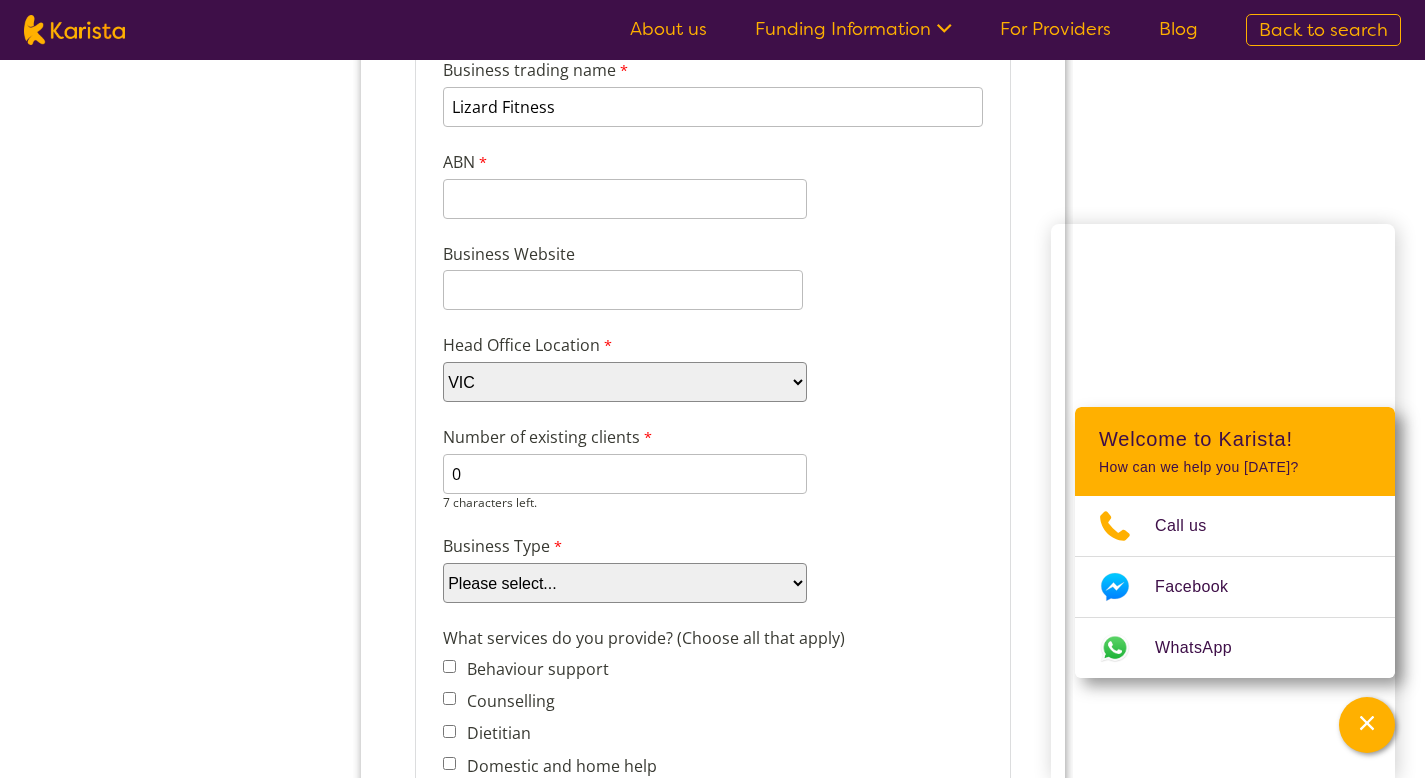 click on "Business Type Please select...
Company
Individual/Sole Trader
Other (please specify)" at bounding box center (712, 568) 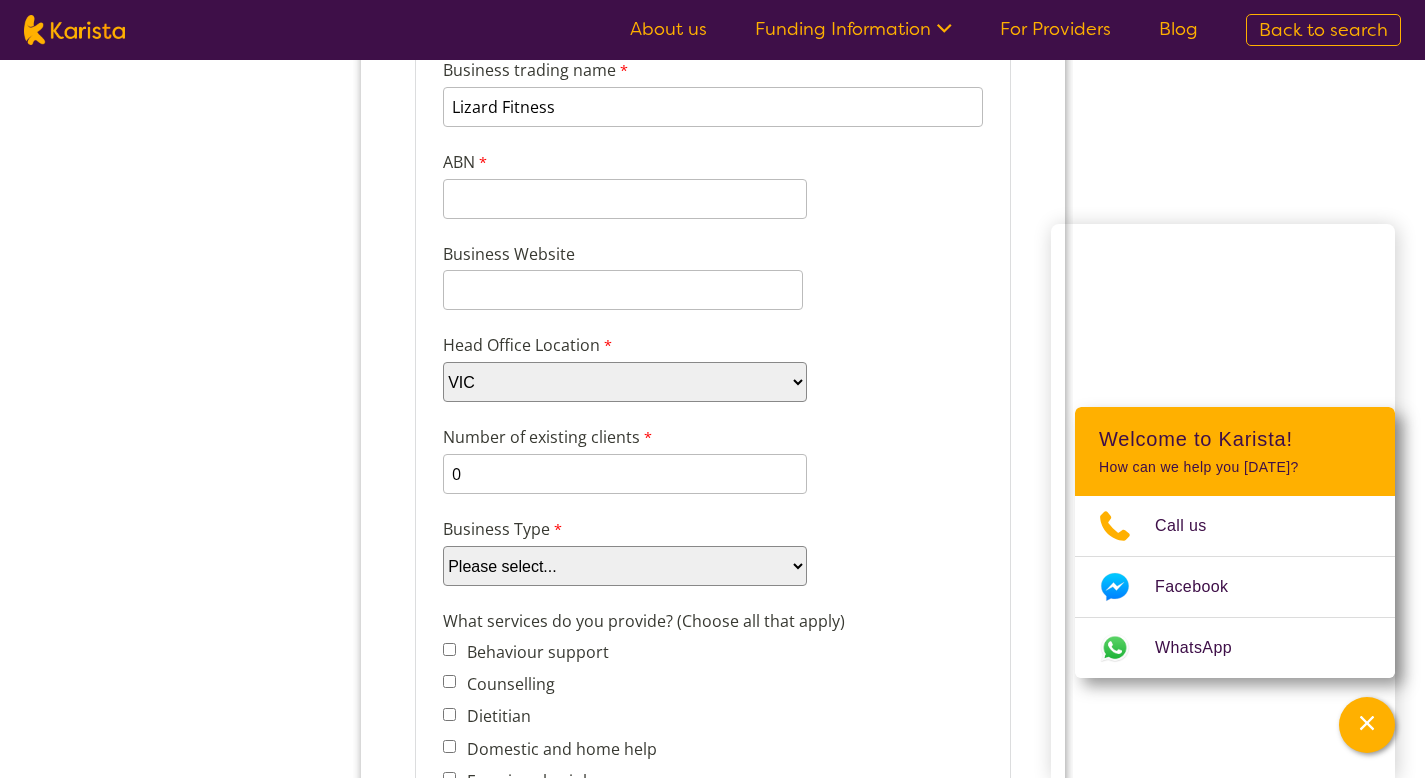 select on "tfa_87" 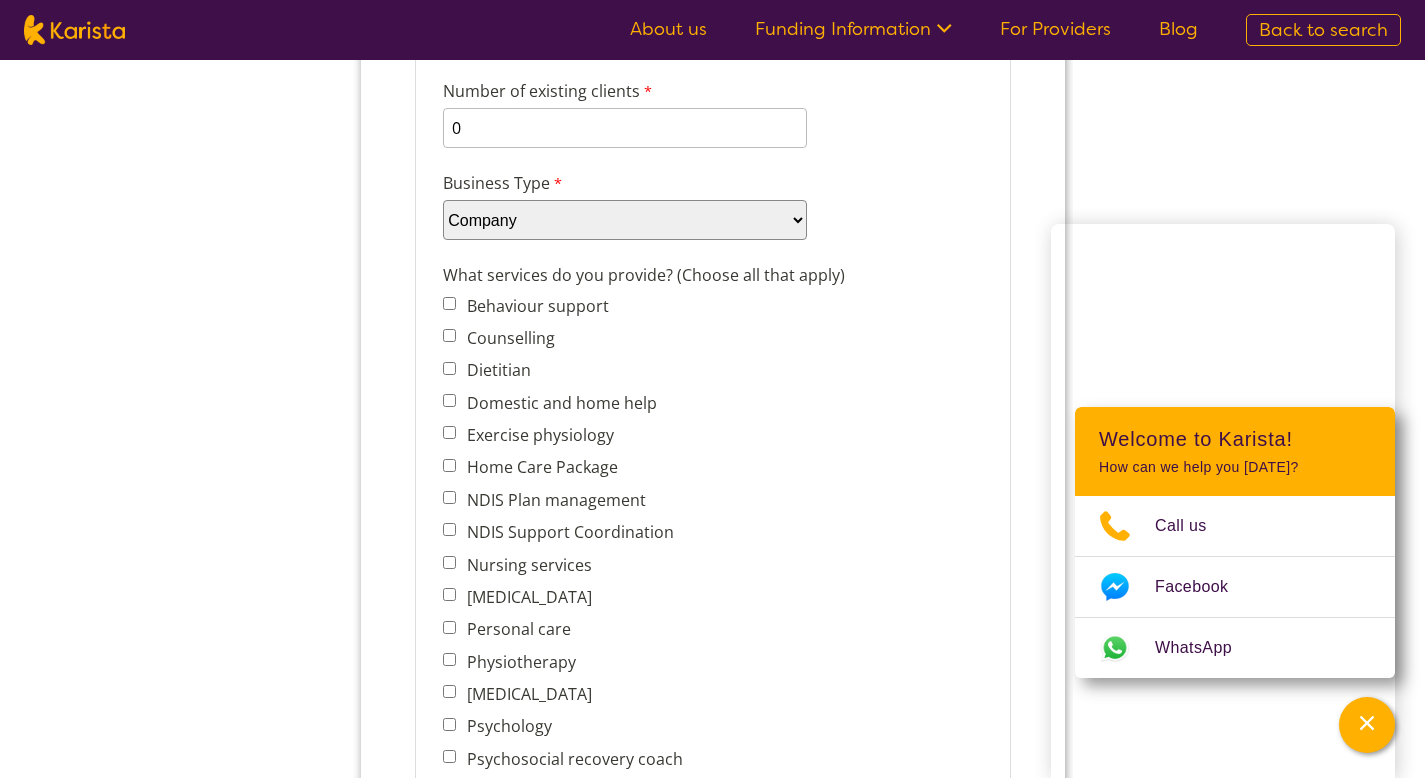 scroll, scrollTop: 629, scrollLeft: 0, axis: vertical 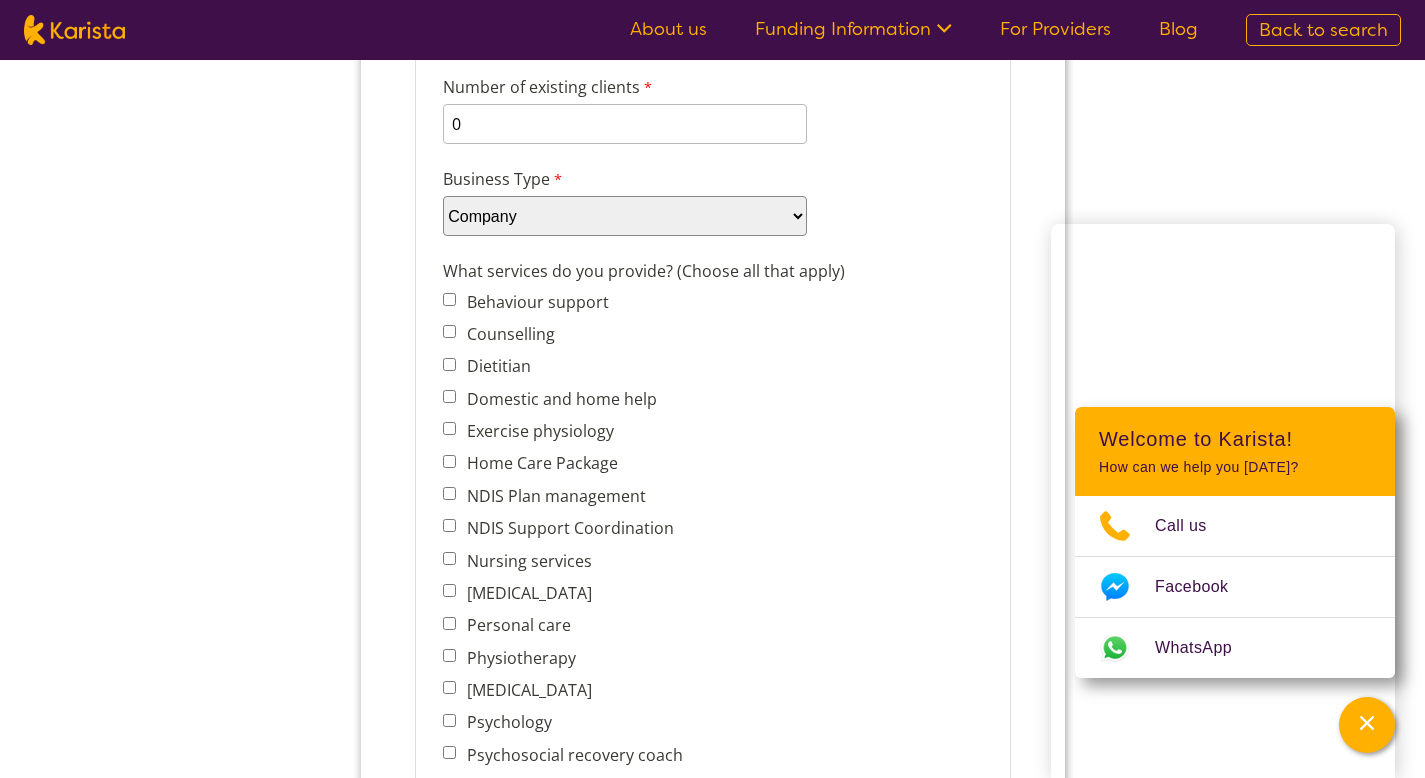 click on "Exercise physiology" at bounding box center [448, 428] 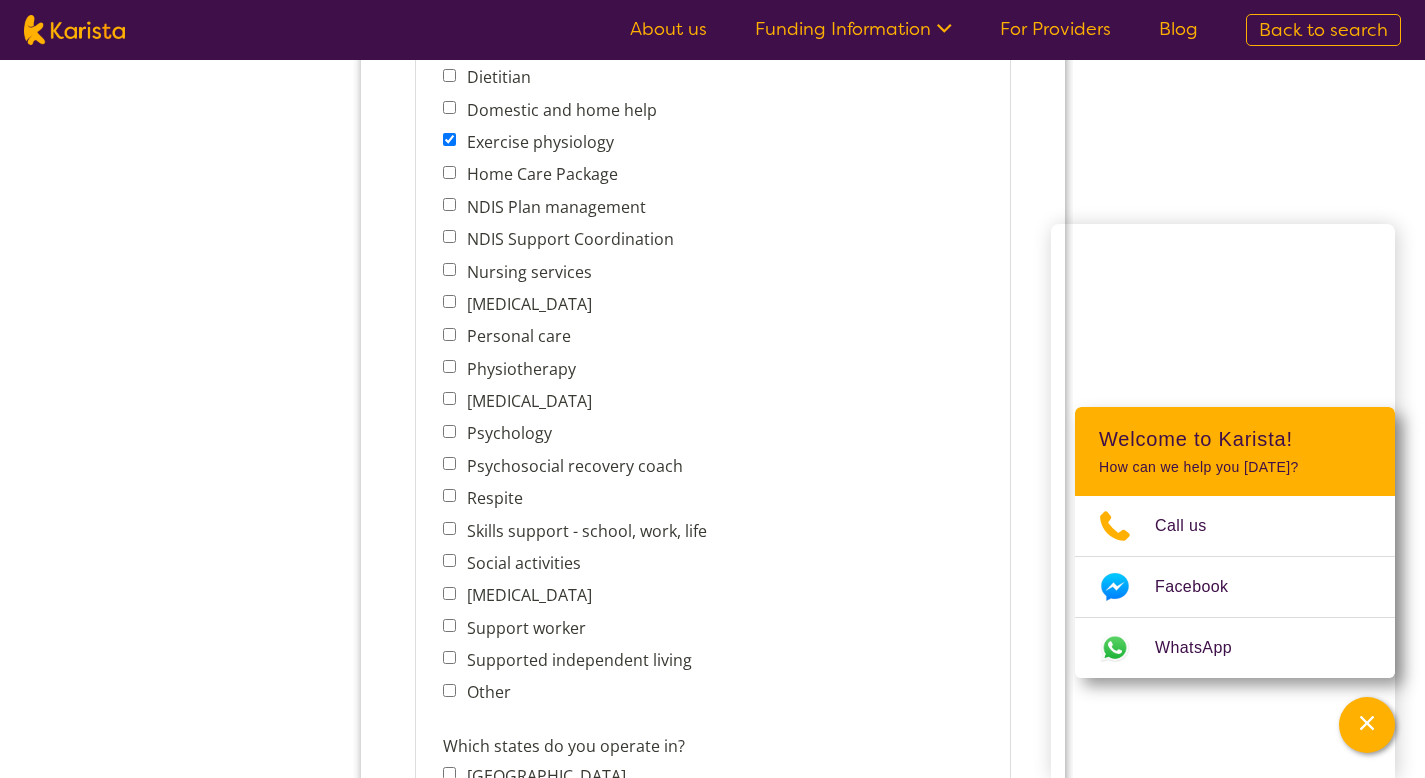scroll, scrollTop: 1016, scrollLeft: 0, axis: vertical 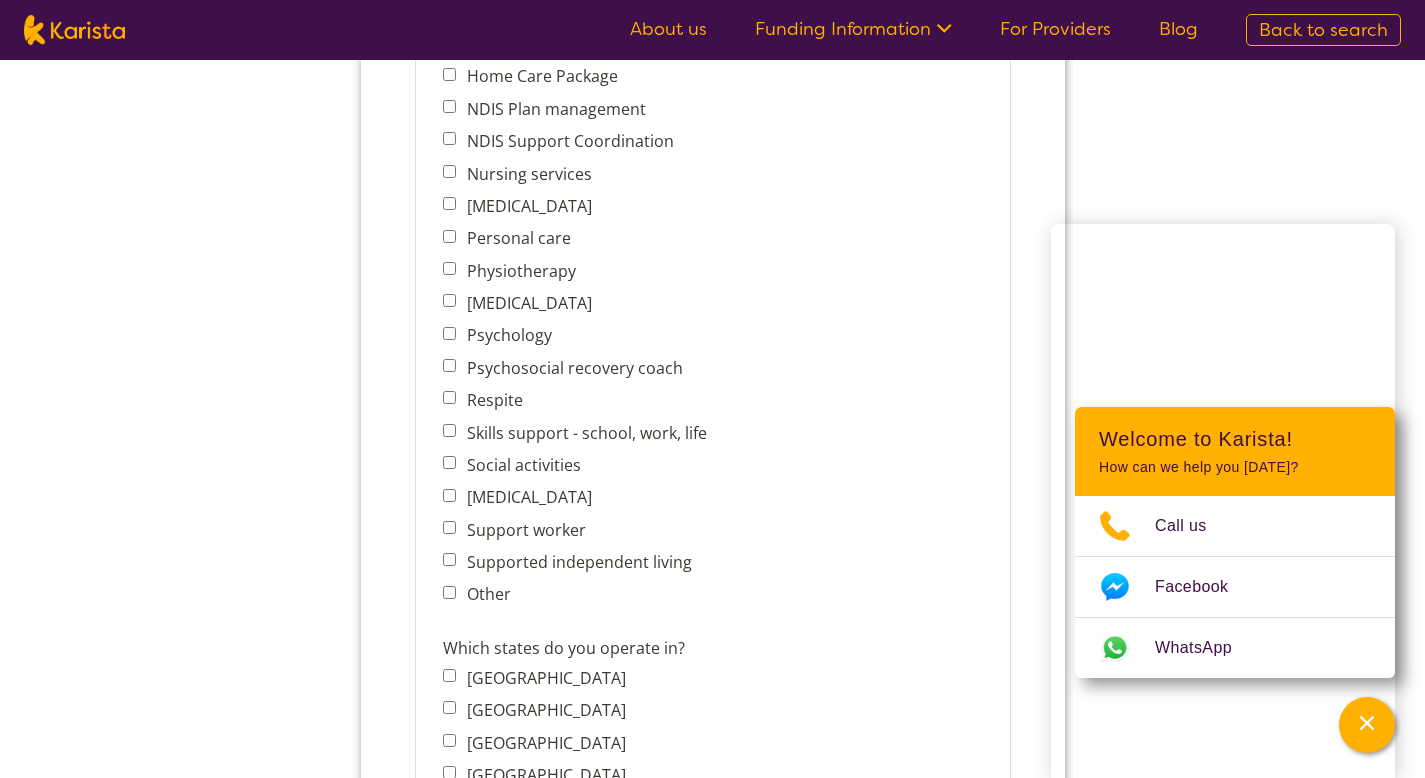 click on "Other" at bounding box center (448, 592) 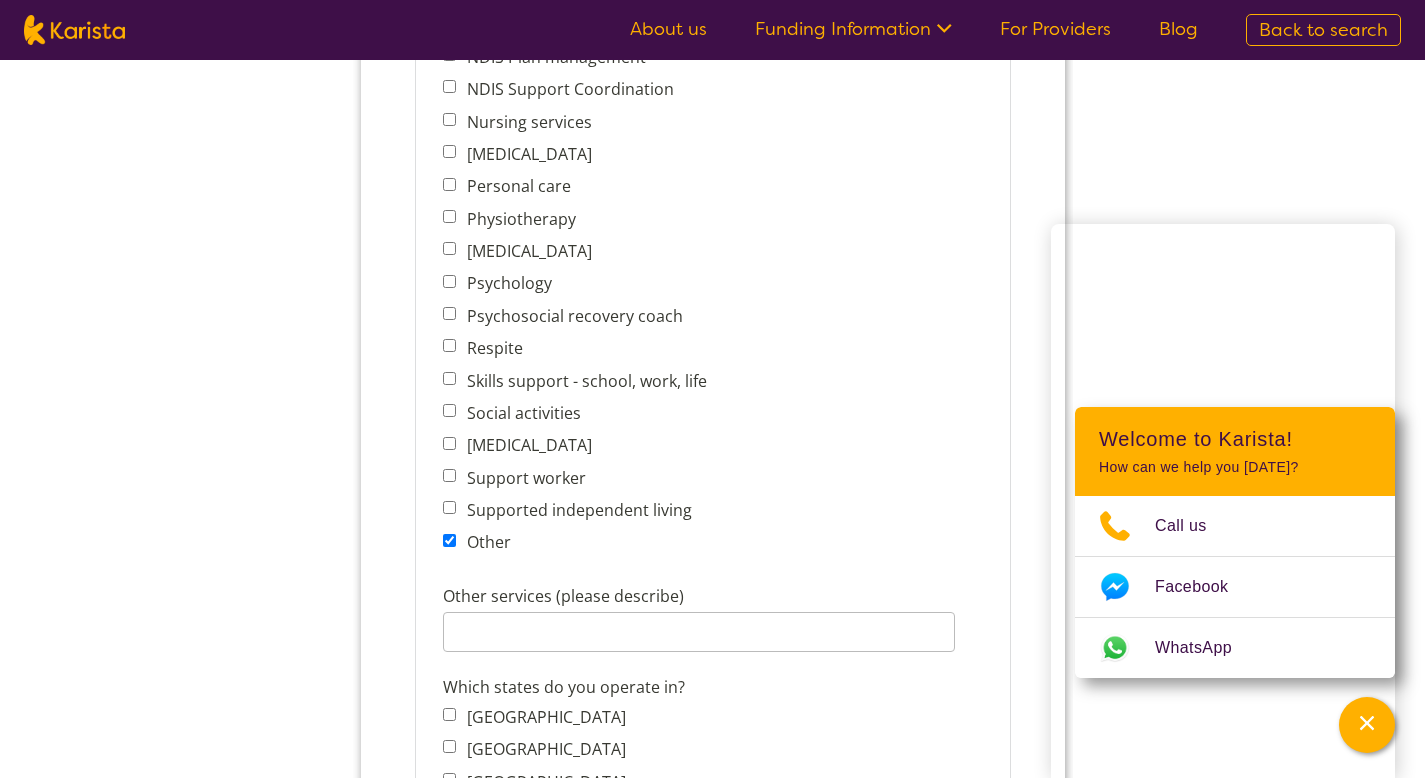 scroll, scrollTop: 1111, scrollLeft: 0, axis: vertical 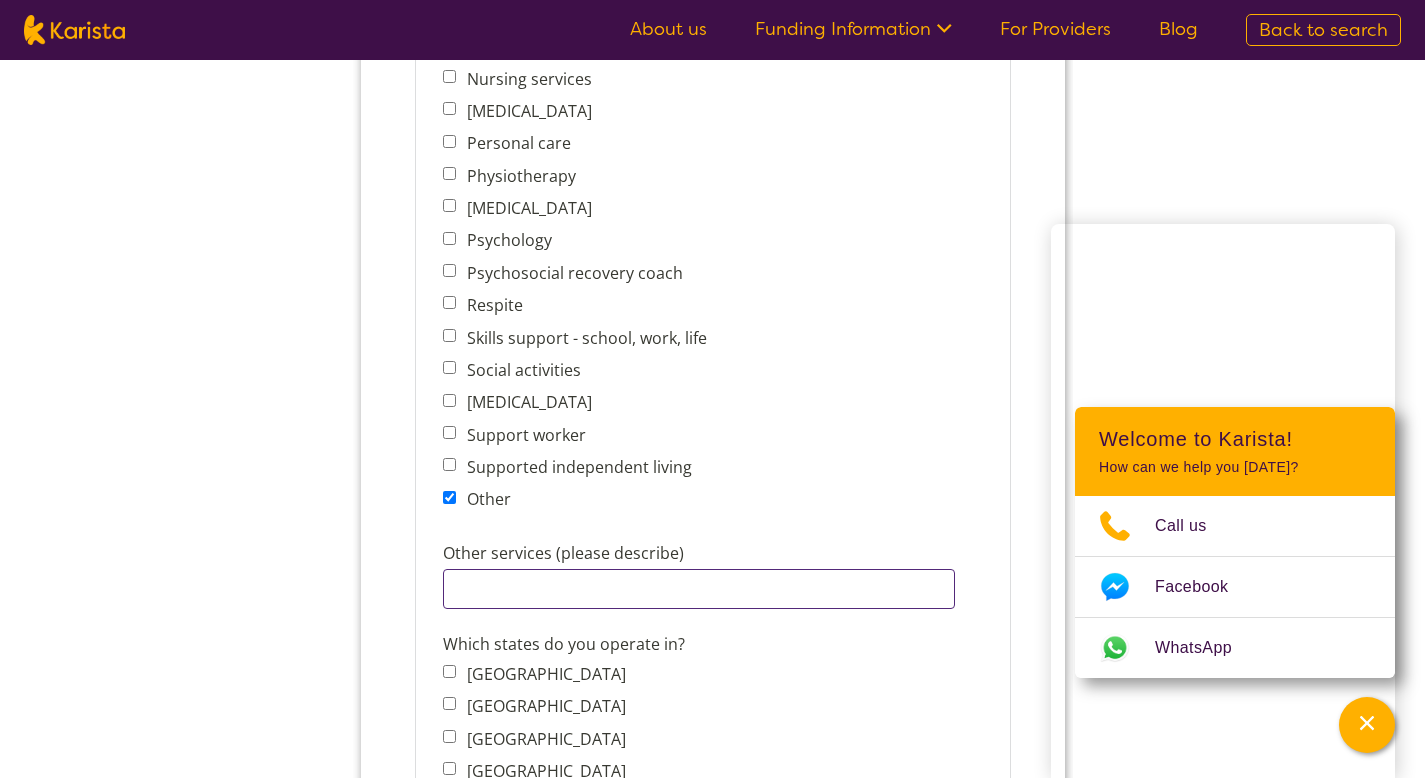 click on "Other services (please describe)" at bounding box center (698, 589) 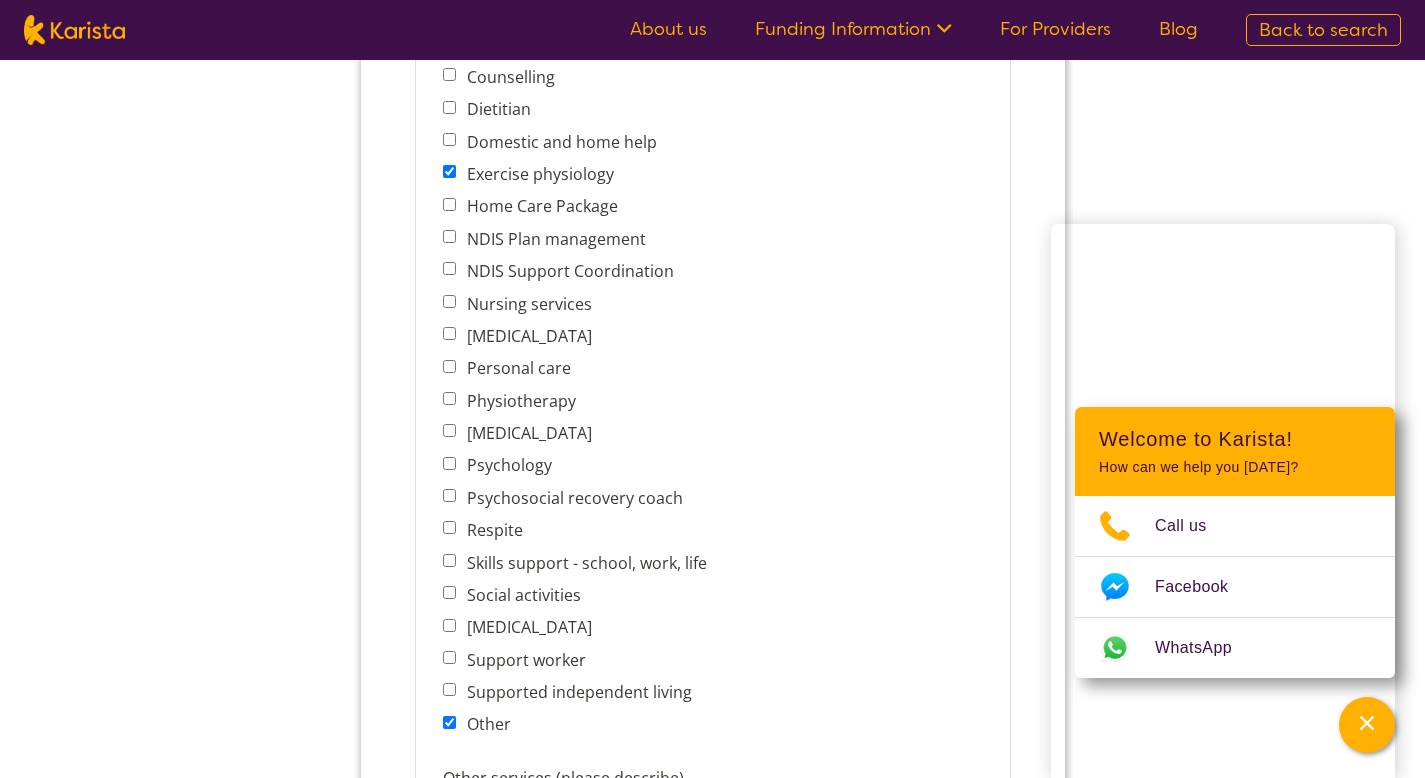 scroll, scrollTop: 453, scrollLeft: 0, axis: vertical 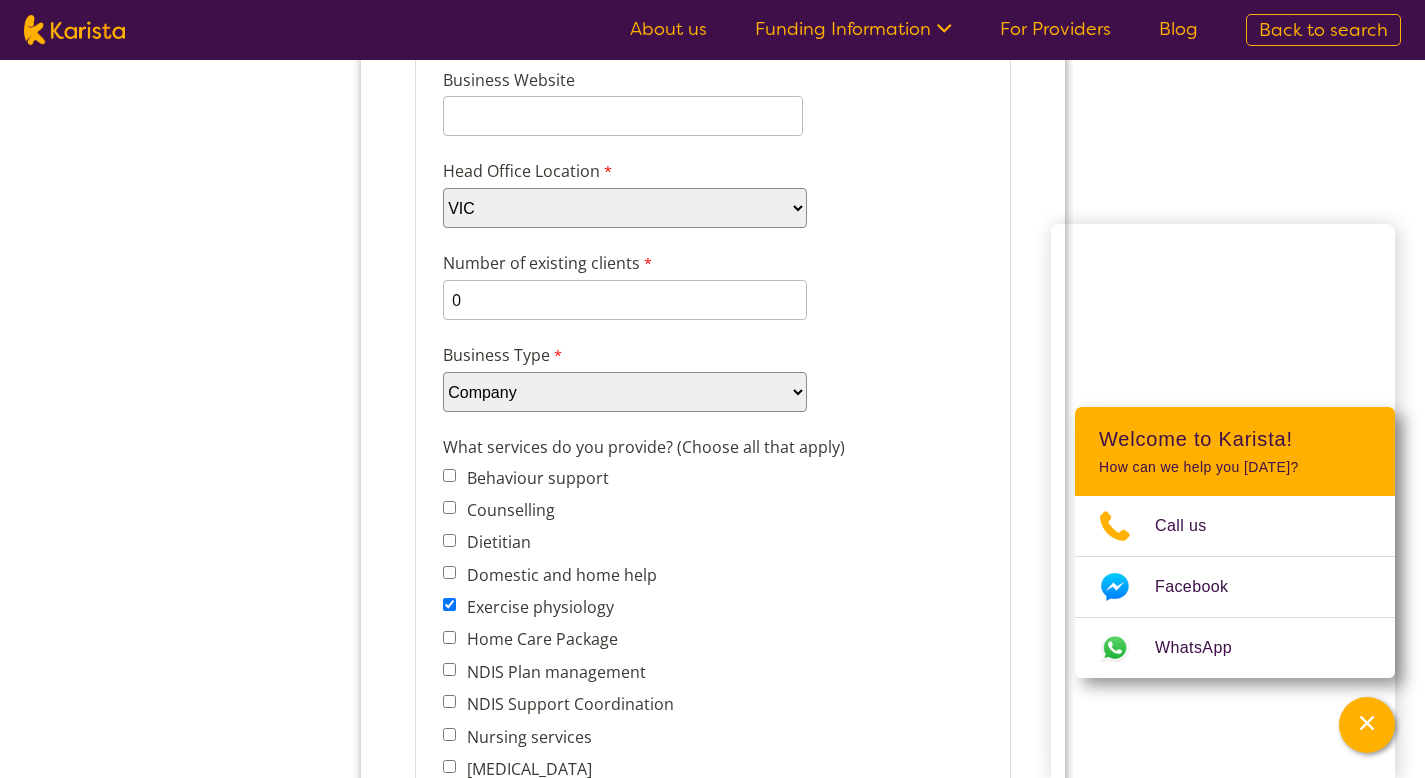 type on "Personal Trainer" 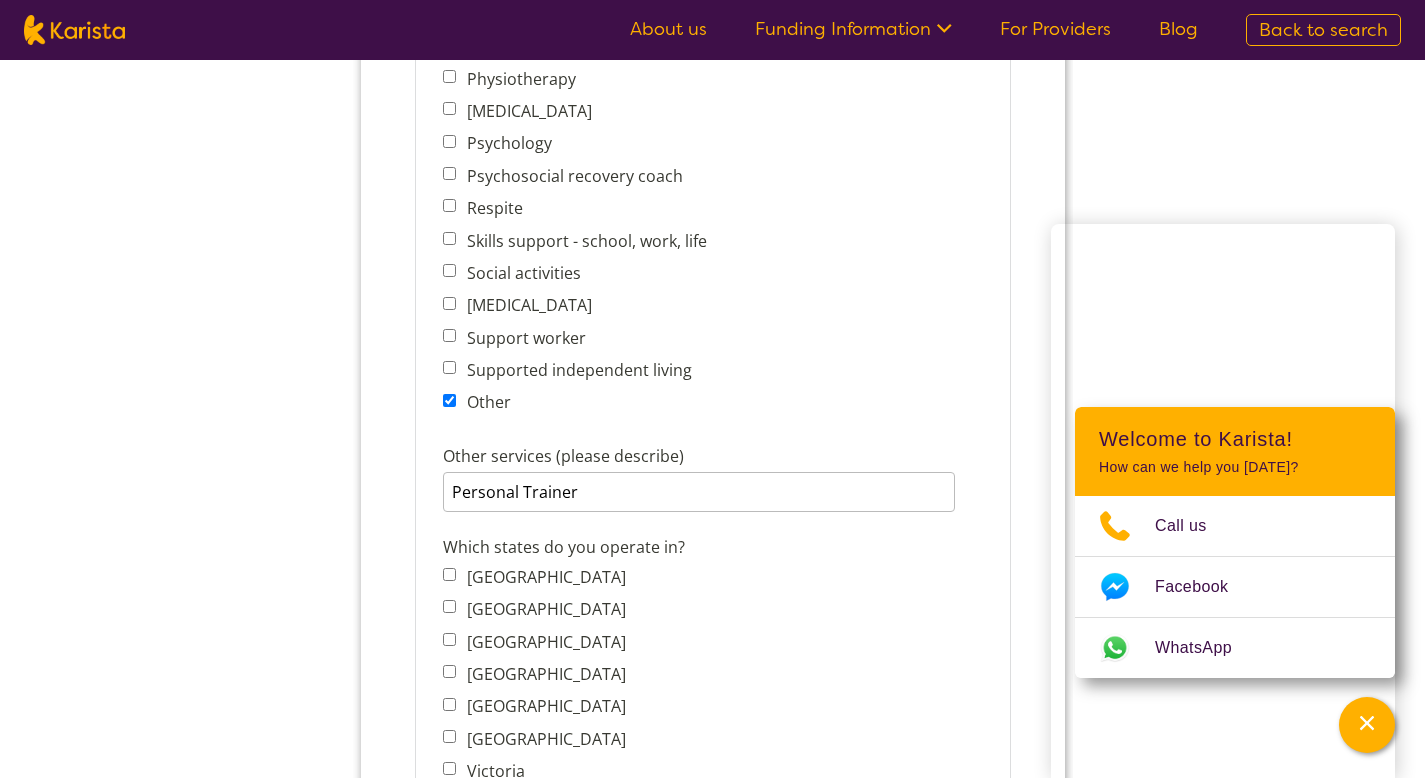 scroll, scrollTop: 1229, scrollLeft: 0, axis: vertical 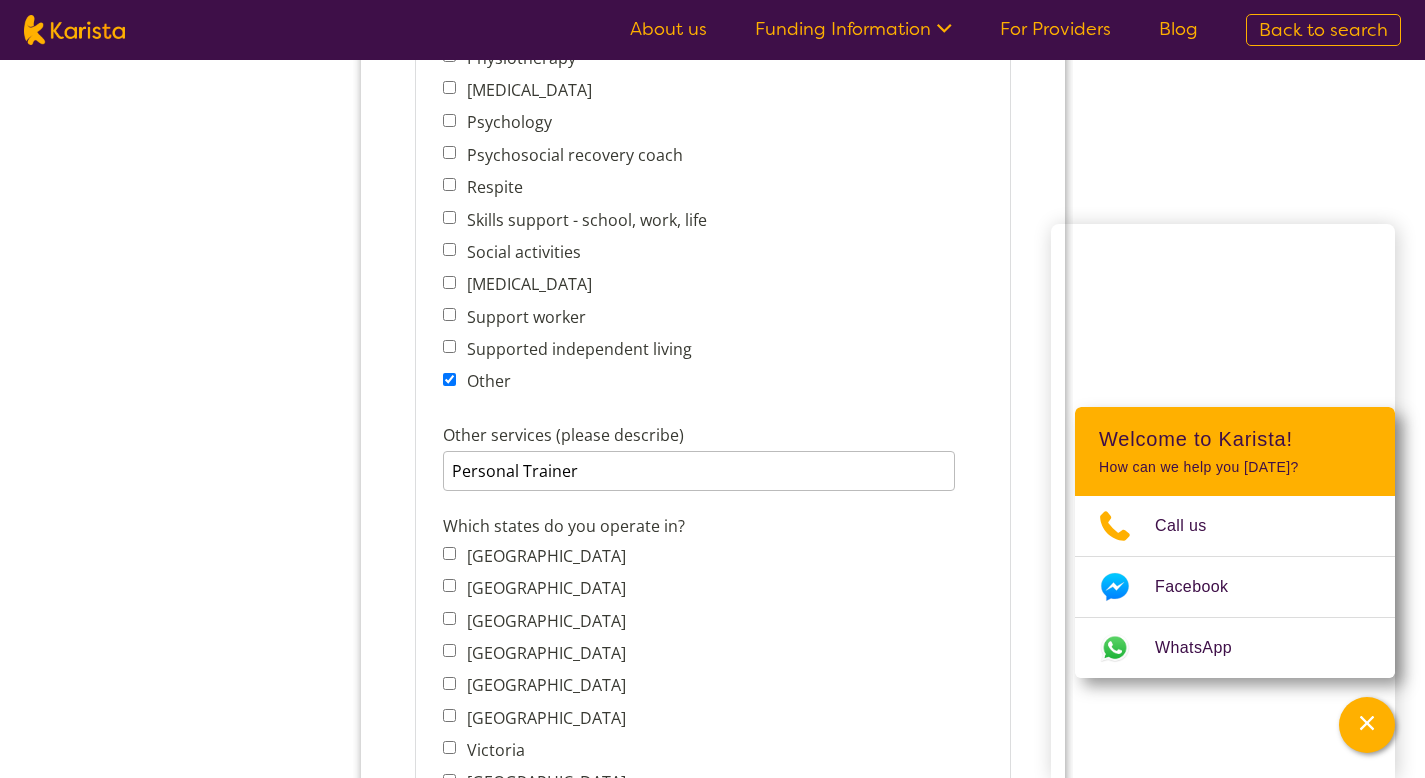 drag, startPoint x: 449, startPoint y: 749, endPoint x: 458, endPoint y: 742, distance: 11.401754 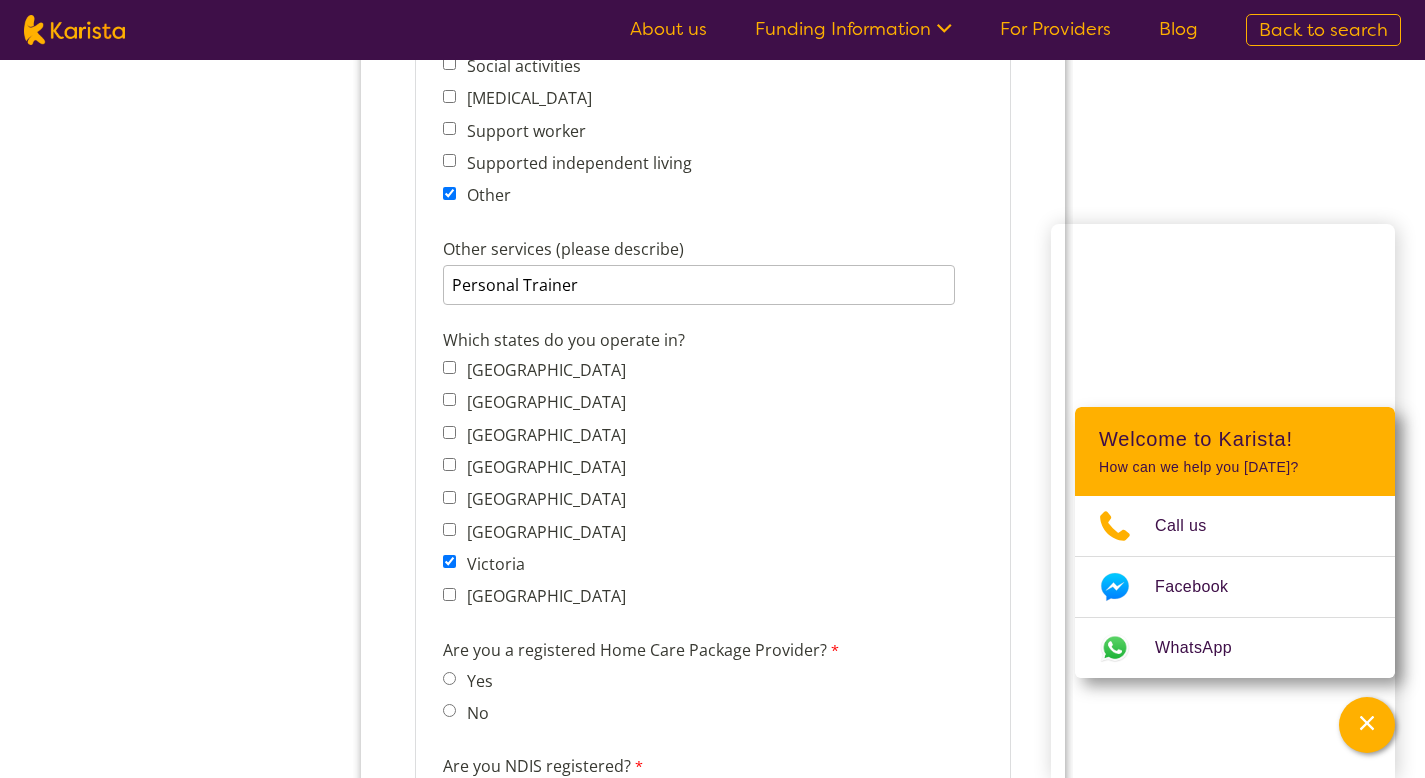 scroll, scrollTop: 1600, scrollLeft: 0, axis: vertical 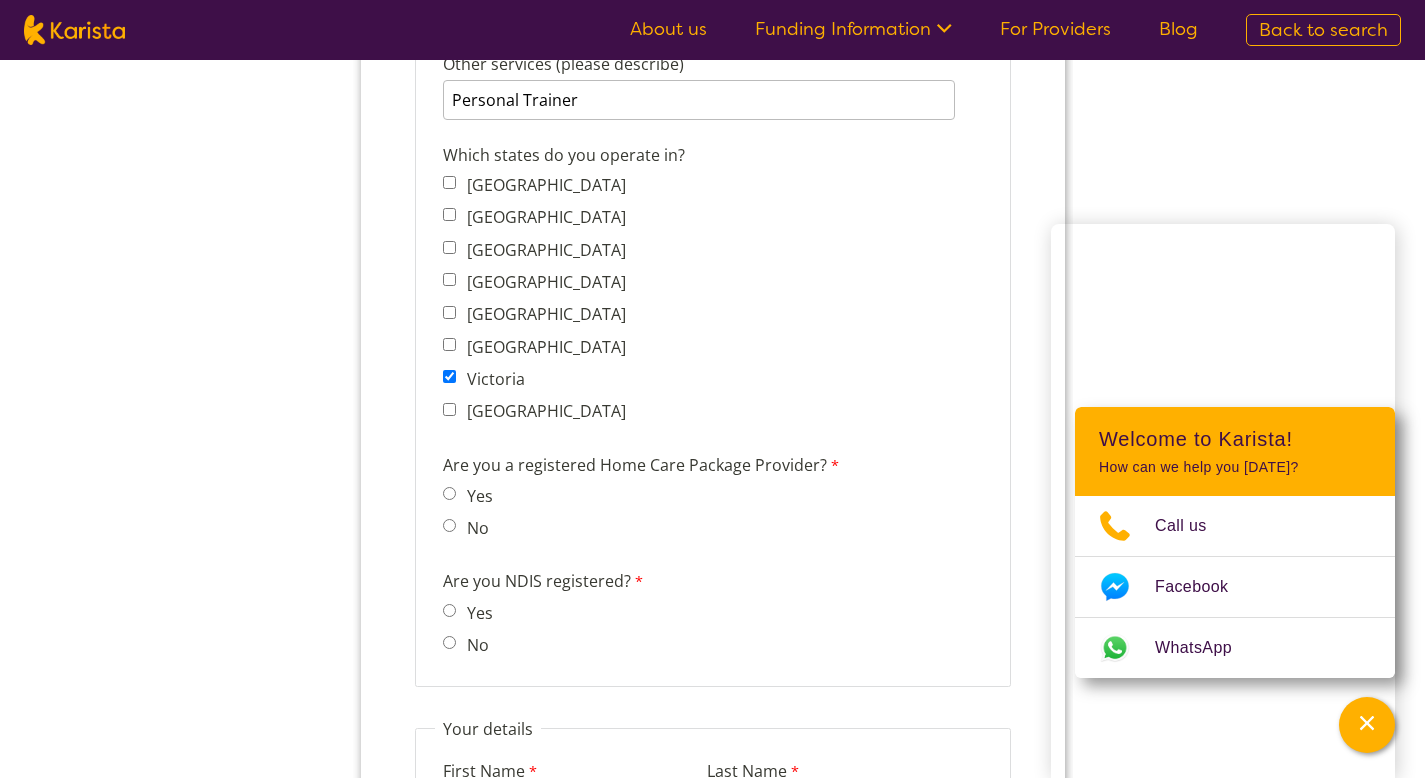 drag, startPoint x: 451, startPoint y: 526, endPoint x: 449, endPoint y: 540, distance: 14.142136 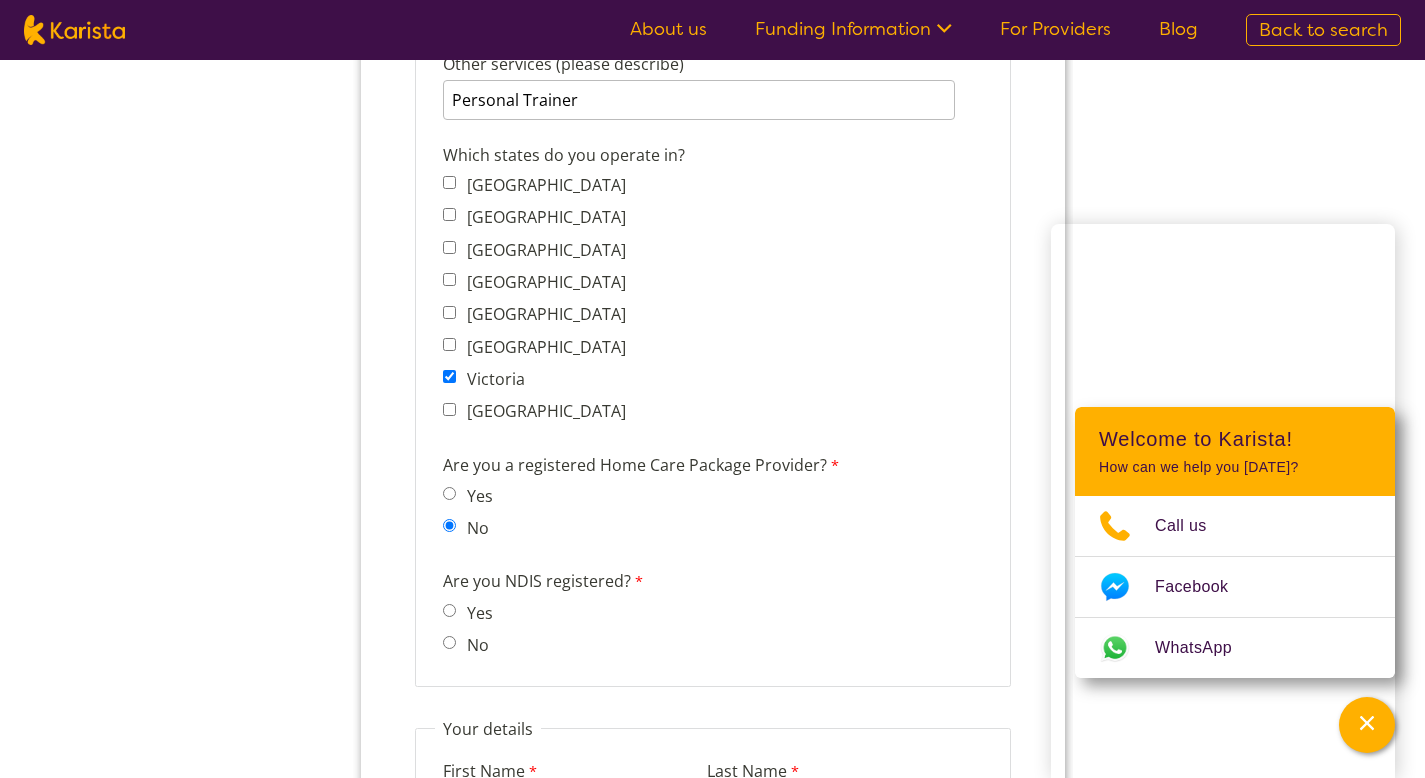 click on "No" at bounding box center (448, 642) 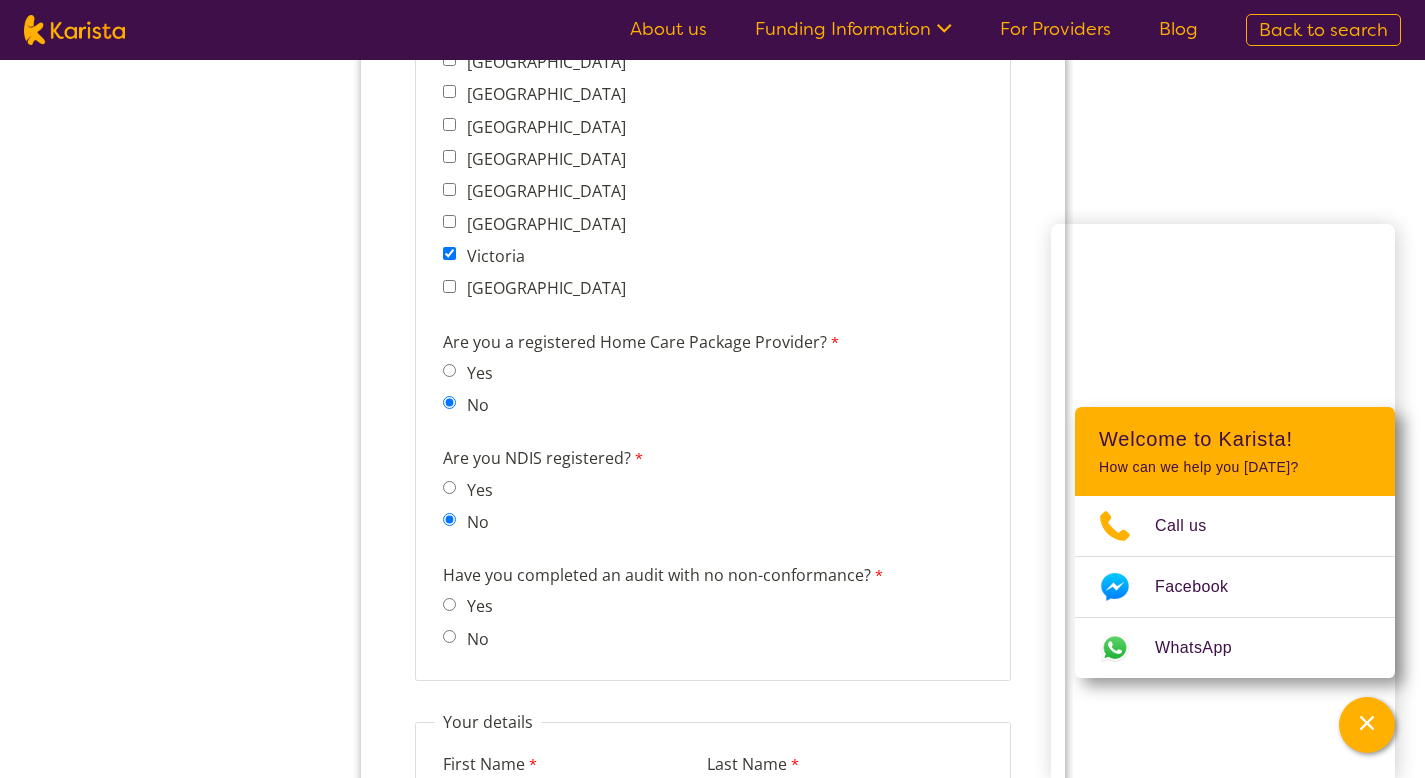 scroll, scrollTop: 1735, scrollLeft: 0, axis: vertical 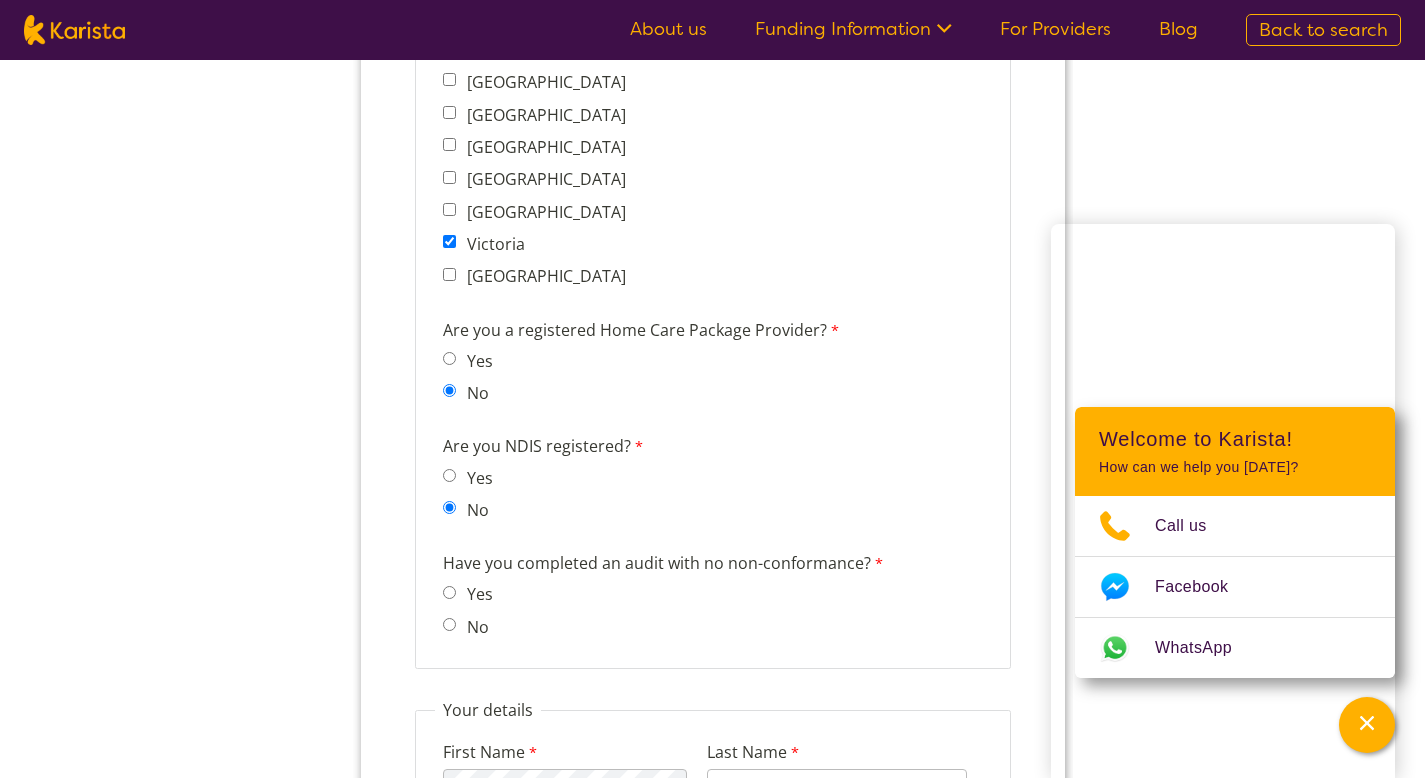 click on "No" at bounding box center [448, 624] 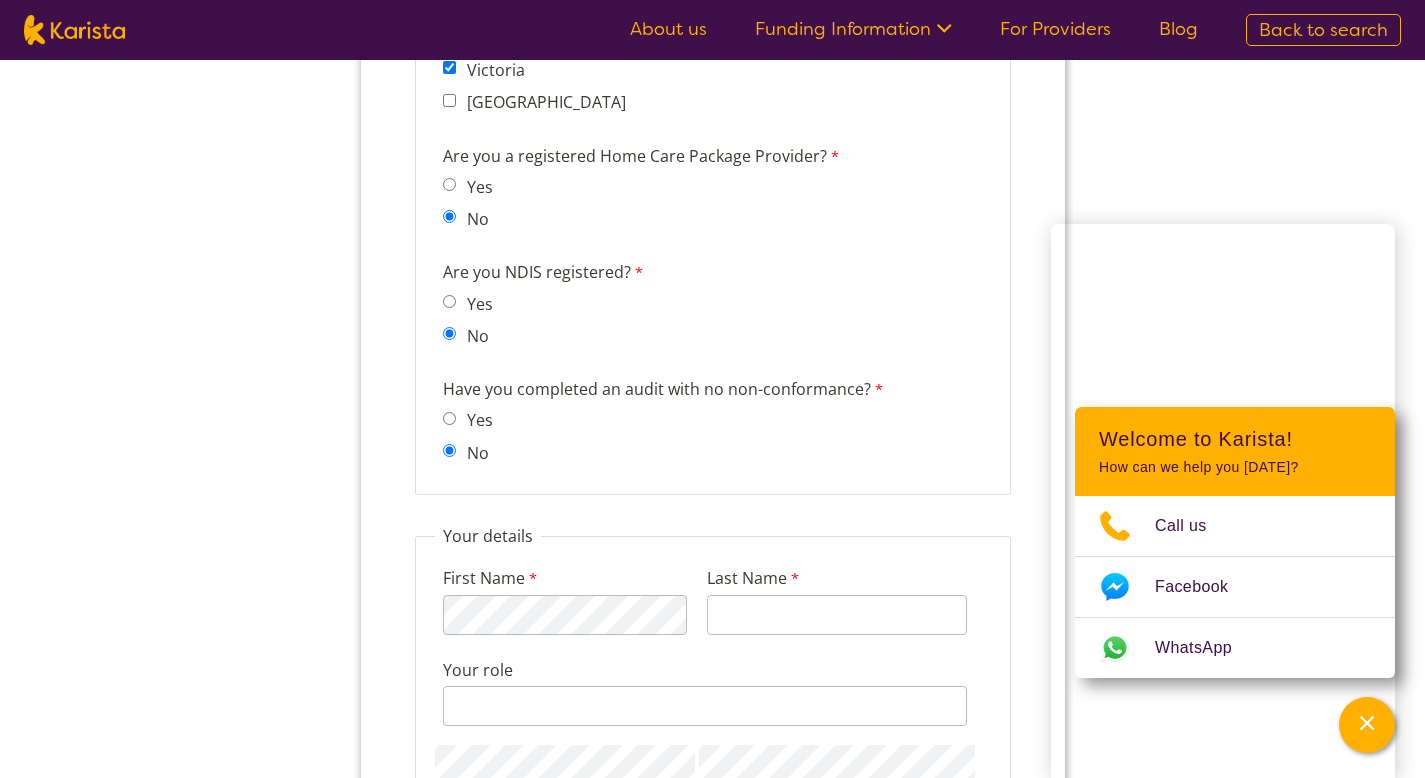 scroll, scrollTop: 1913, scrollLeft: 0, axis: vertical 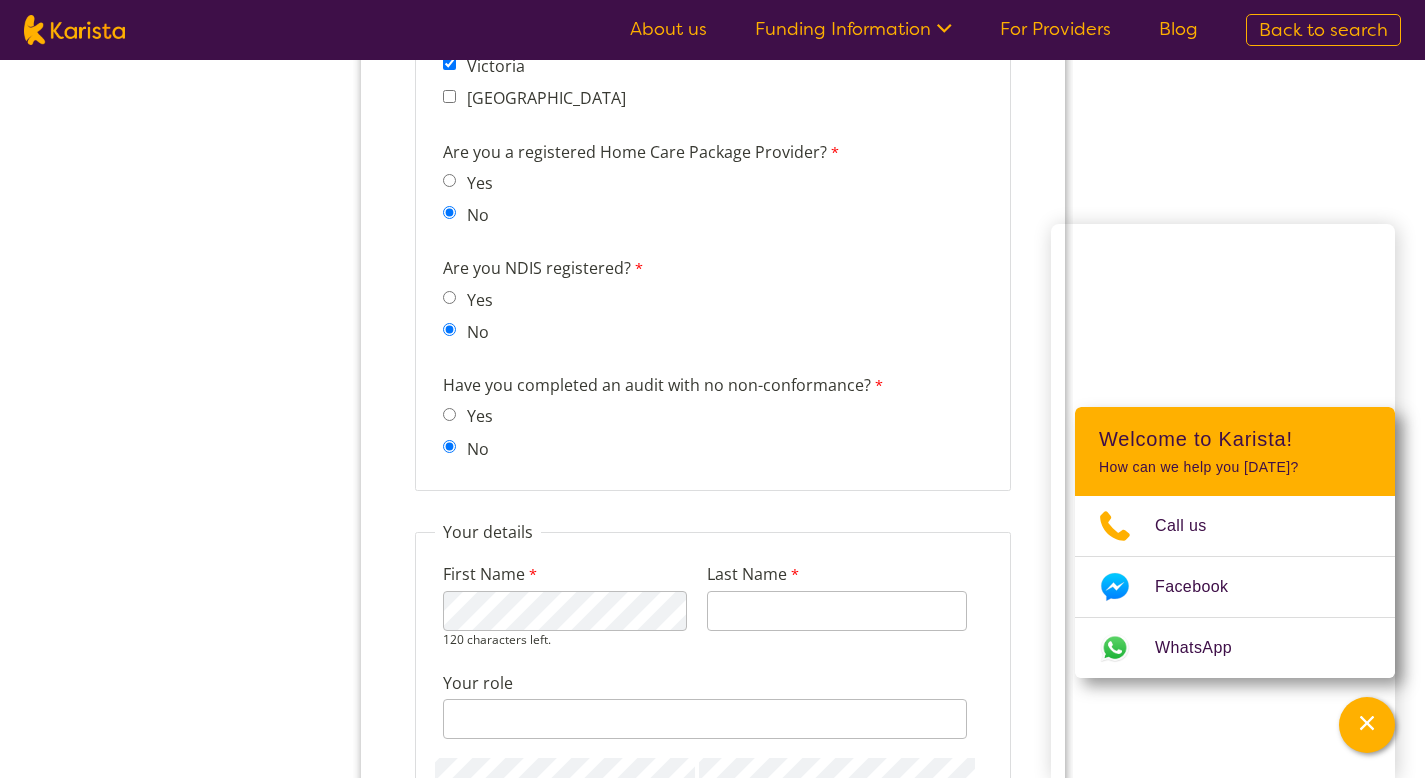 type on "Lizard Fitness" 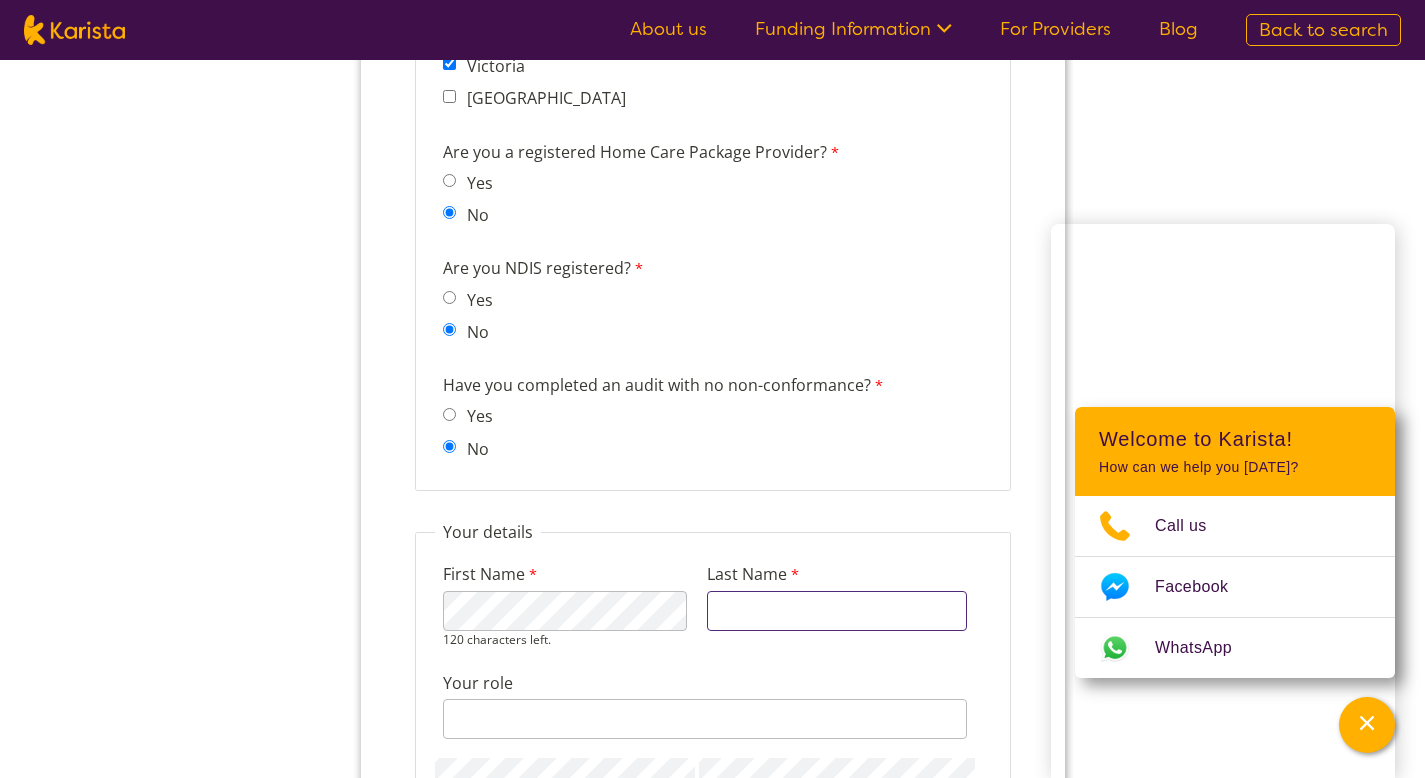 type on "Hawira" 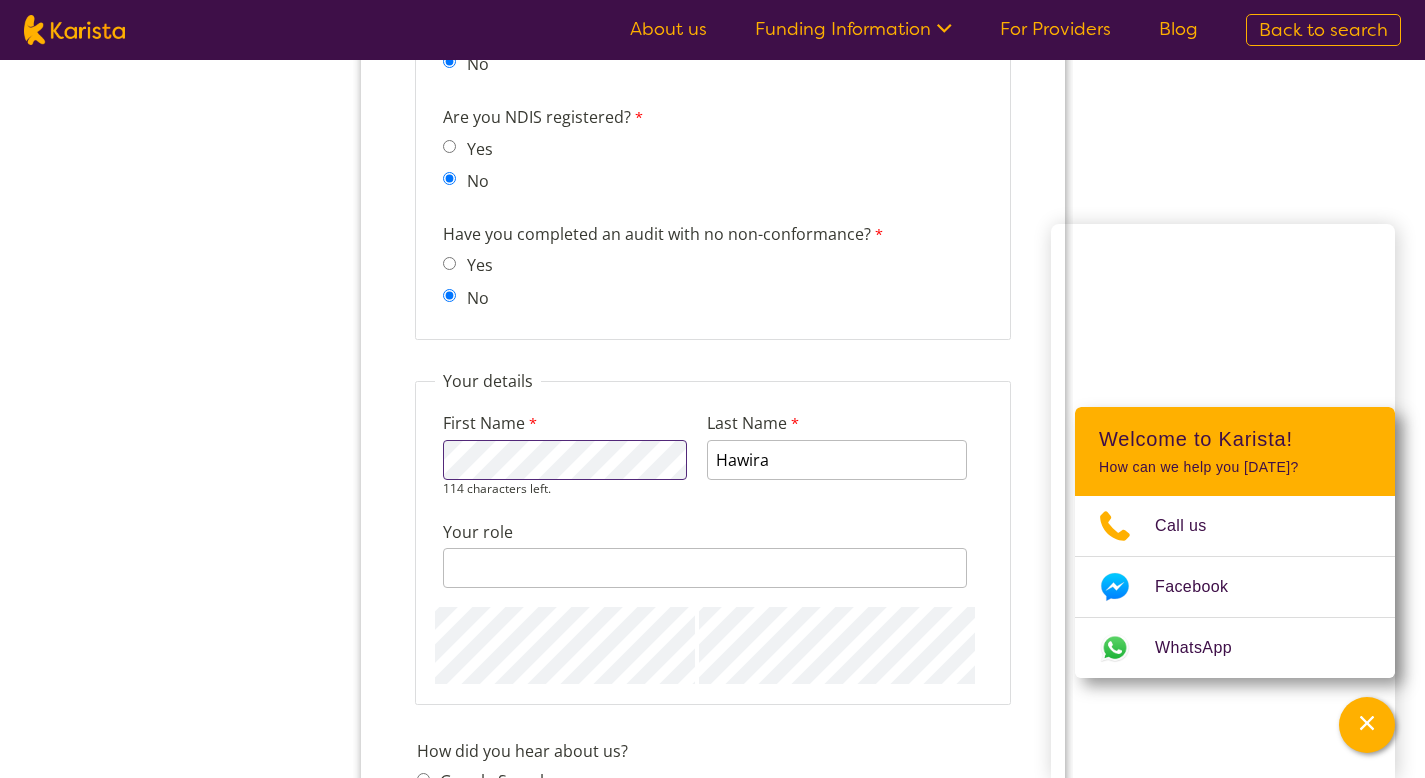 scroll, scrollTop: 2074, scrollLeft: 0, axis: vertical 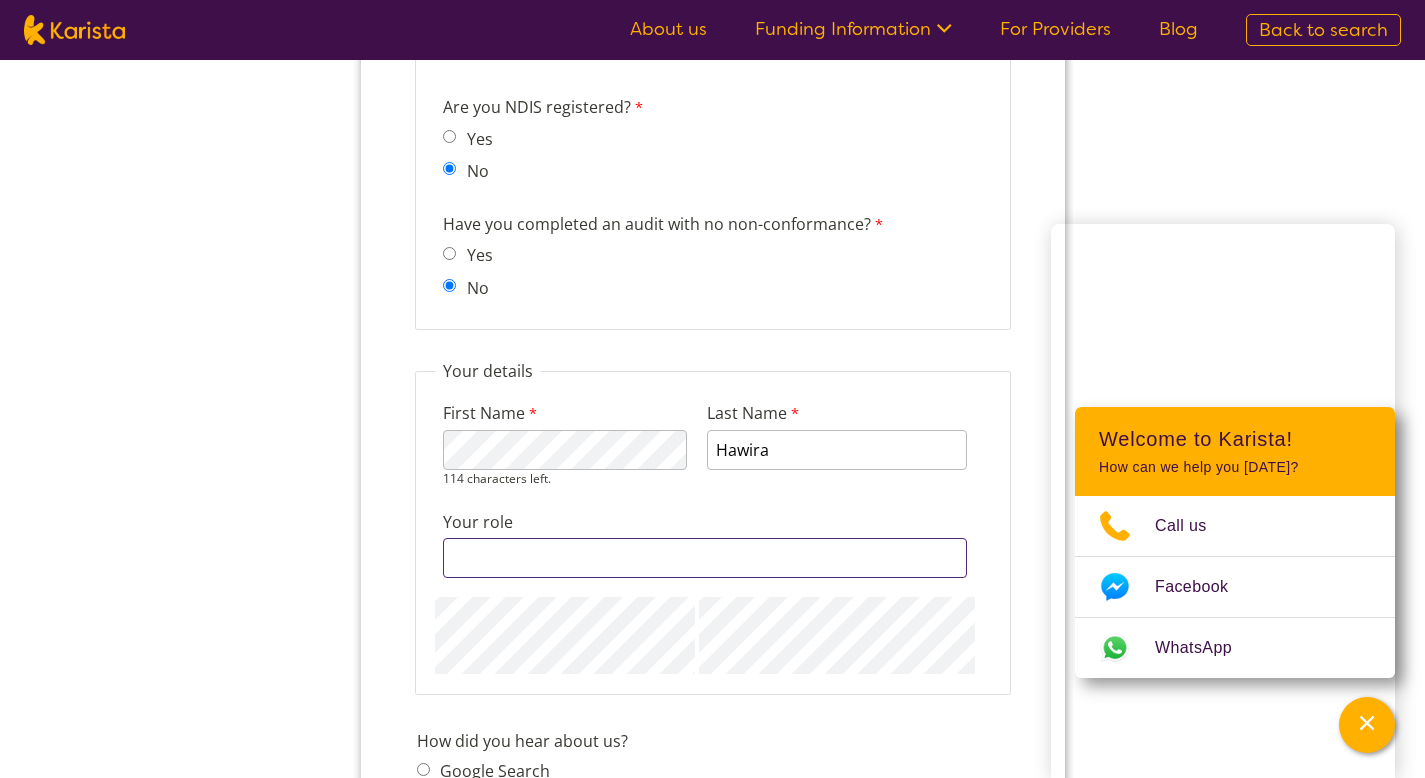 click on "Your role" at bounding box center (704, 558) 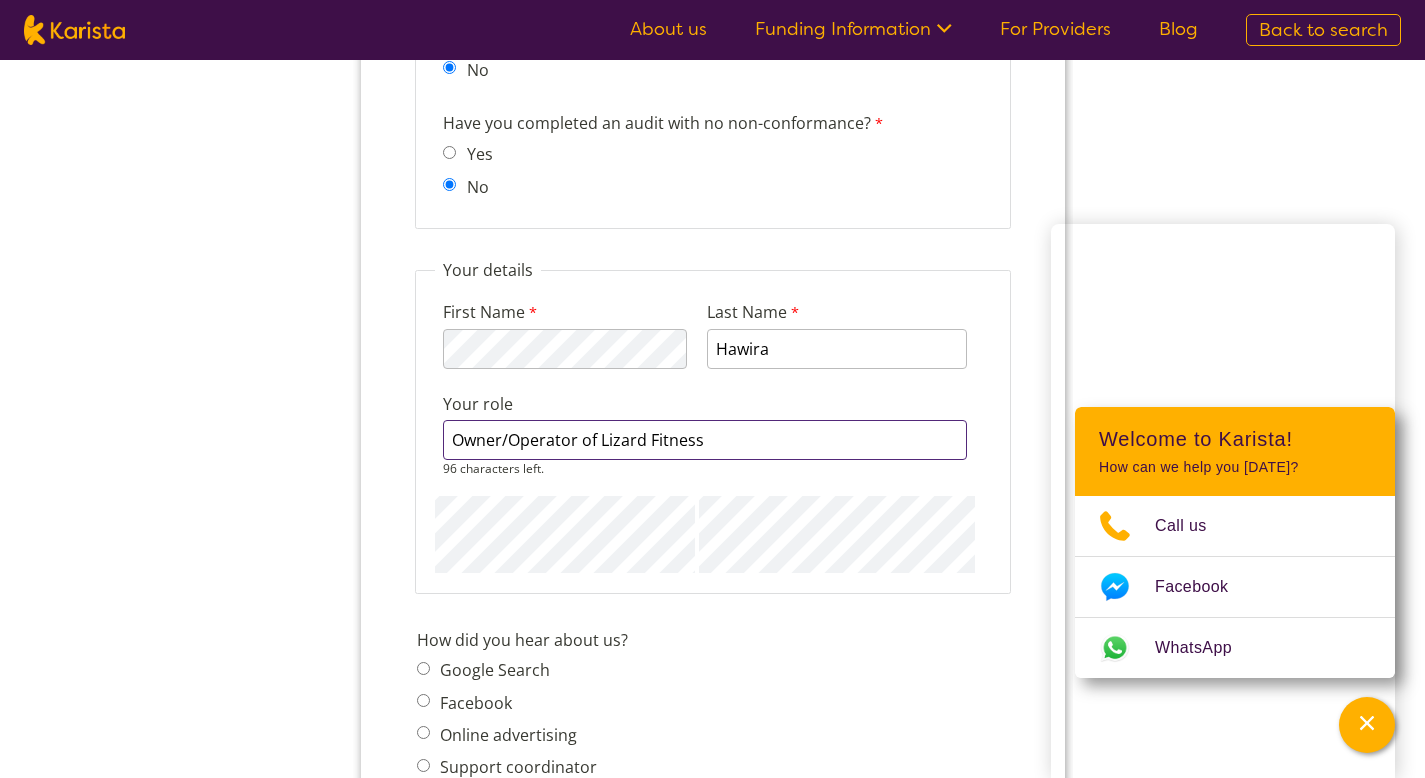 scroll, scrollTop: 2179, scrollLeft: 0, axis: vertical 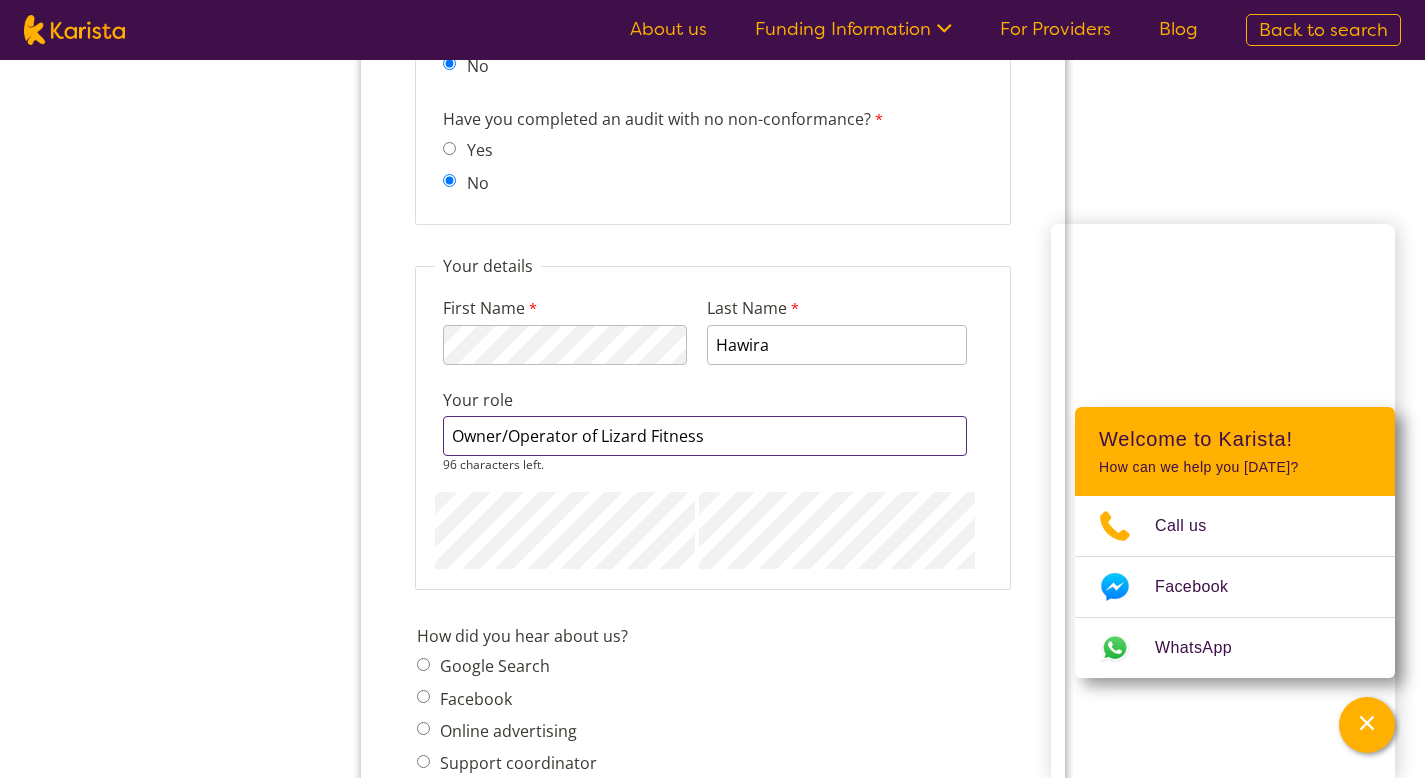type on "Owner/Operator of Lizard Fitness" 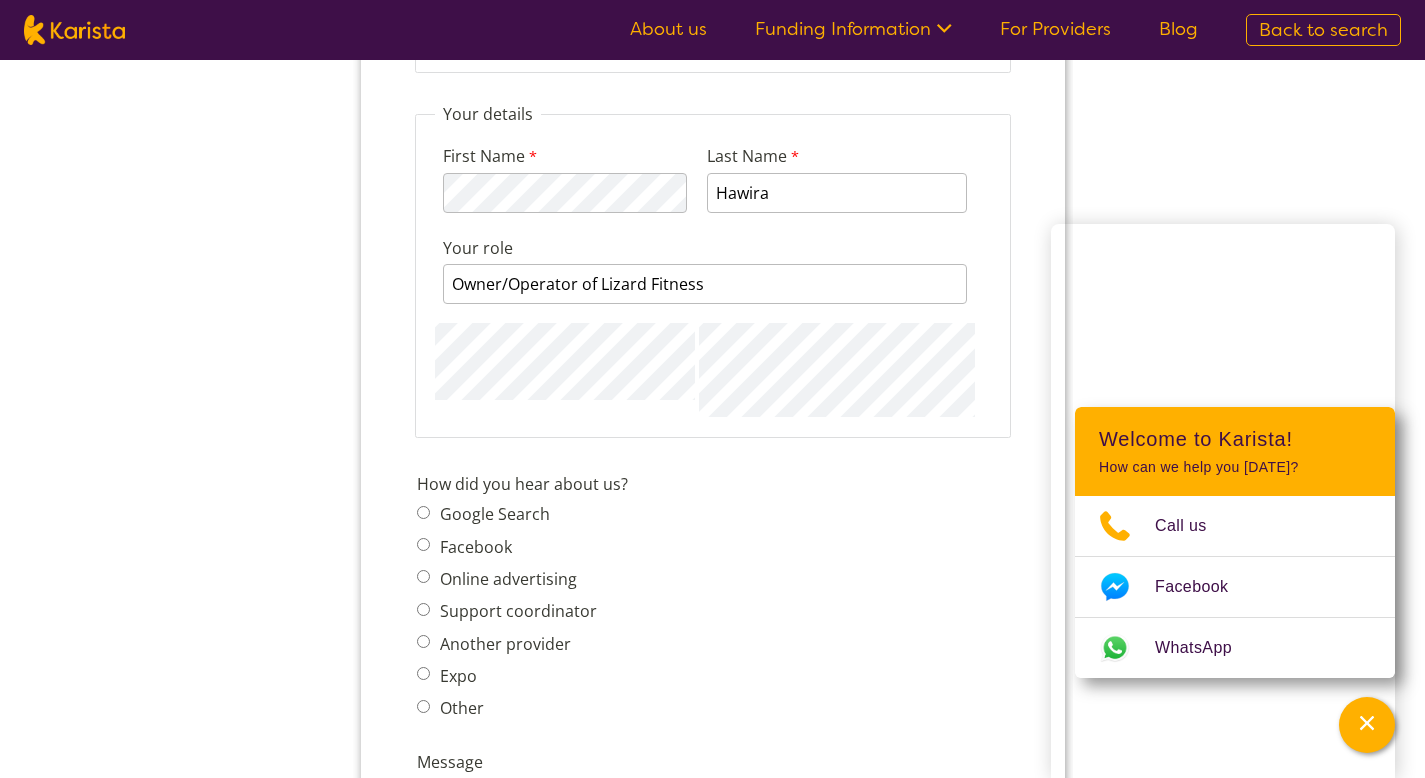 scroll, scrollTop: 2336, scrollLeft: 0, axis: vertical 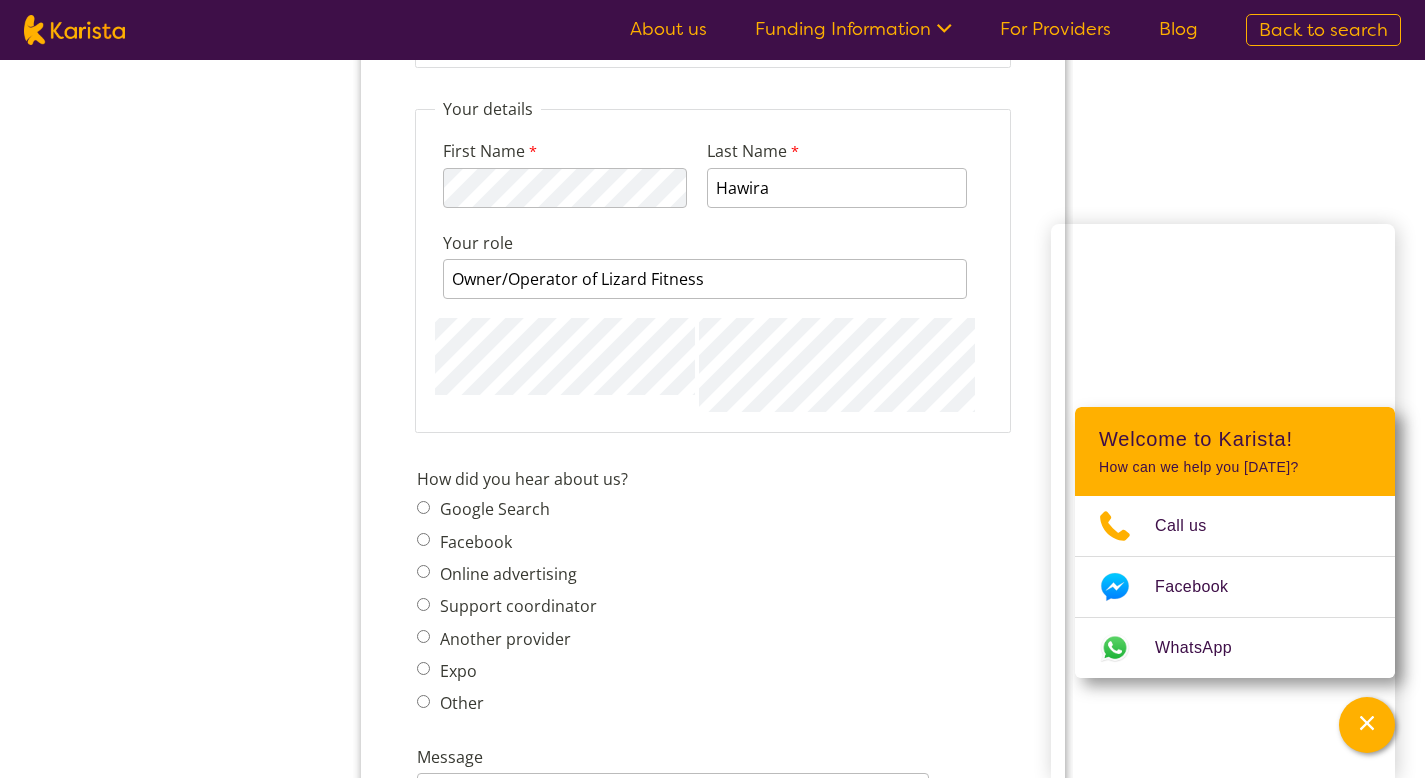 click on "Google Search" at bounding box center [512, 509] 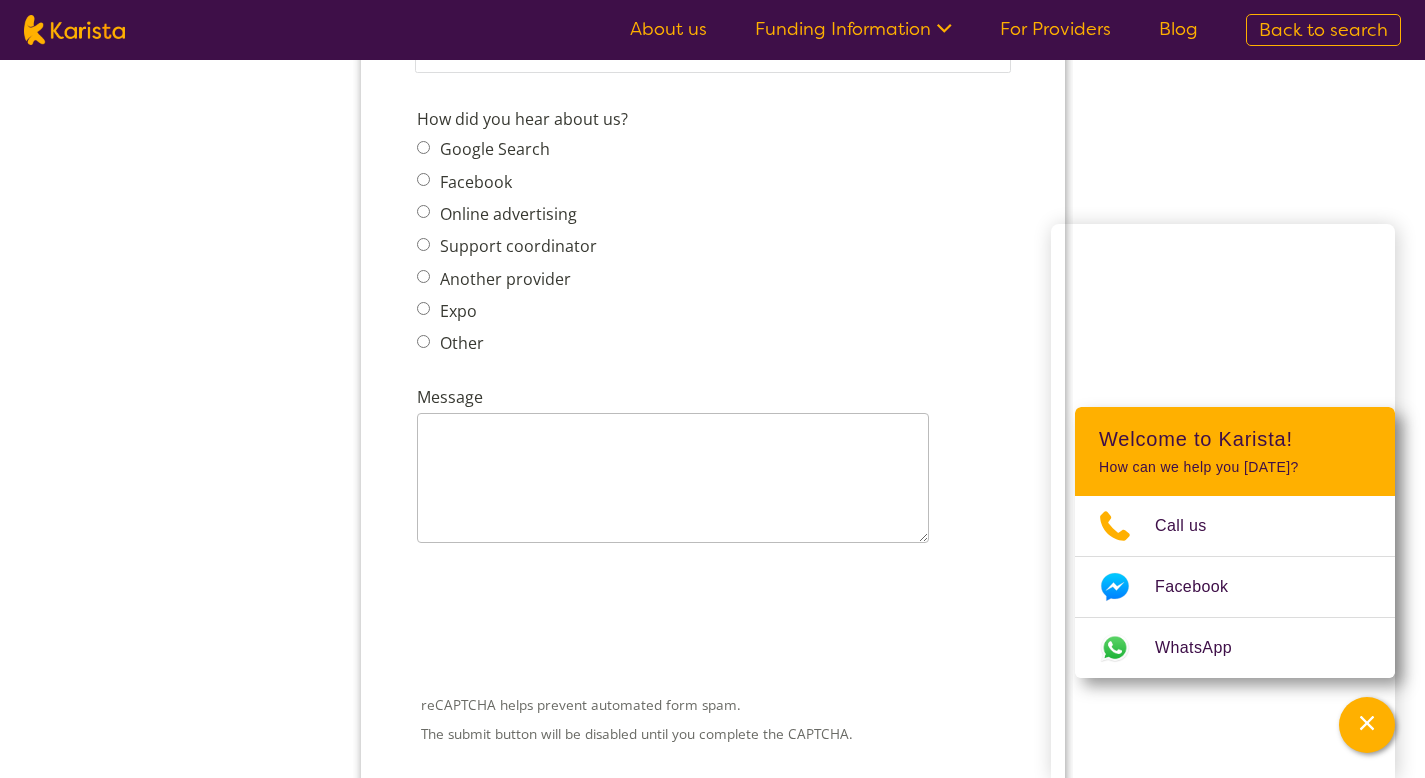 scroll, scrollTop: 2763, scrollLeft: 0, axis: vertical 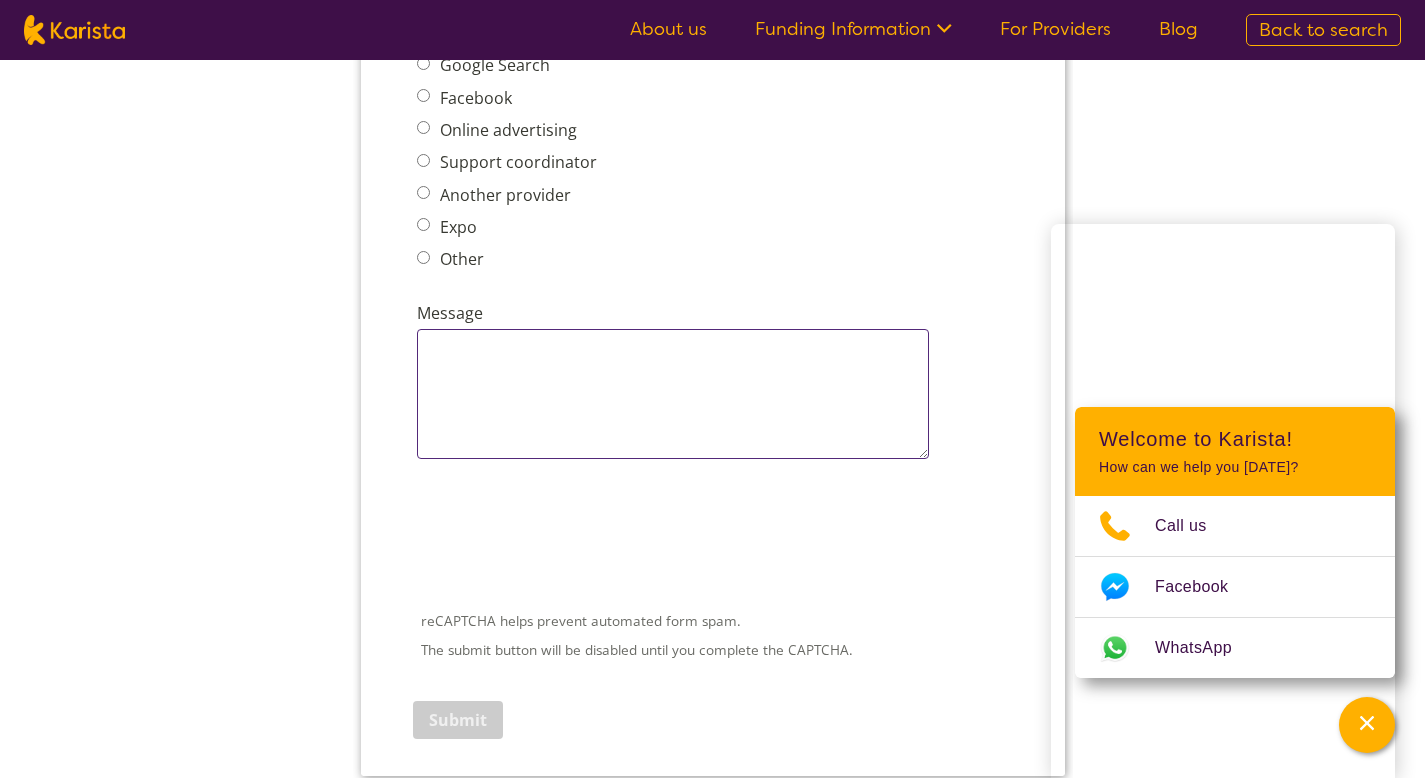 click on "Message" at bounding box center [672, 394] 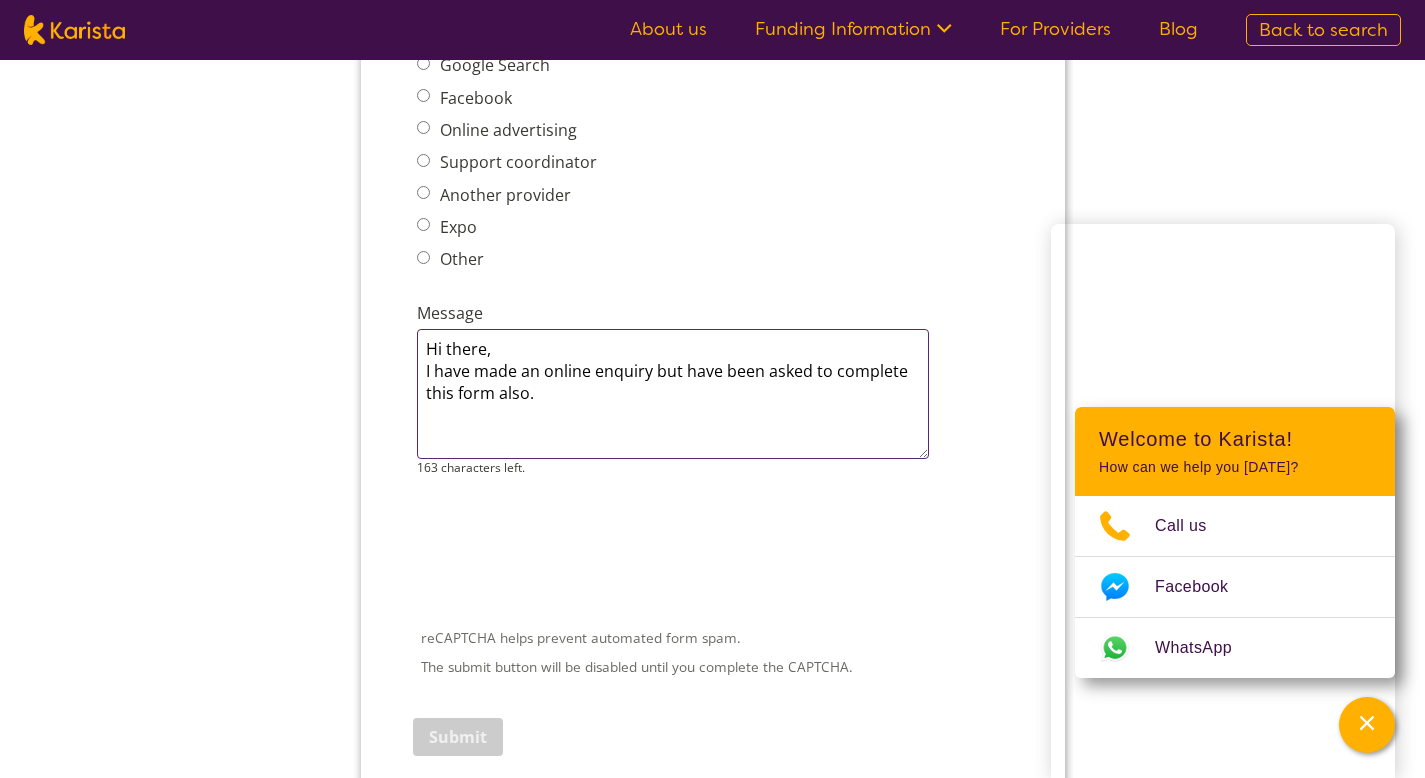 type on "Hi there,
I have made an online enquiry but have been asked to complete this form also." 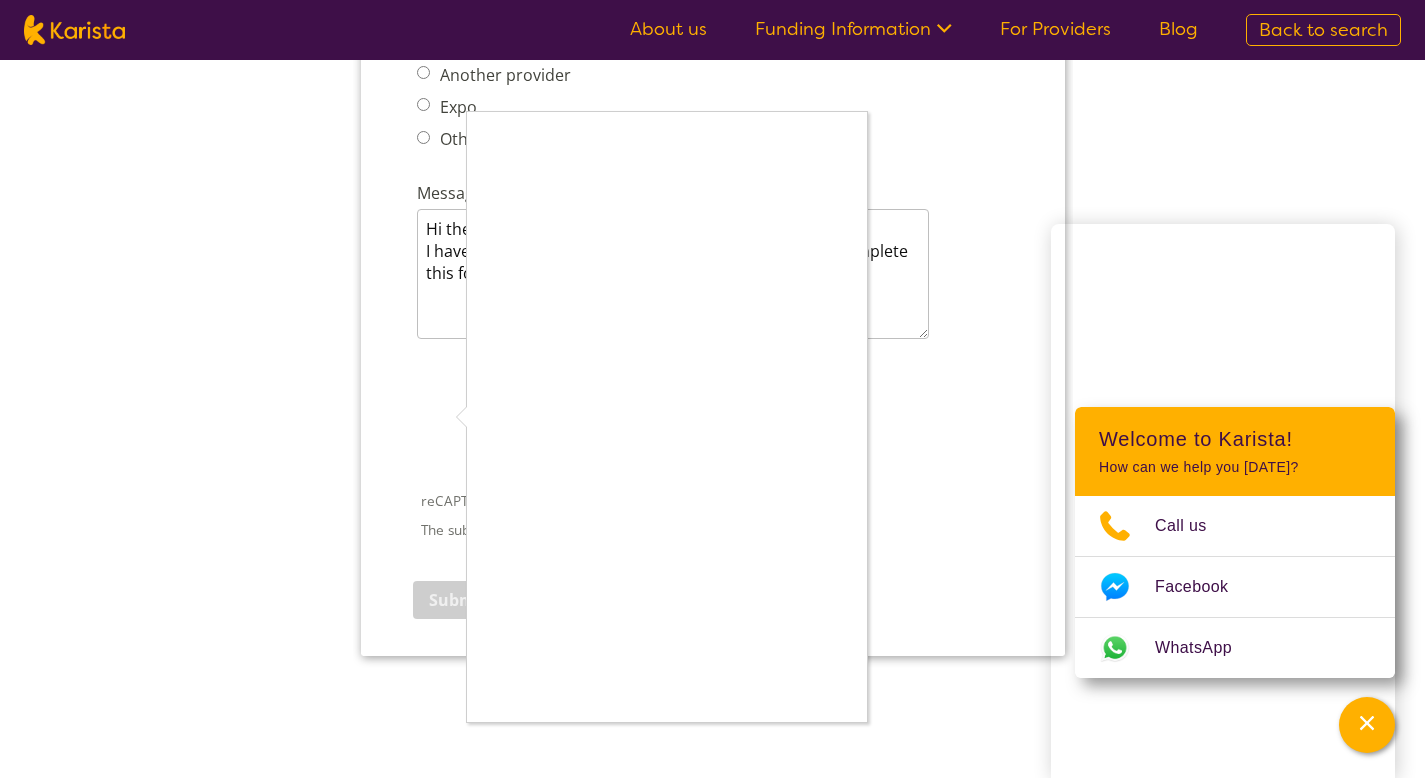 scroll, scrollTop: 2900, scrollLeft: 0, axis: vertical 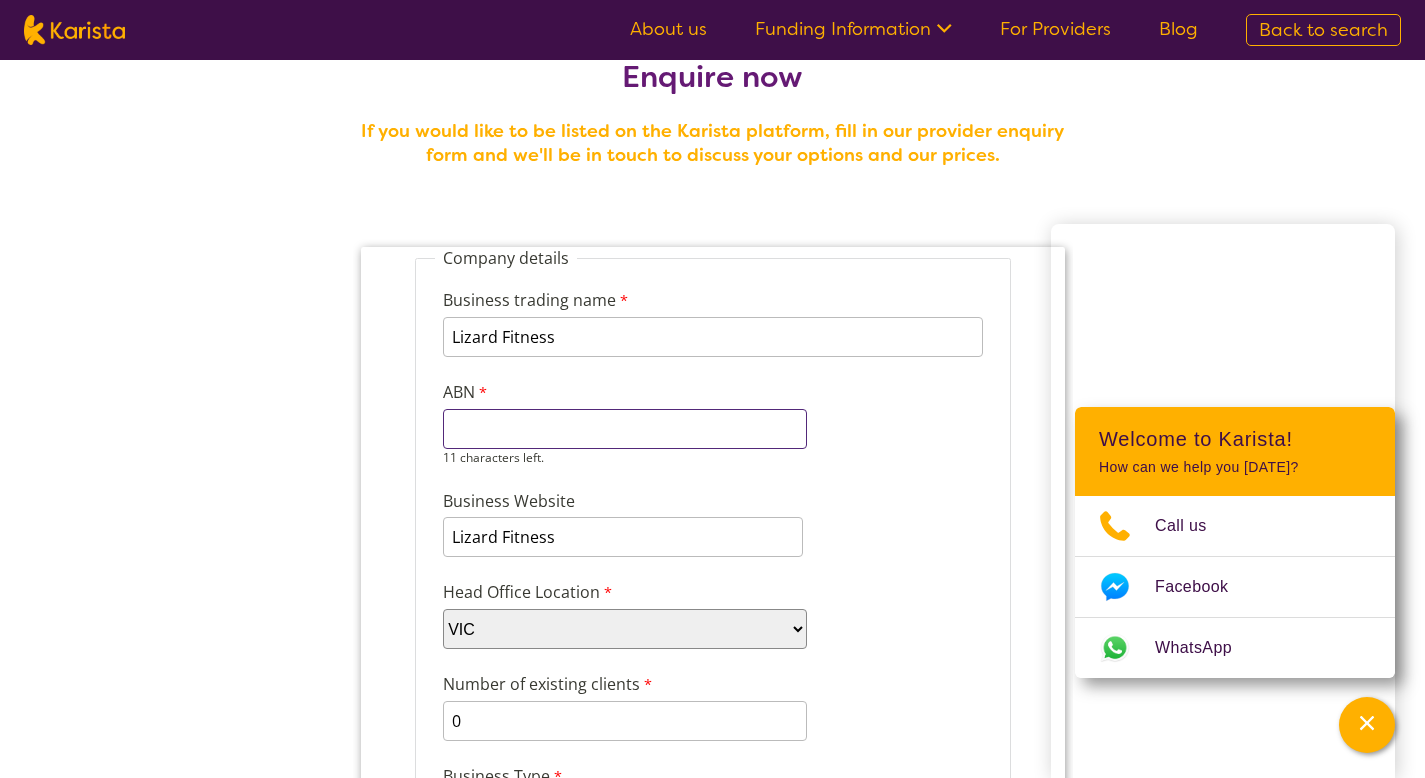 click on "ABN" at bounding box center (624, 429) 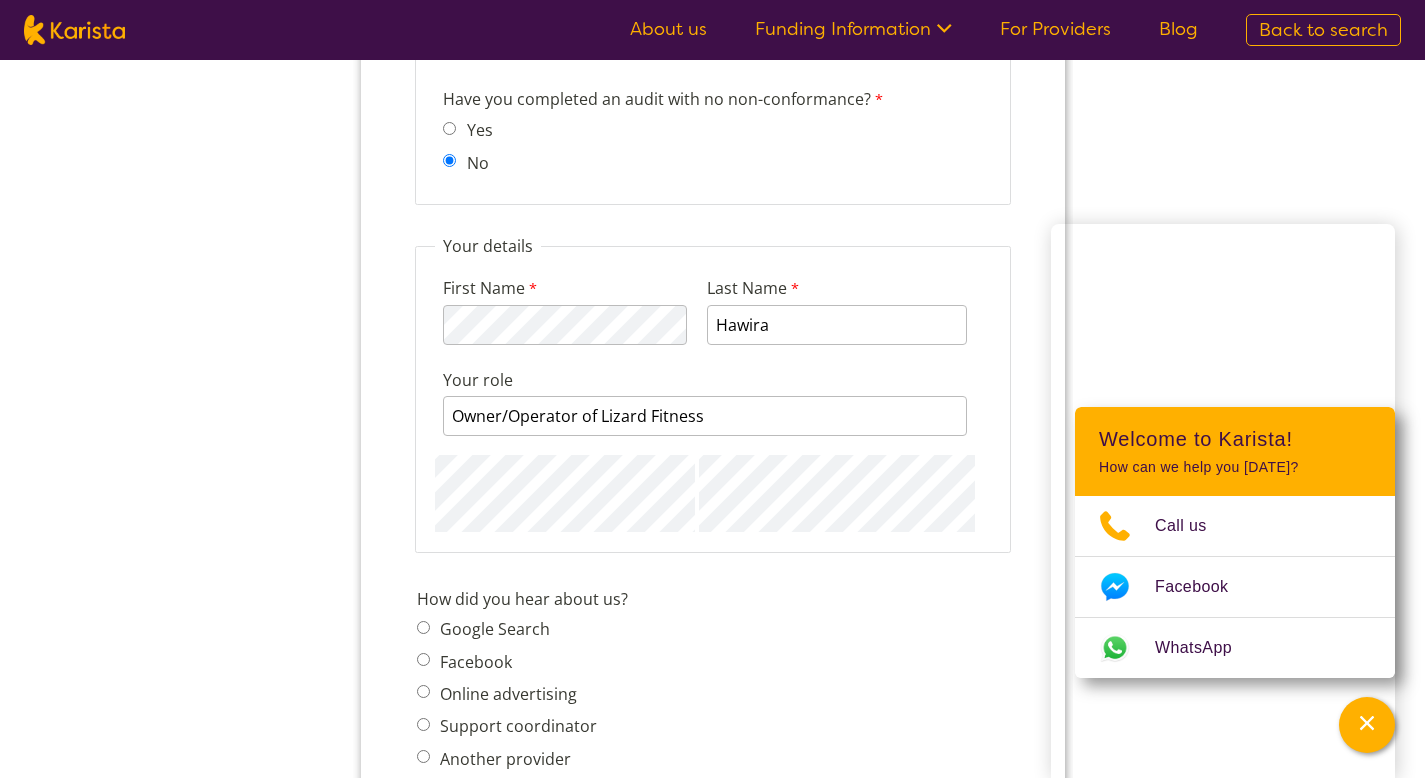type on "81158850045" 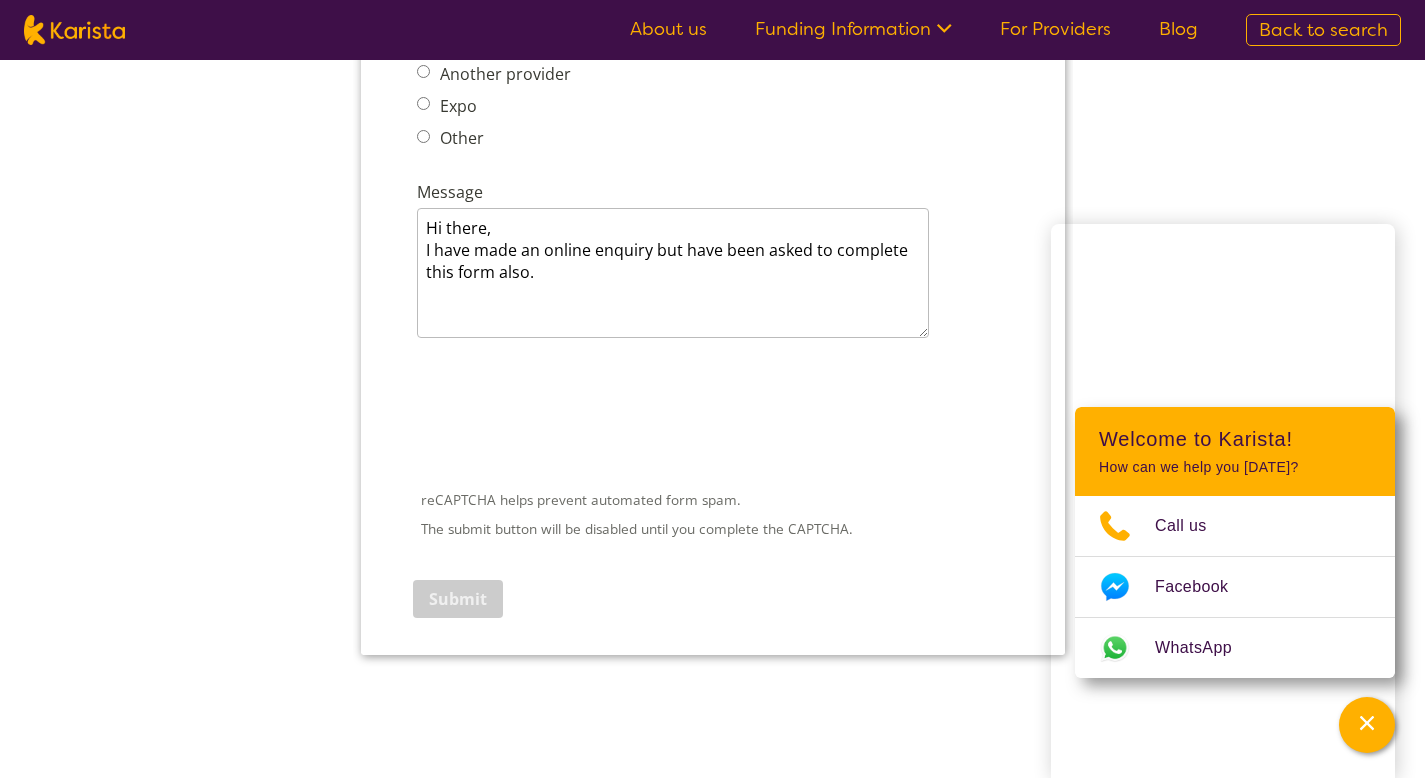 scroll, scrollTop: 2793, scrollLeft: 0, axis: vertical 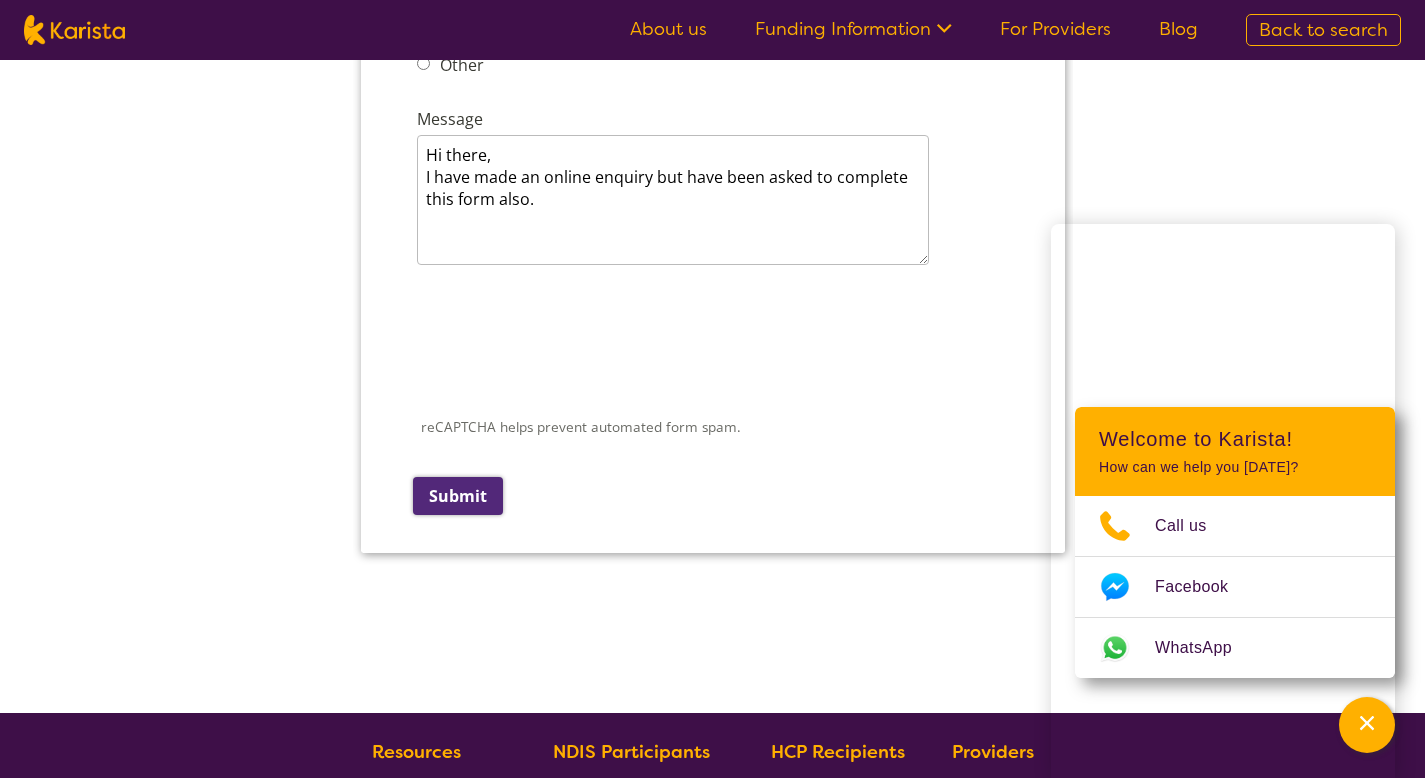 click on "Submit" at bounding box center [457, 496] 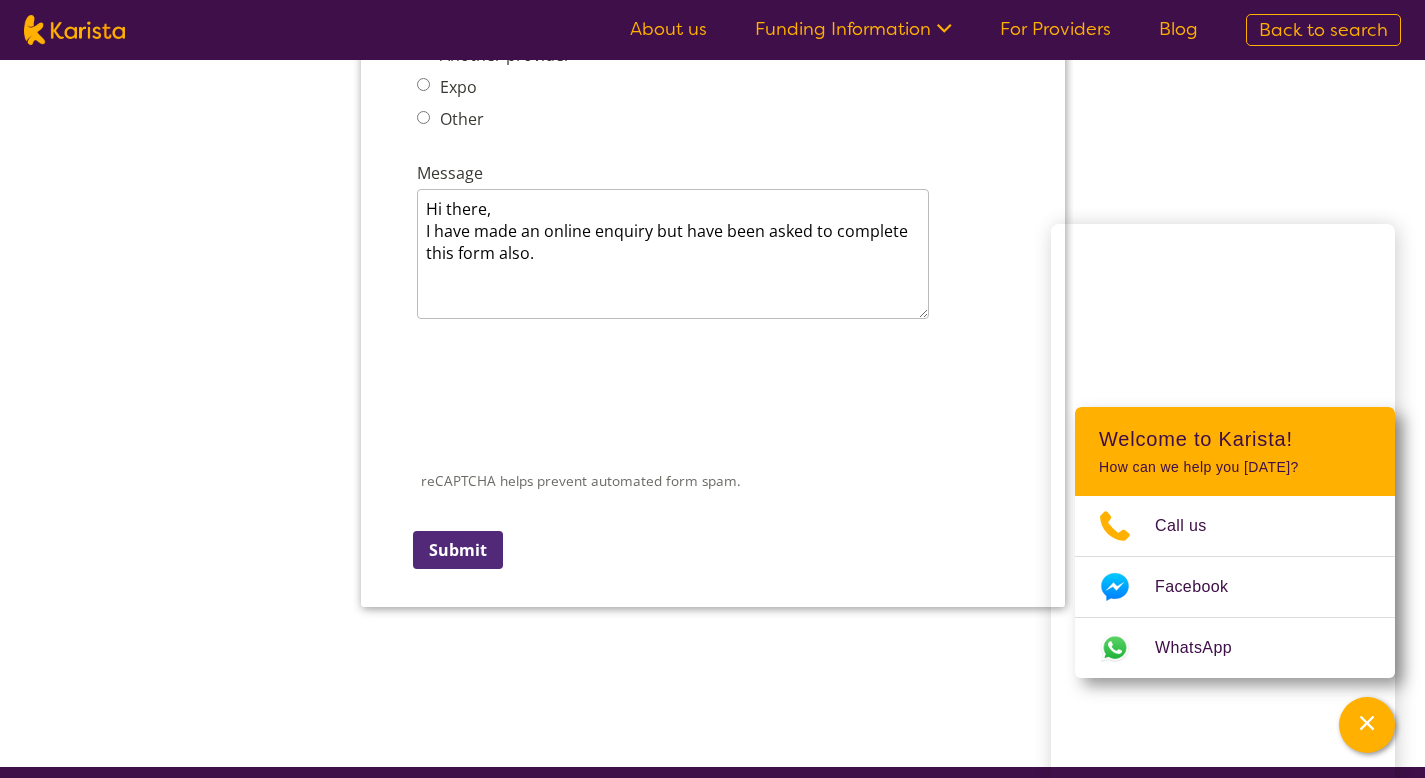 scroll, scrollTop: 30, scrollLeft: 0, axis: vertical 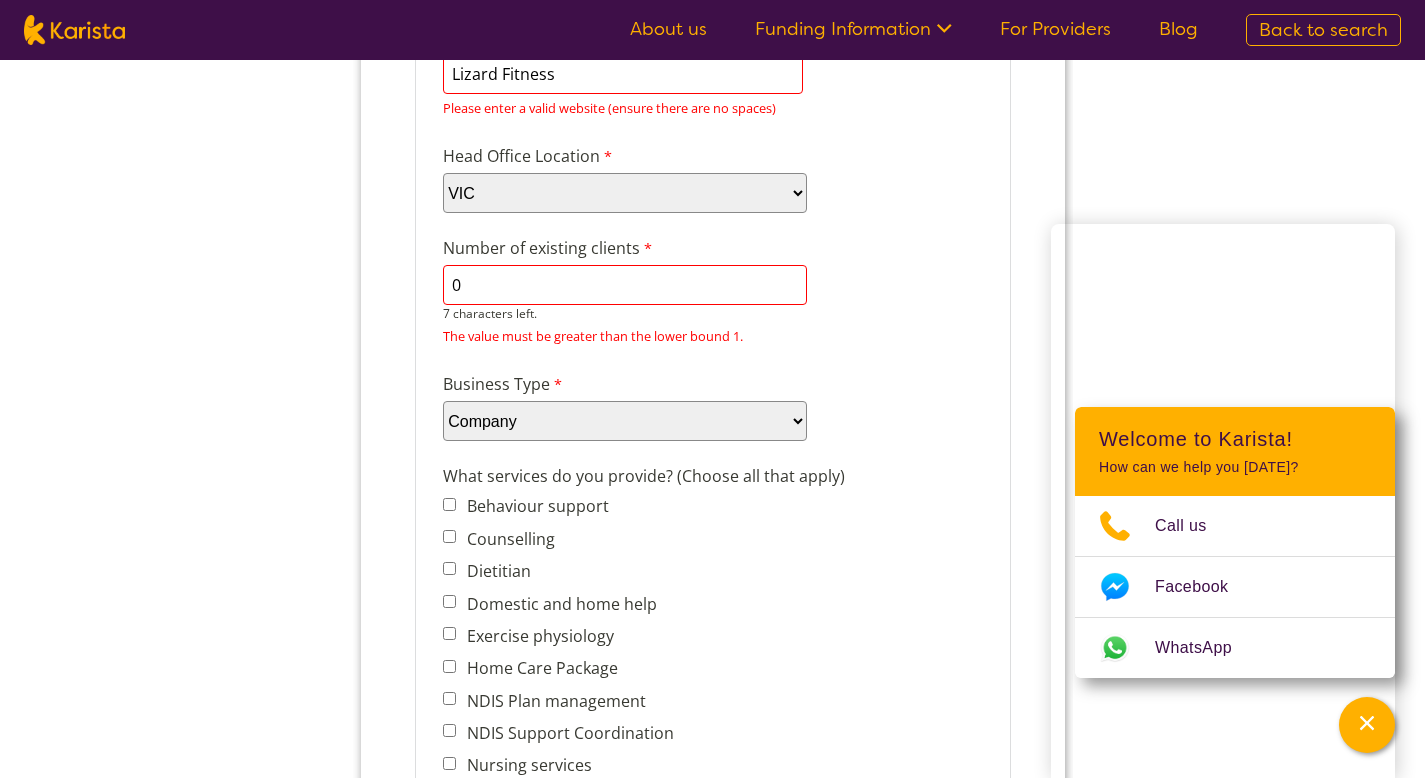 drag, startPoint x: 460, startPoint y: 283, endPoint x: 440, endPoint y: 283, distance: 20 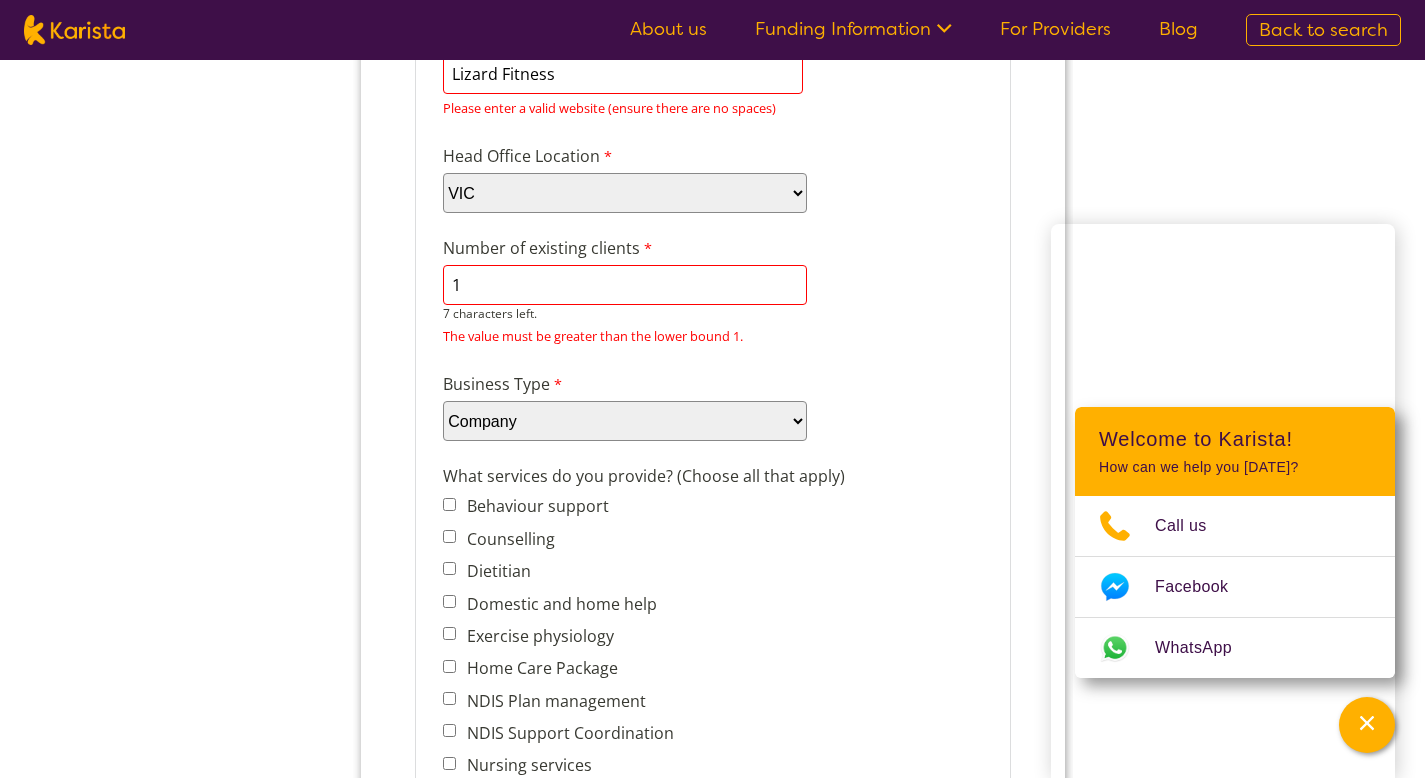 type on "1" 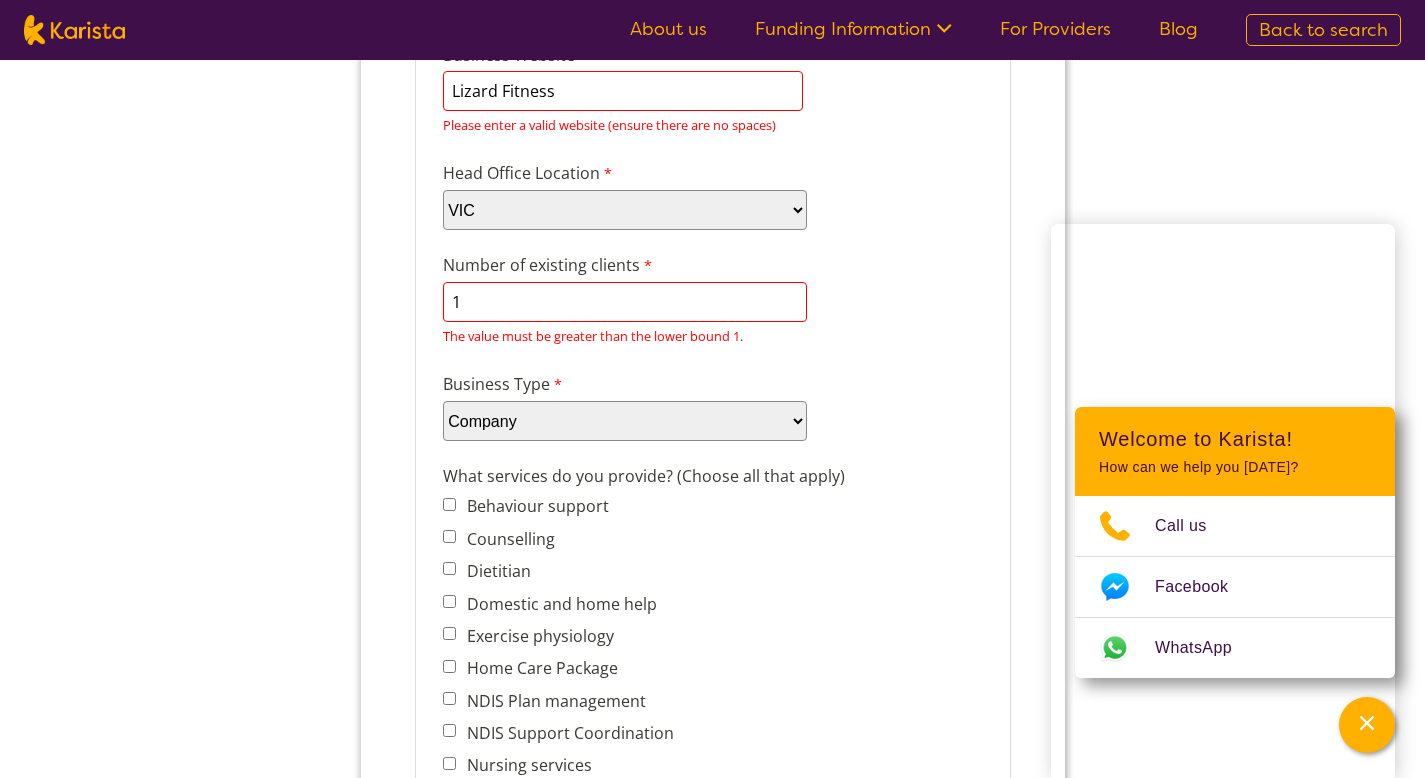 click on "Company details
Business trading name Lizard Fitness 241 characters left.
ABN 81158850045 0 characters left.
Business Website Lizard Fitness
Please enter a valid website (ensure there are no spaces)
Head Office Location Please select...
ACT
NSW
NT
QLD
SA
TAS
VIC
WA
Number of existing clients 1 7 characters left.
The value must be greater than the lower bound 1.
Business Type Please select...
Company
Individual/Sole Trader
Other (please specify)
Other (please specify) 255 characters left.
What services do you provide? (Choose all that apply) Behaviour support Counselling Dietitian Domestic and home help Exercise physiology Home Care Package NDIS Plan management NDIS Support Coordination Nursing services Occupational therapy Personal care Physiotherapy Podiatry Psychology Psychosocial recovery coach Respite Skills support - school, work, life Social activities Speech therapy Support worker Supported independent living Other" at bounding box center (712, 899) 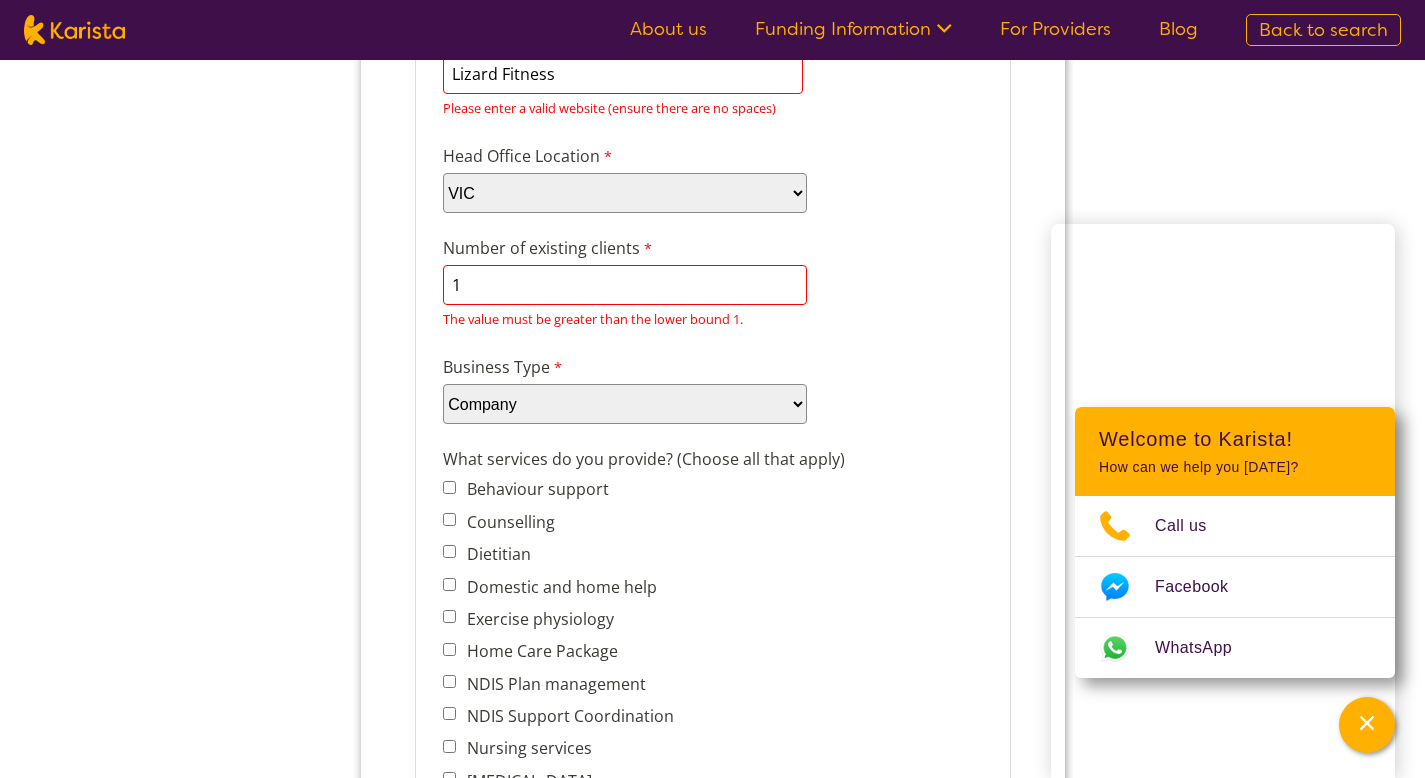 click on "1" at bounding box center (624, 285) 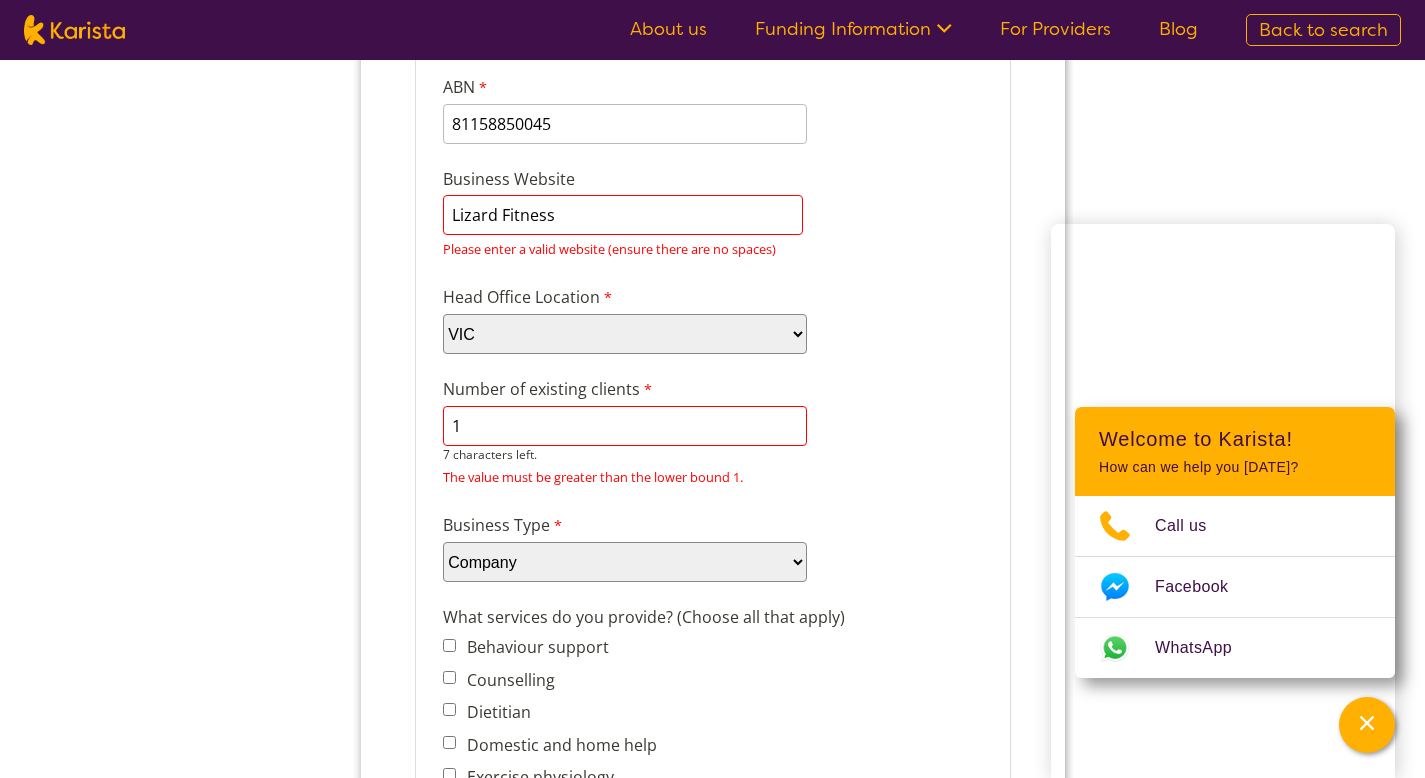 scroll, scrollTop: 321, scrollLeft: 0, axis: vertical 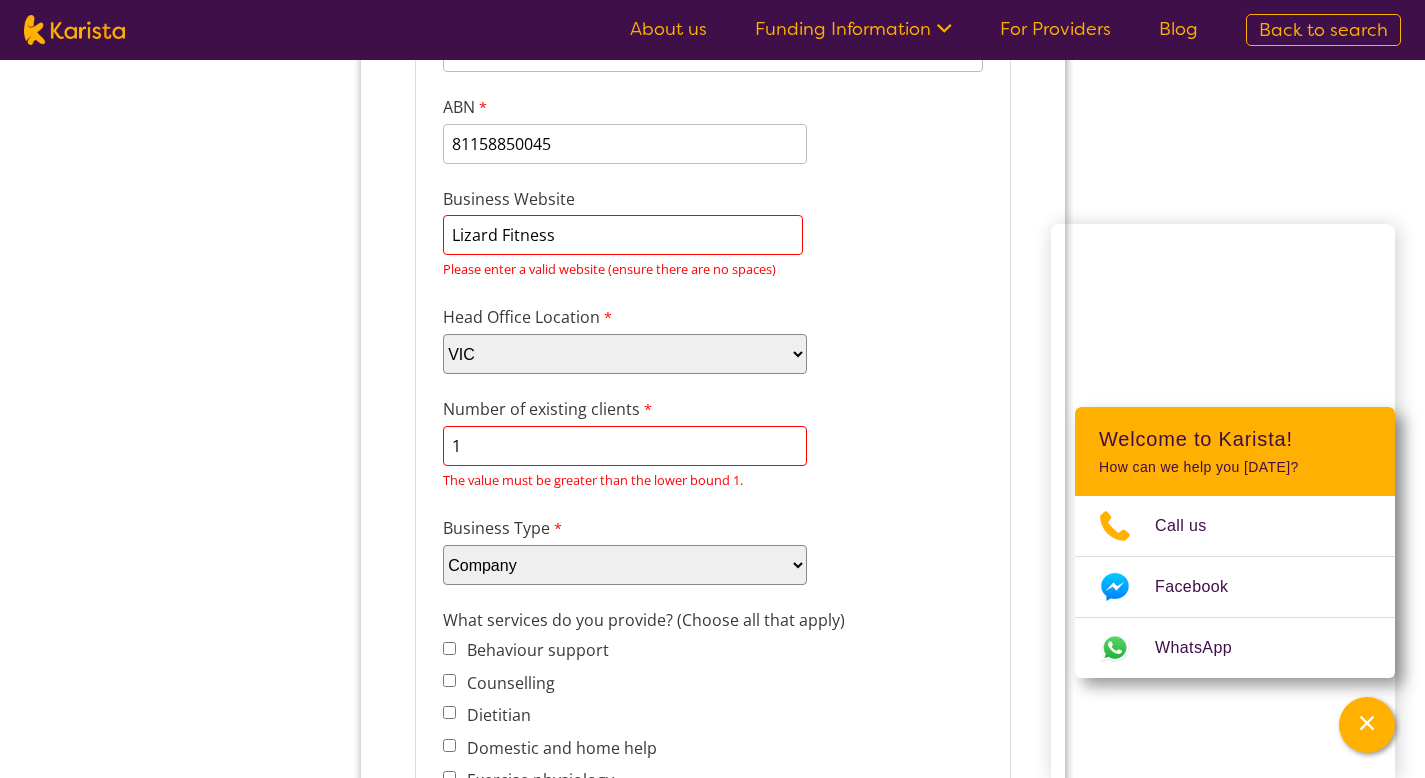 drag, startPoint x: 576, startPoint y: 219, endPoint x: 448, endPoint y: 228, distance: 128.31601 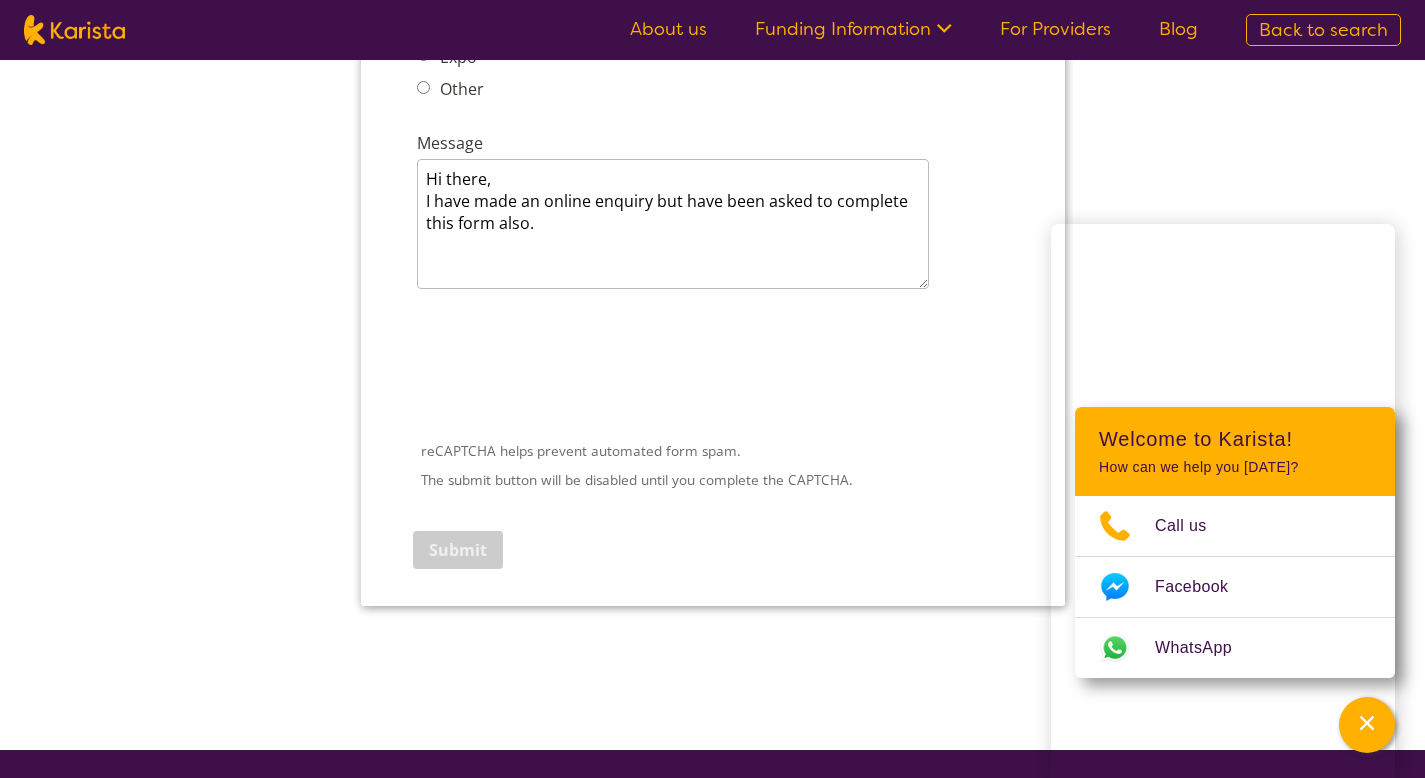 scroll, scrollTop: 0, scrollLeft: 0, axis: both 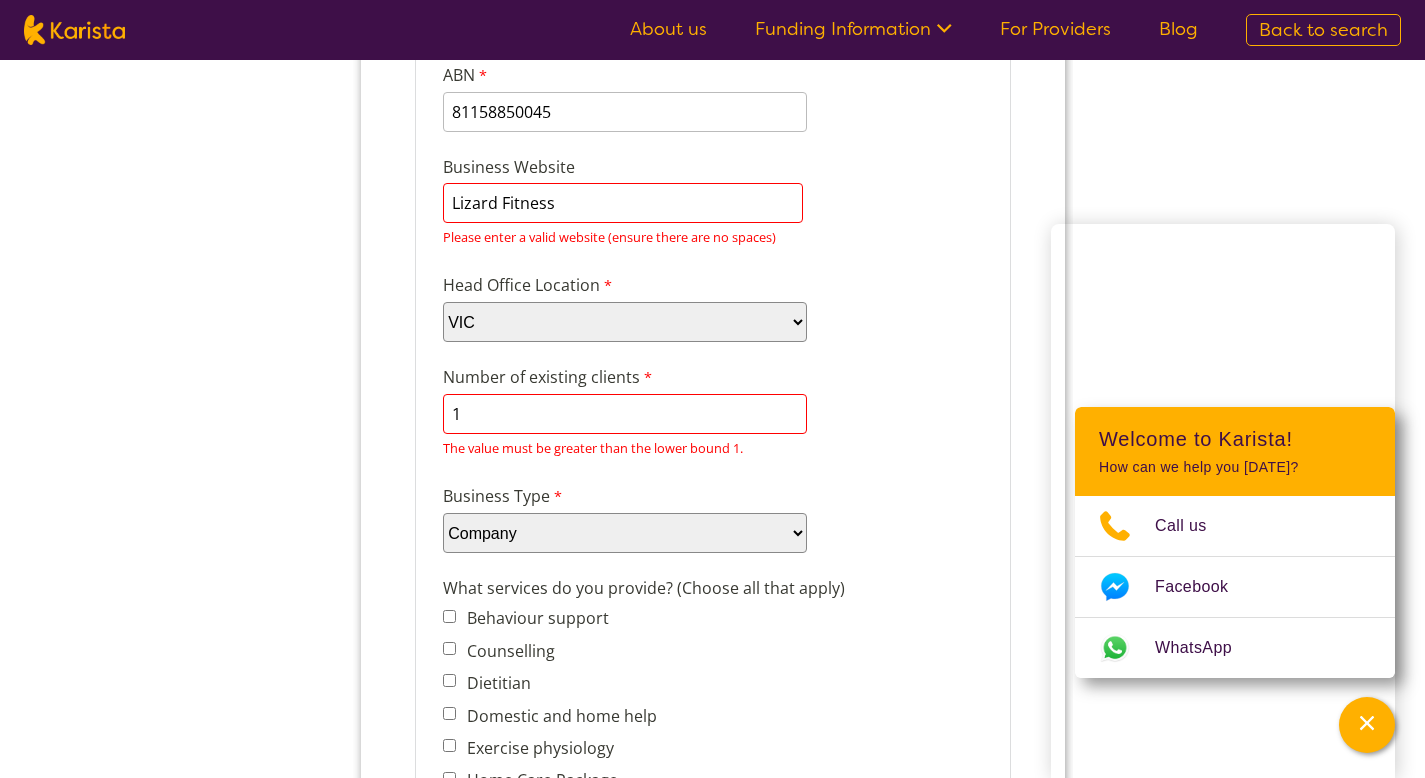 drag, startPoint x: 600, startPoint y: 204, endPoint x: 437, endPoint y: 205, distance: 163.00307 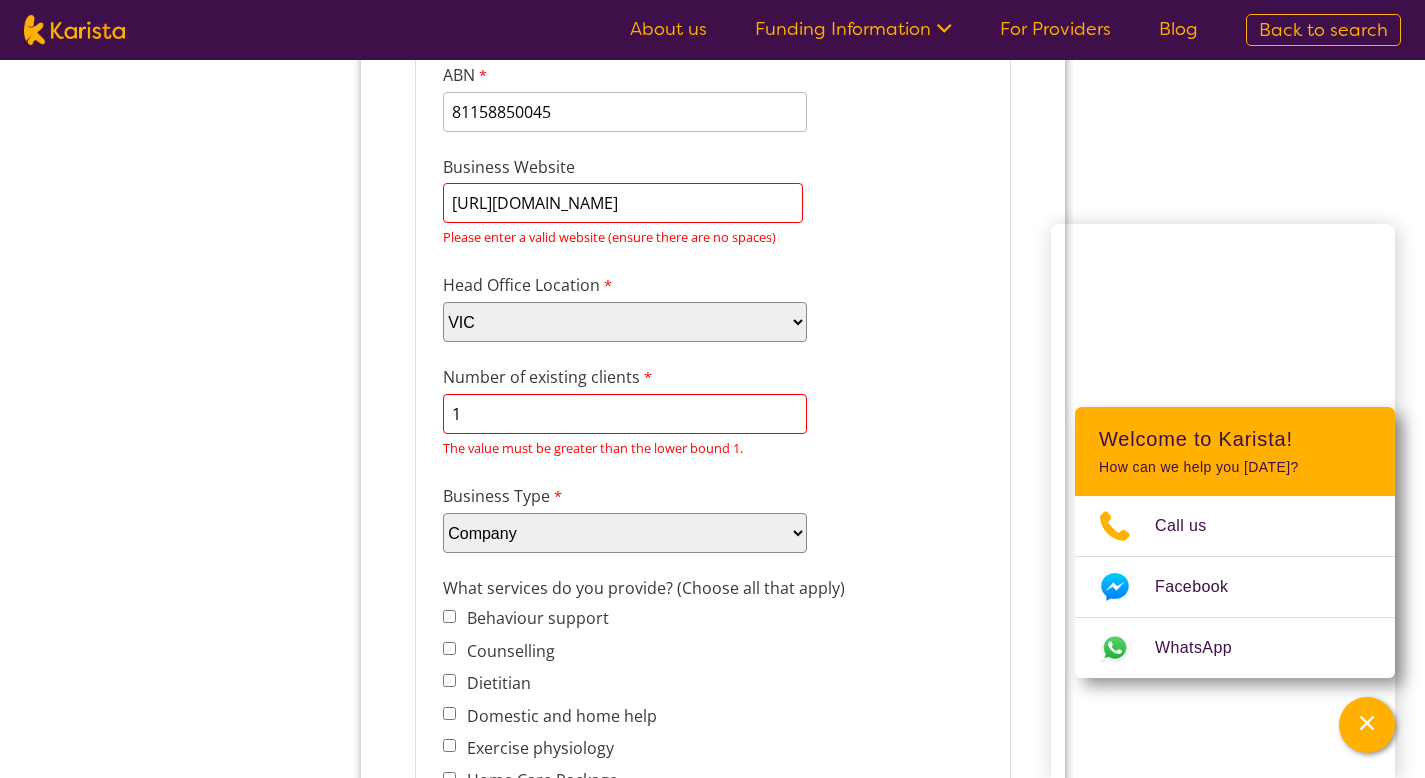 scroll, scrollTop: 0, scrollLeft: 1, axis: horizontal 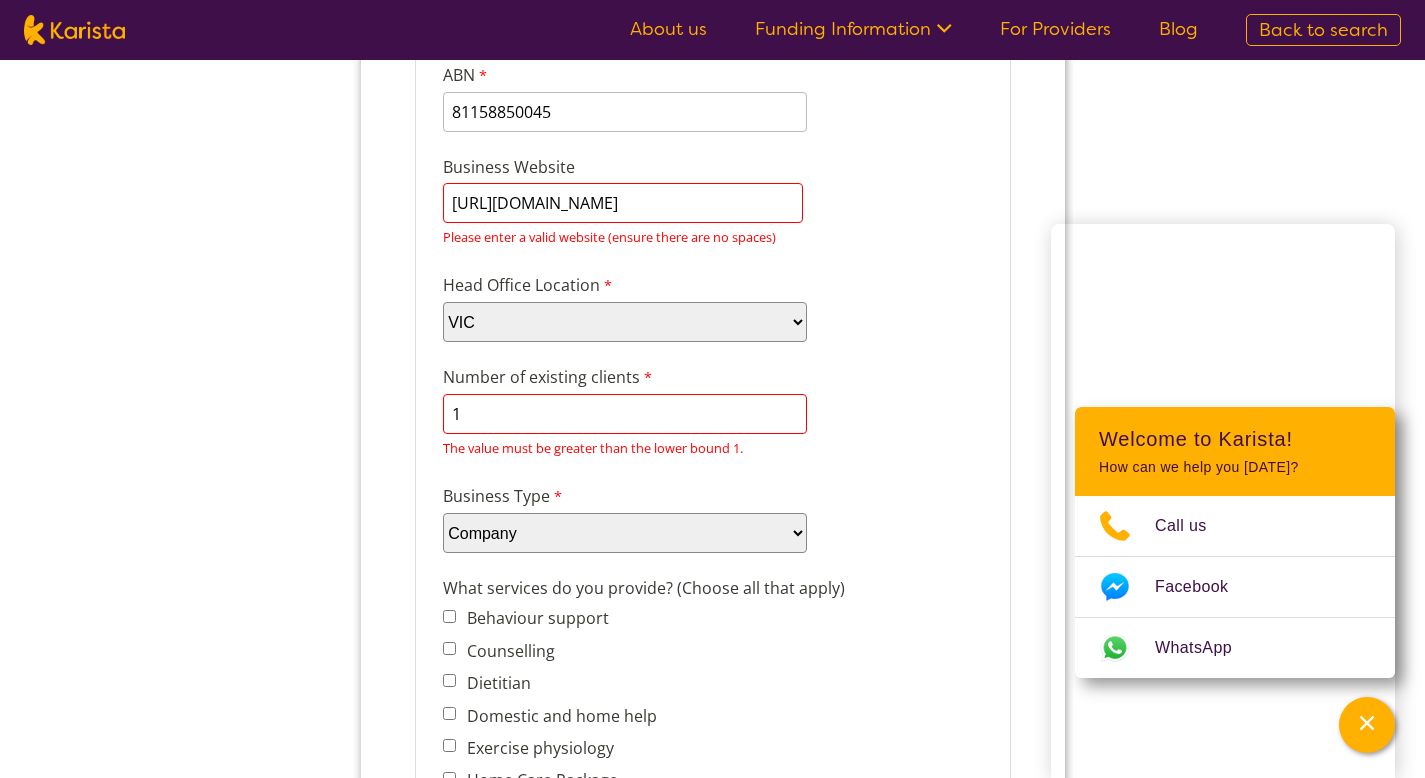 type on "https://www.facebook.com/lizardfitnessstudio" 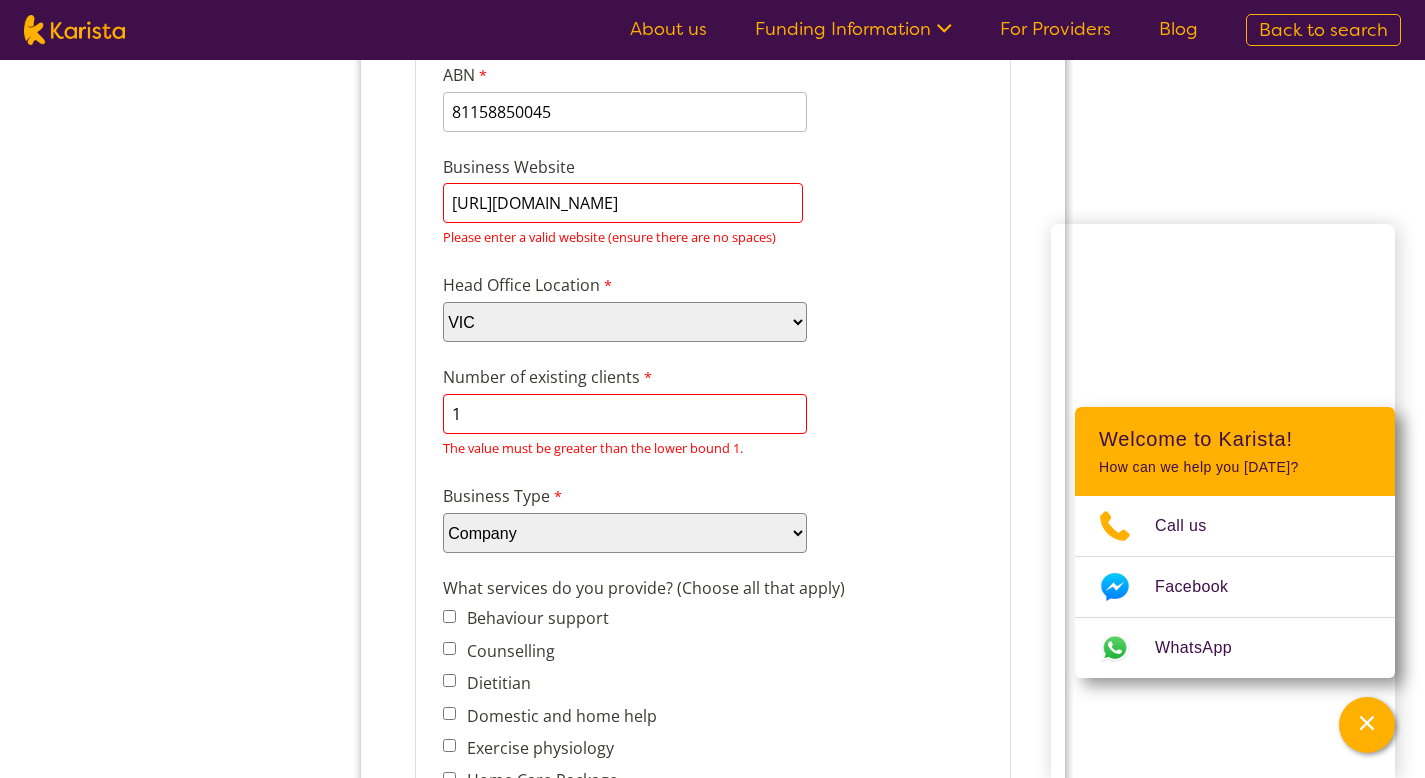 scroll, scrollTop: 0, scrollLeft: 0, axis: both 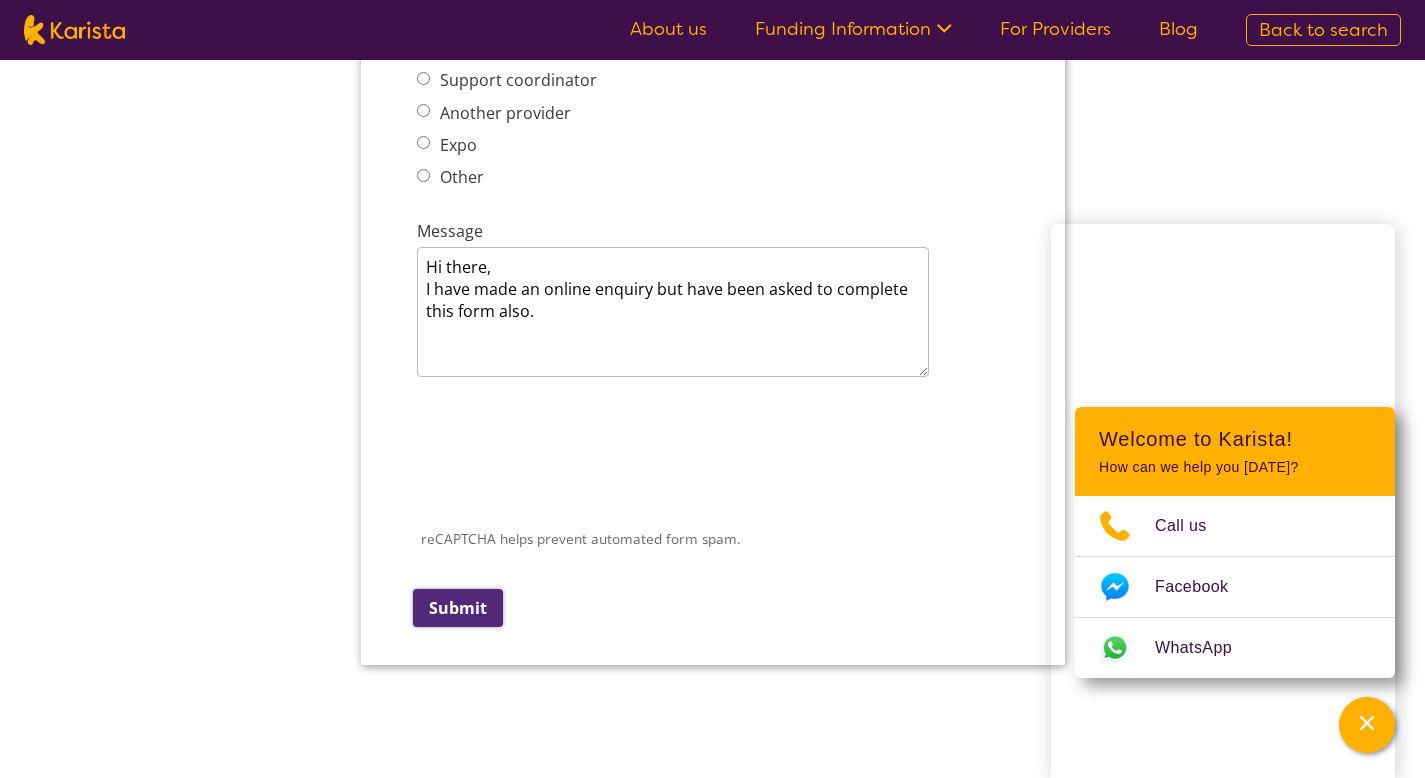 click on "Submit" at bounding box center (457, 608) 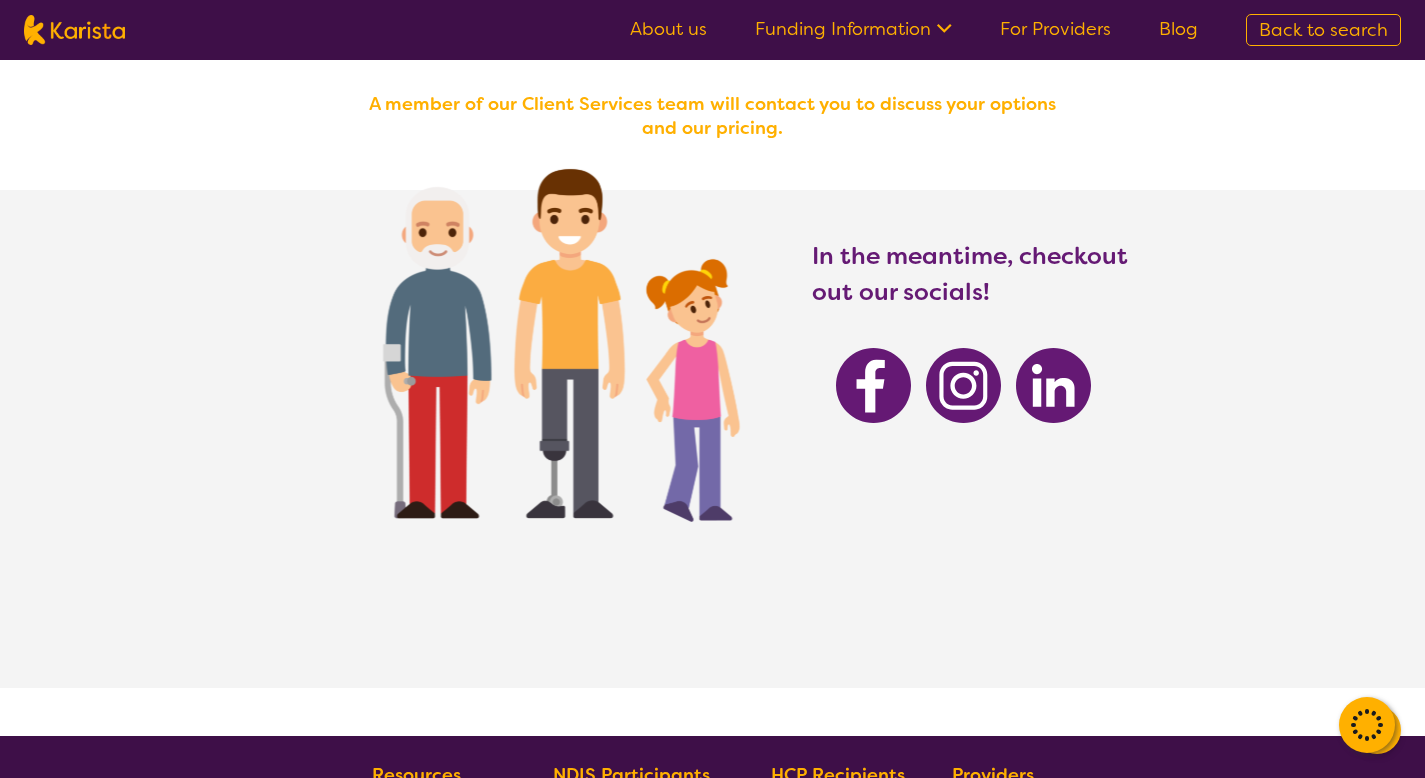 scroll, scrollTop: 140, scrollLeft: 0, axis: vertical 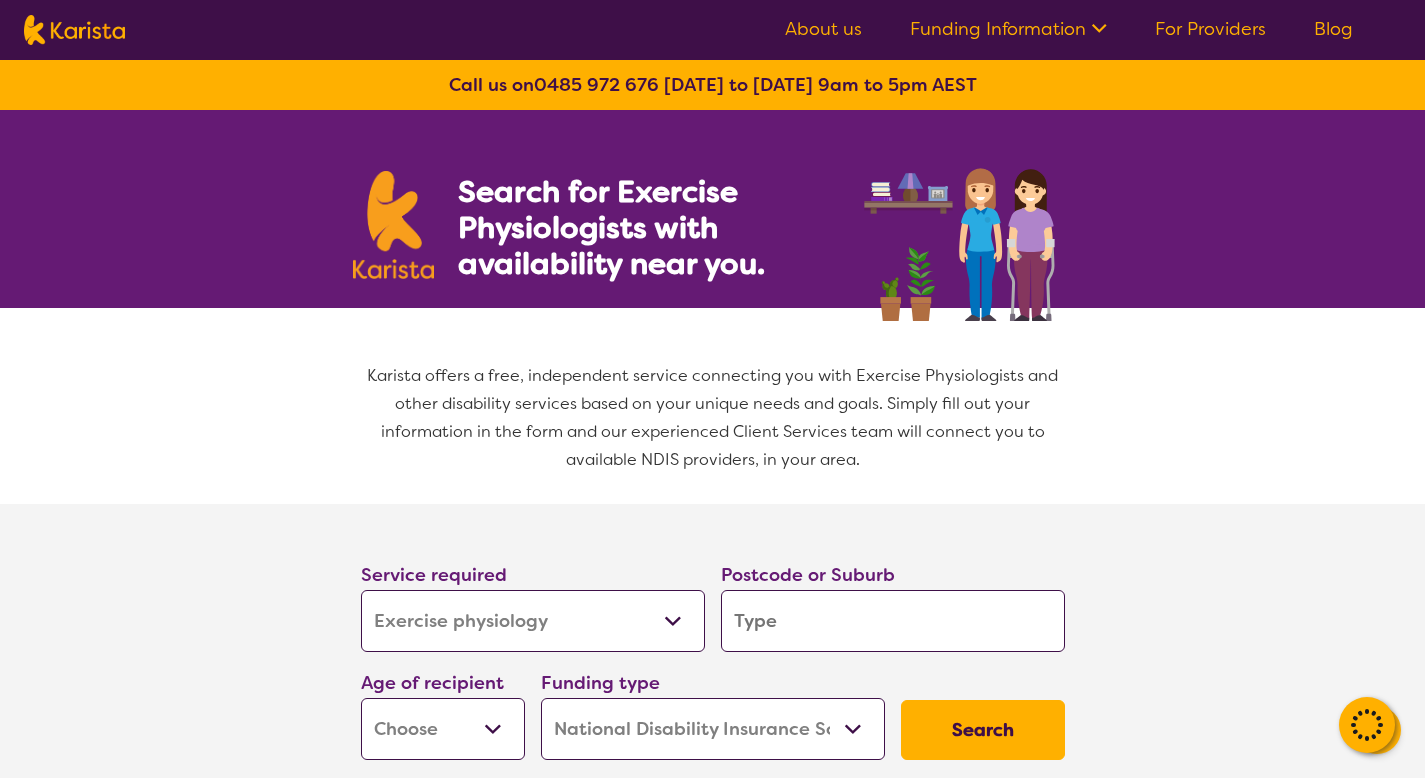 select on "Exercise physiology" 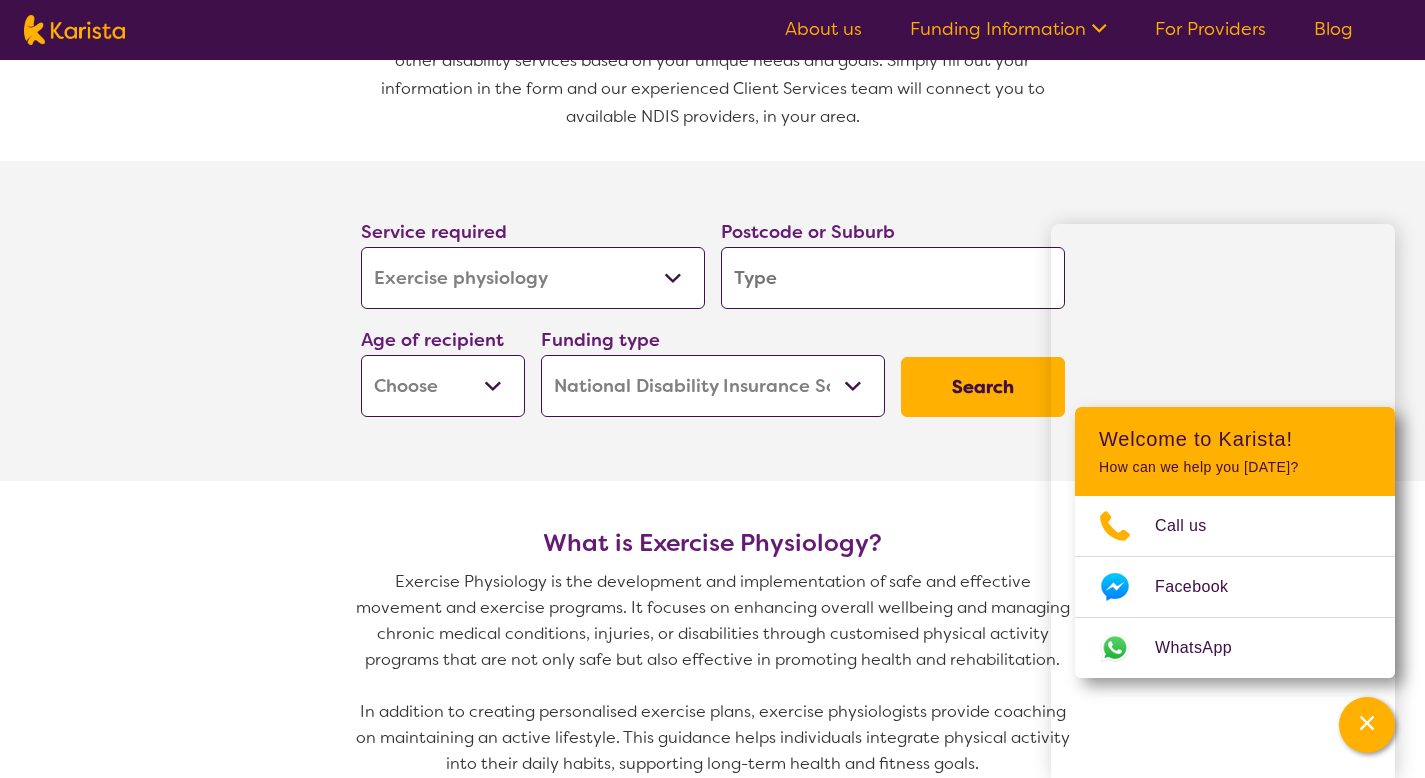 scroll, scrollTop: 347, scrollLeft: 0, axis: vertical 